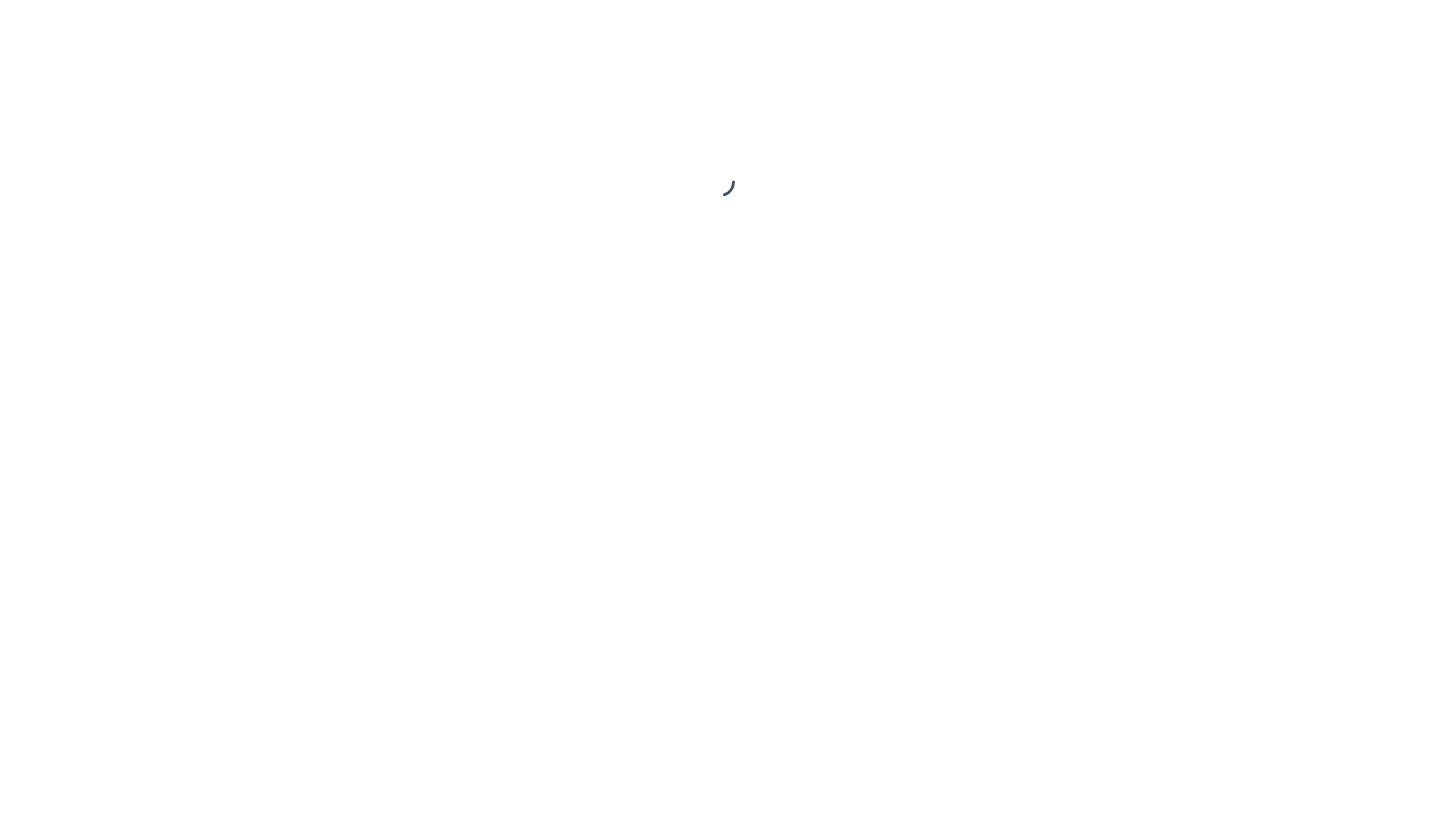 scroll, scrollTop: 0, scrollLeft: 0, axis: both 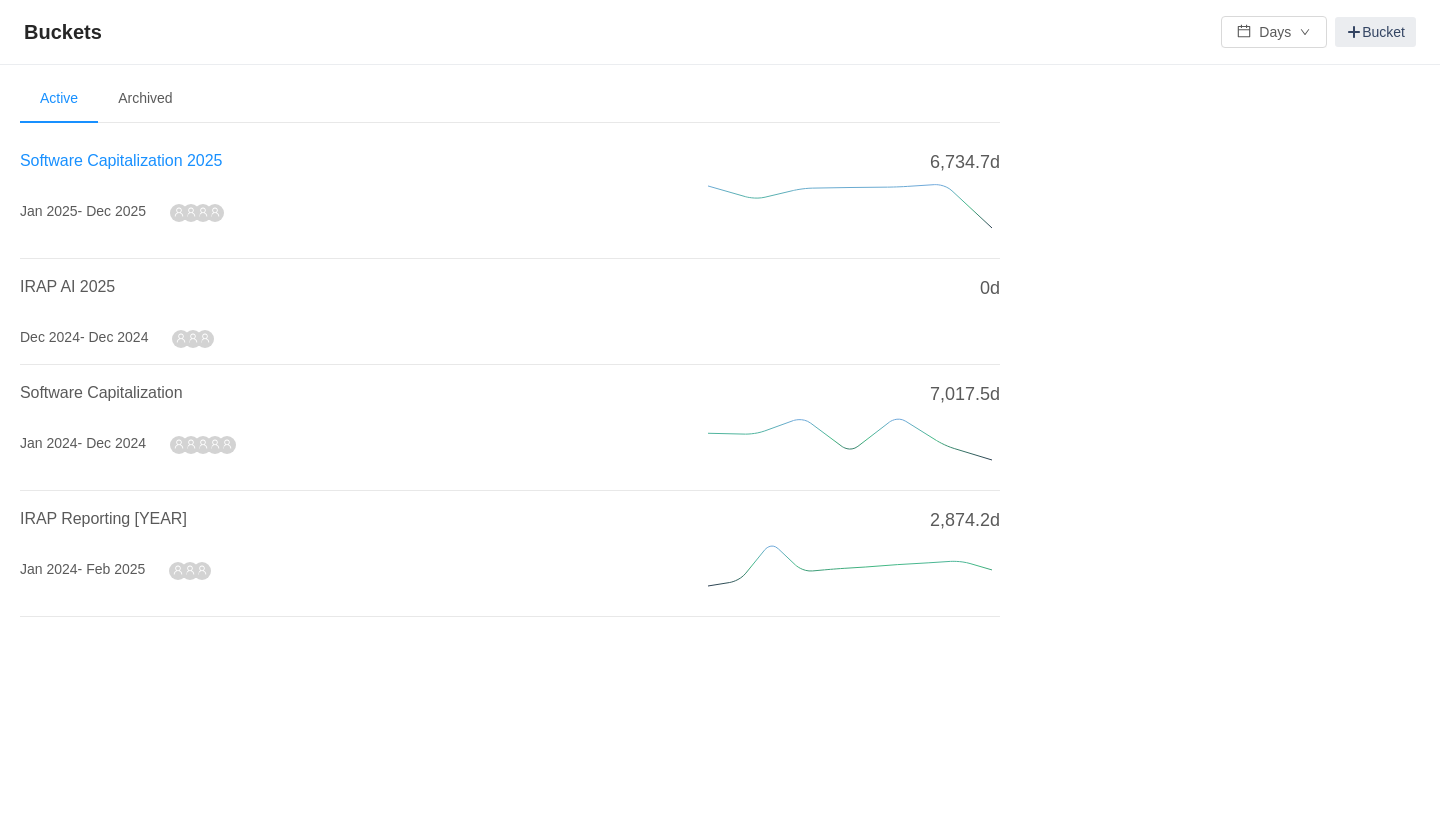 click on "Software Capitalization 2025" at bounding box center (121, 160) 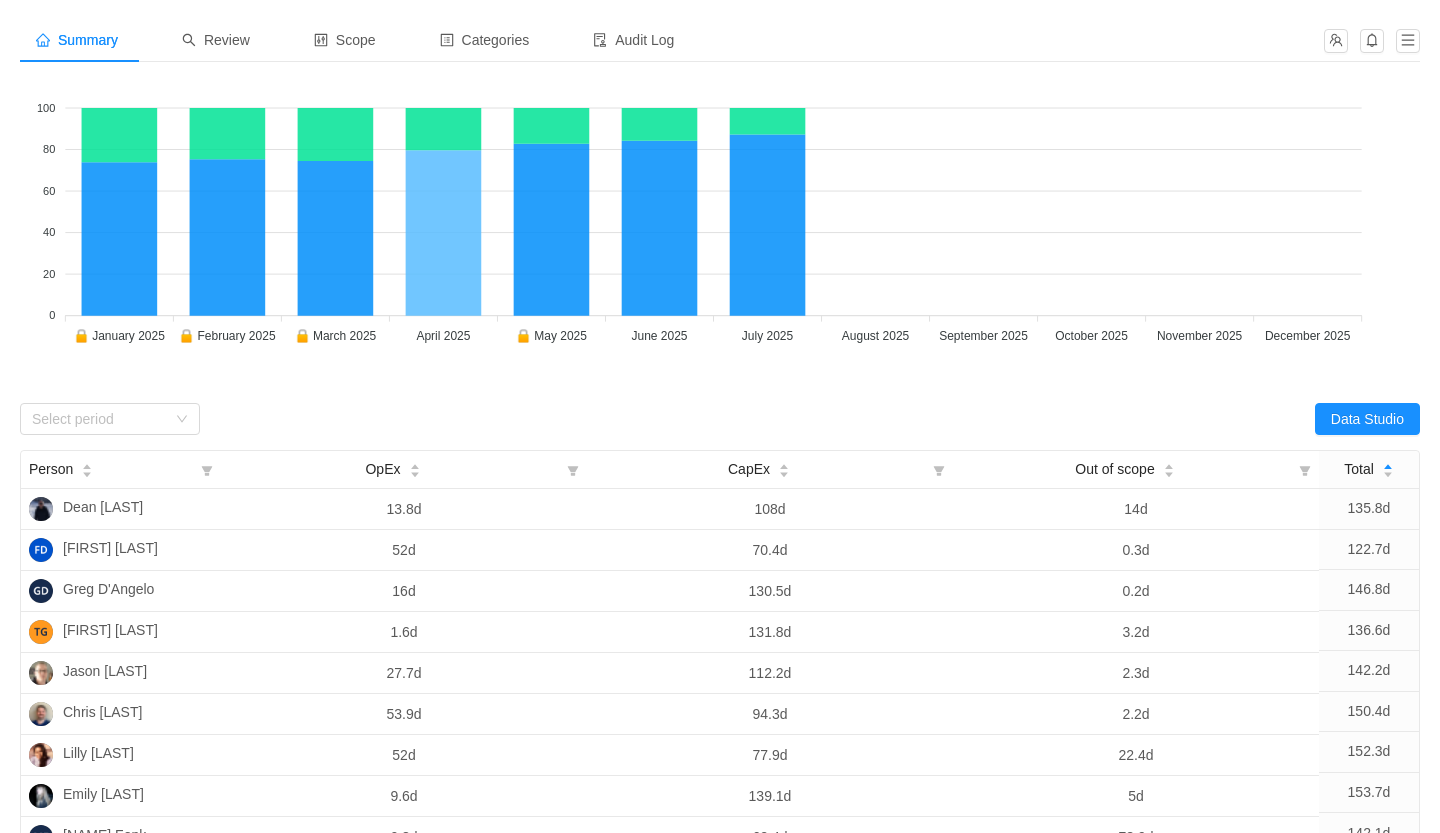 scroll, scrollTop: 0, scrollLeft: 0, axis: both 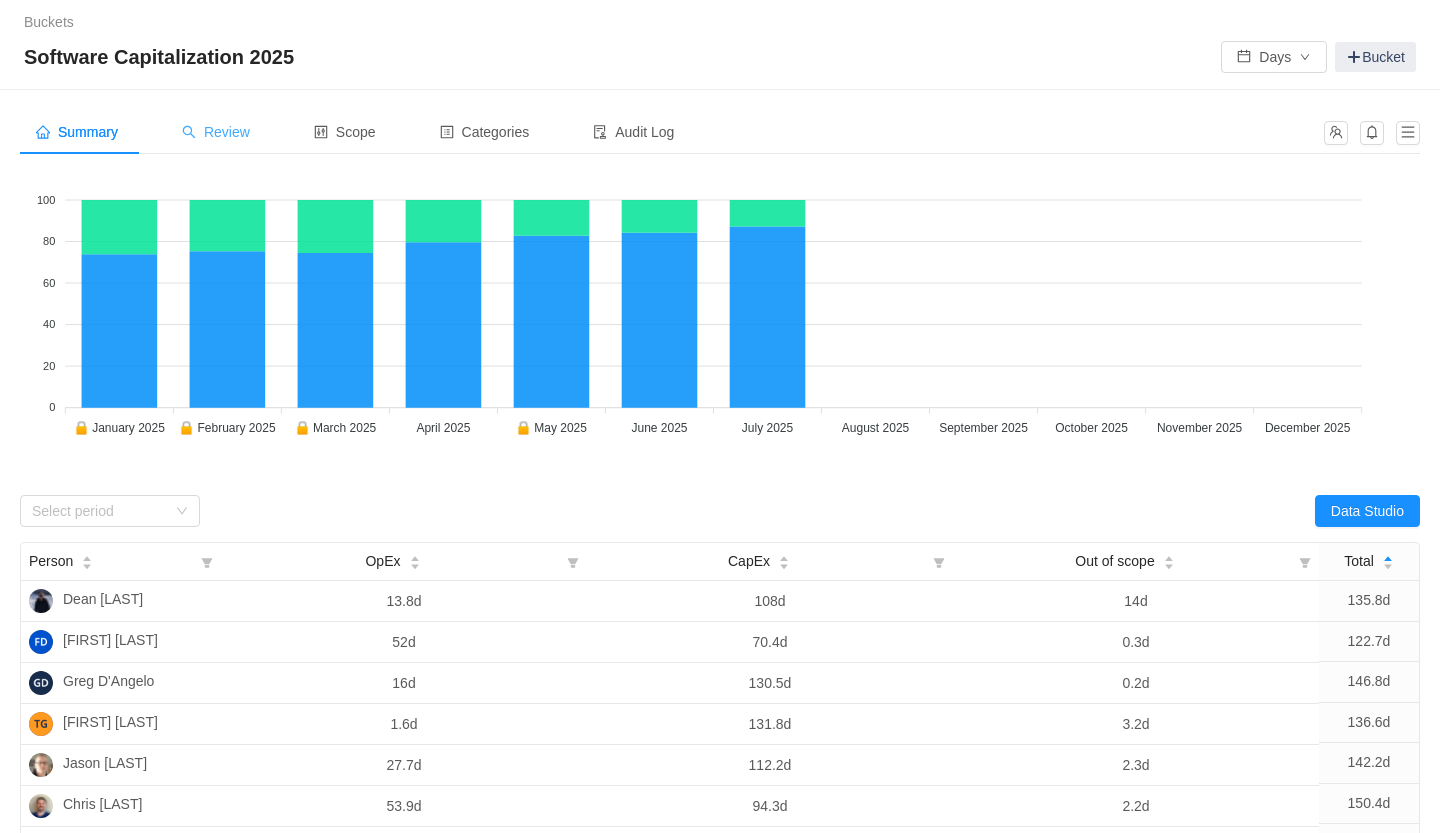 click on "Review" at bounding box center [216, 132] 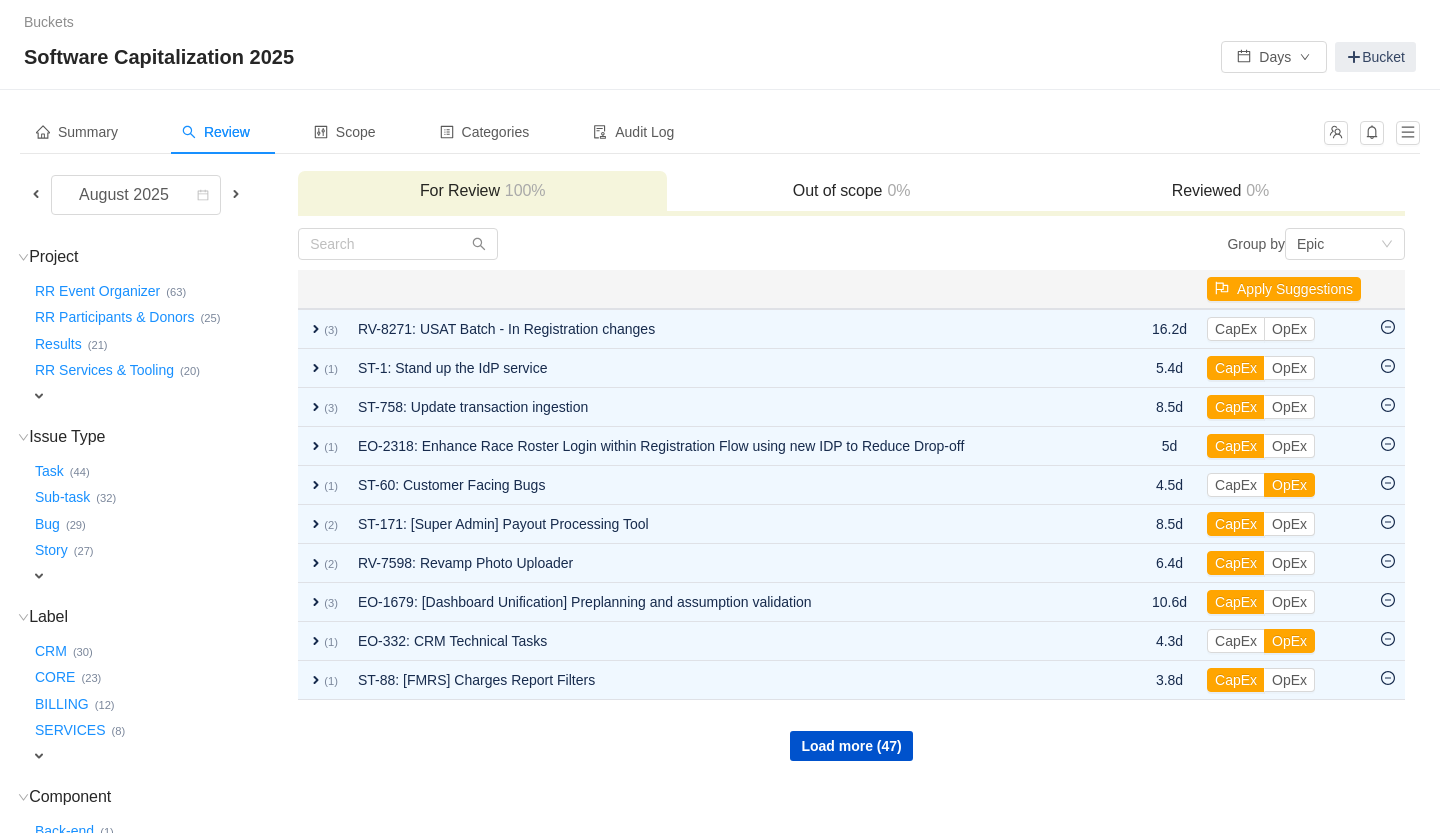 click at bounding box center (36, 194) 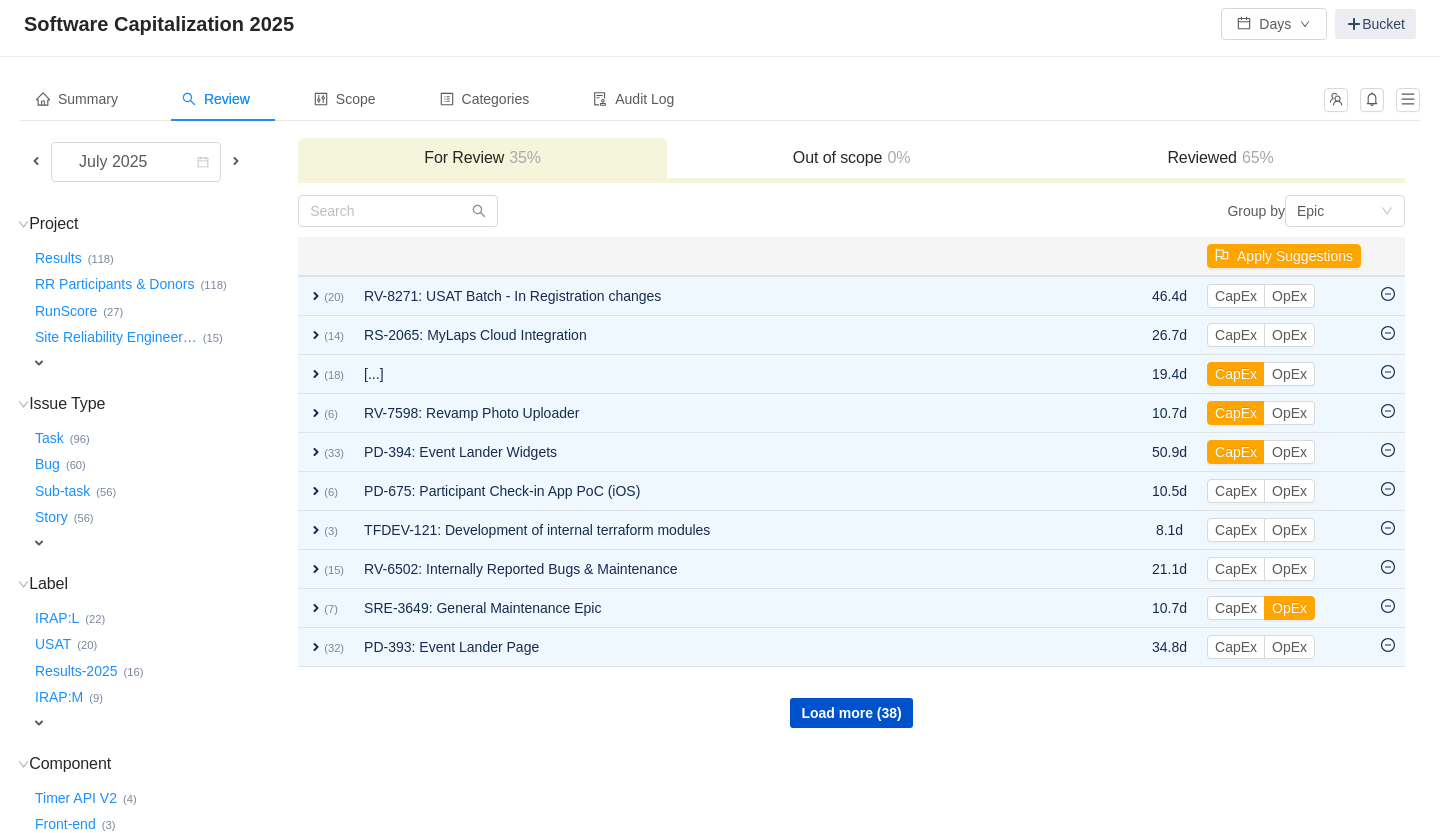 scroll, scrollTop: 34, scrollLeft: 0, axis: vertical 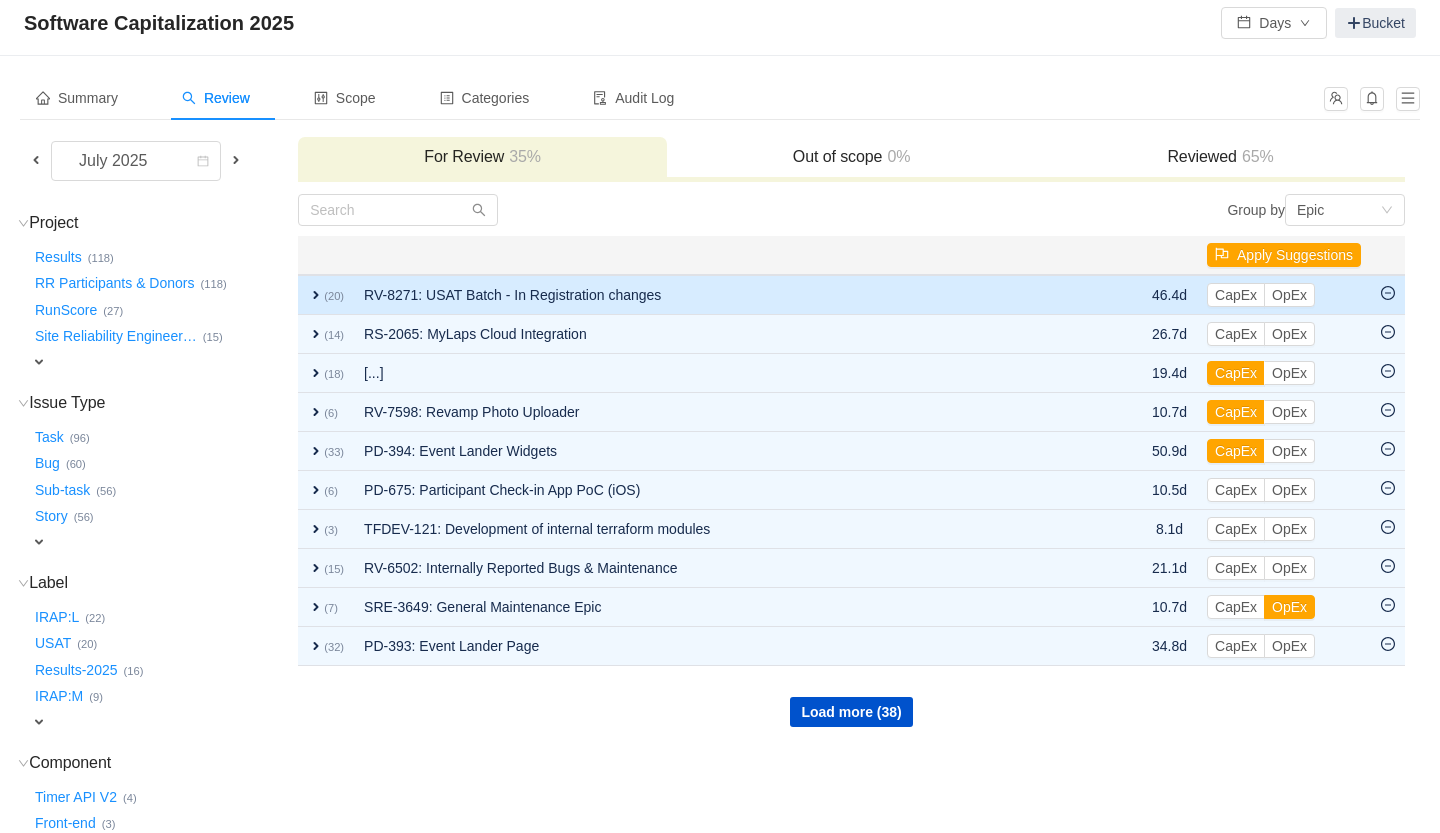 click on "RV-8271: USAT Batch - In Registration changes" at bounding box center (727, 295) 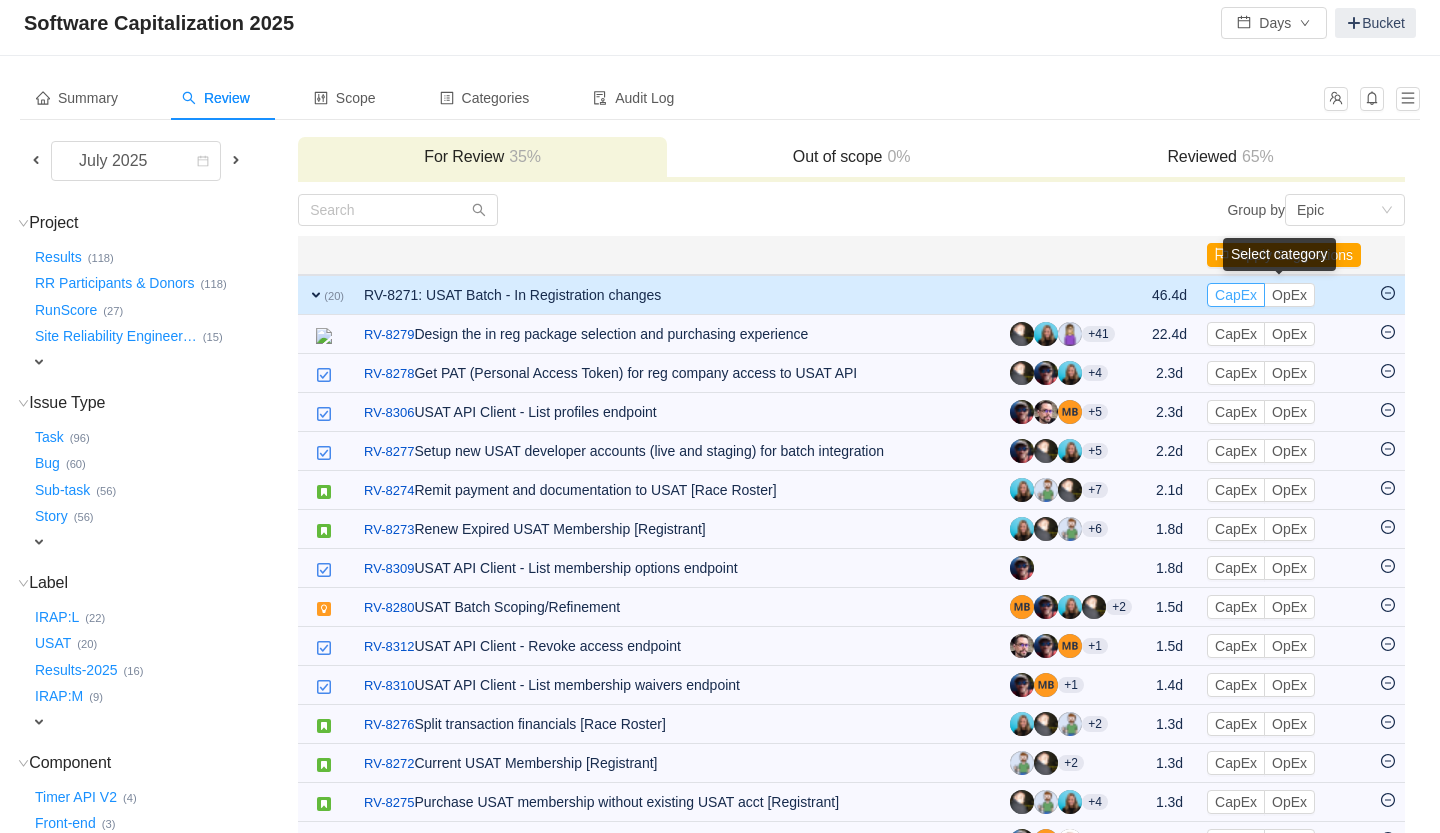 click on "CapEx" at bounding box center [1236, 295] 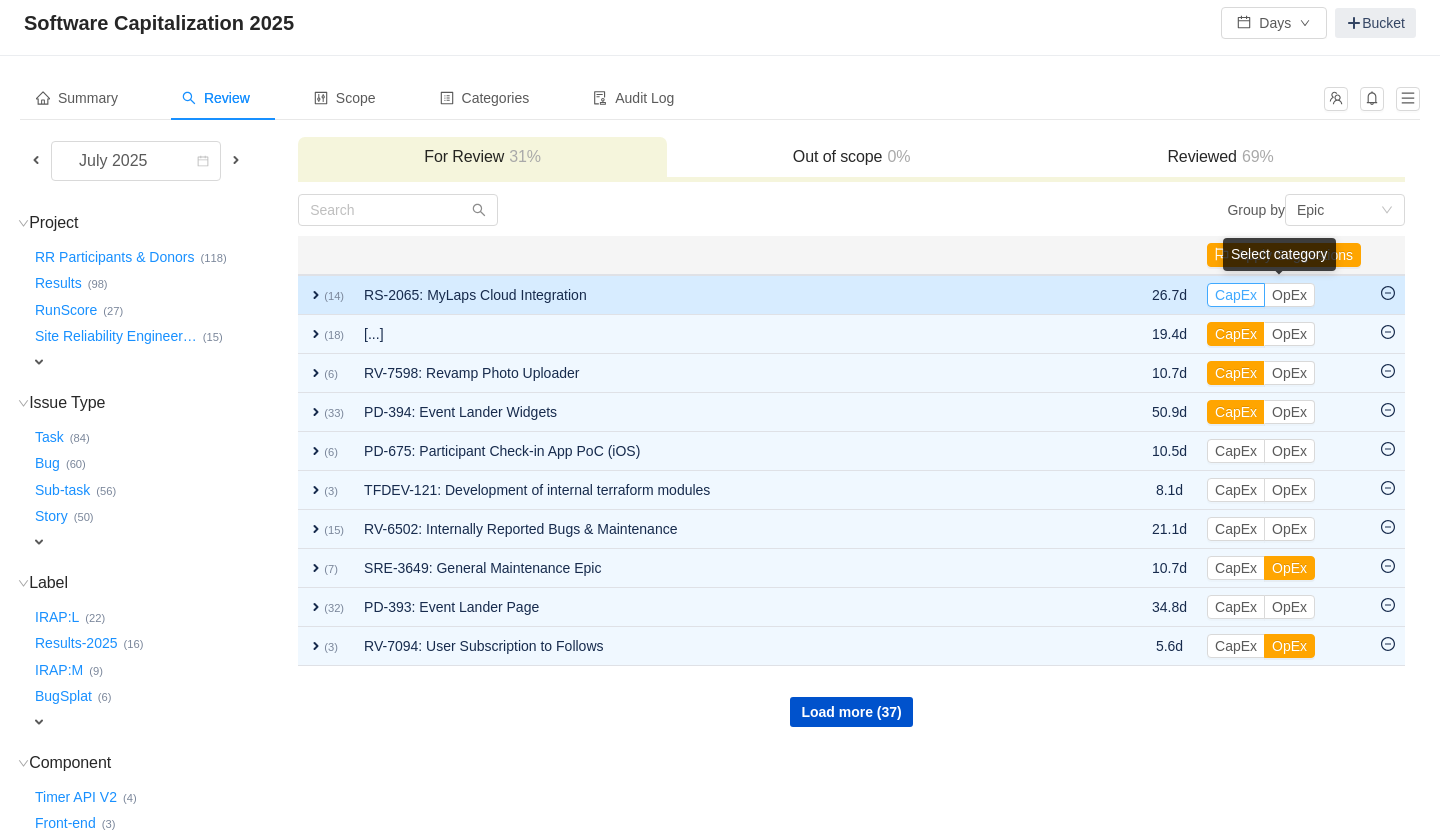 click on "CapEx" at bounding box center [1236, 295] 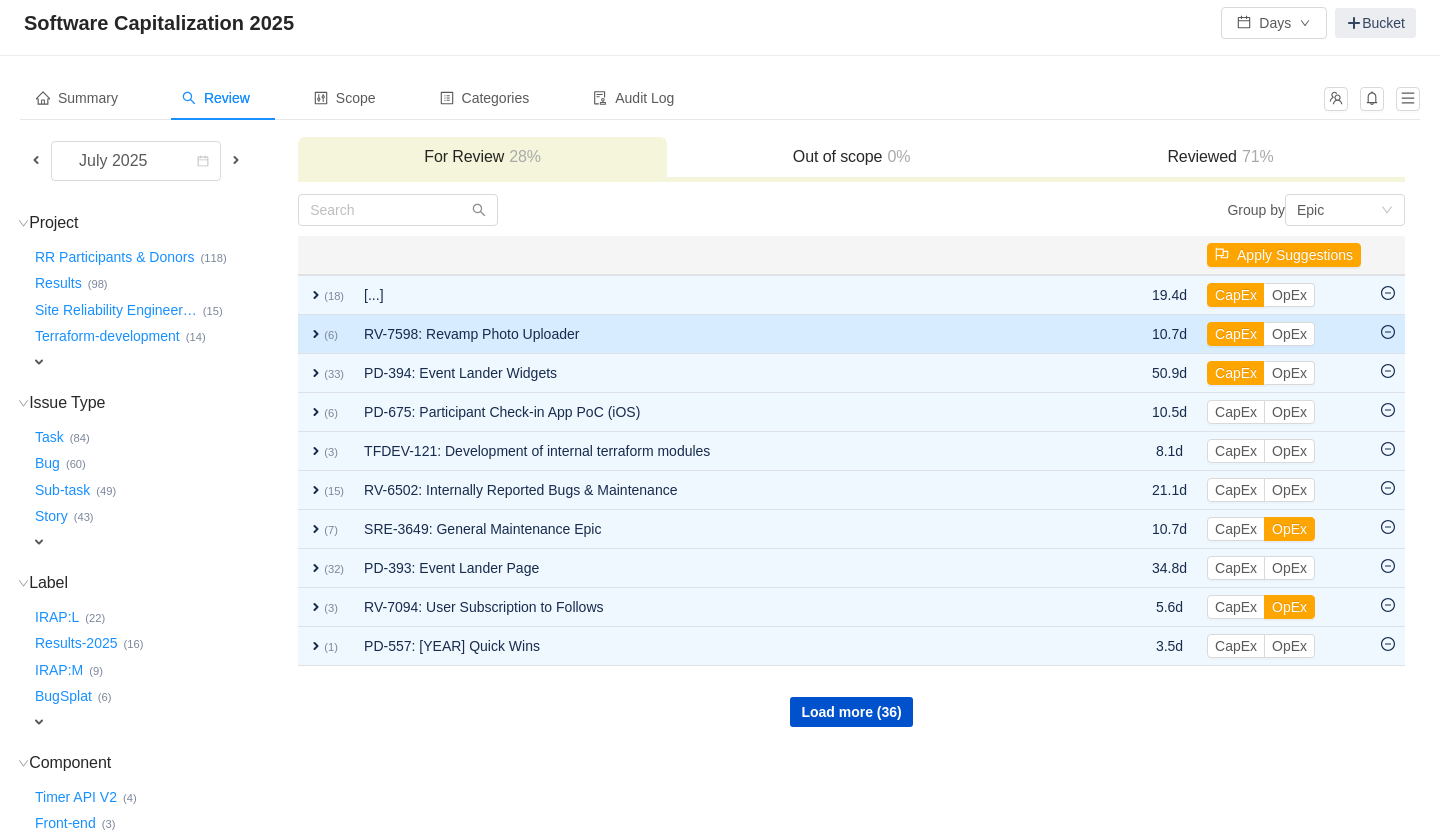 click on "expand" at bounding box center [316, 334] 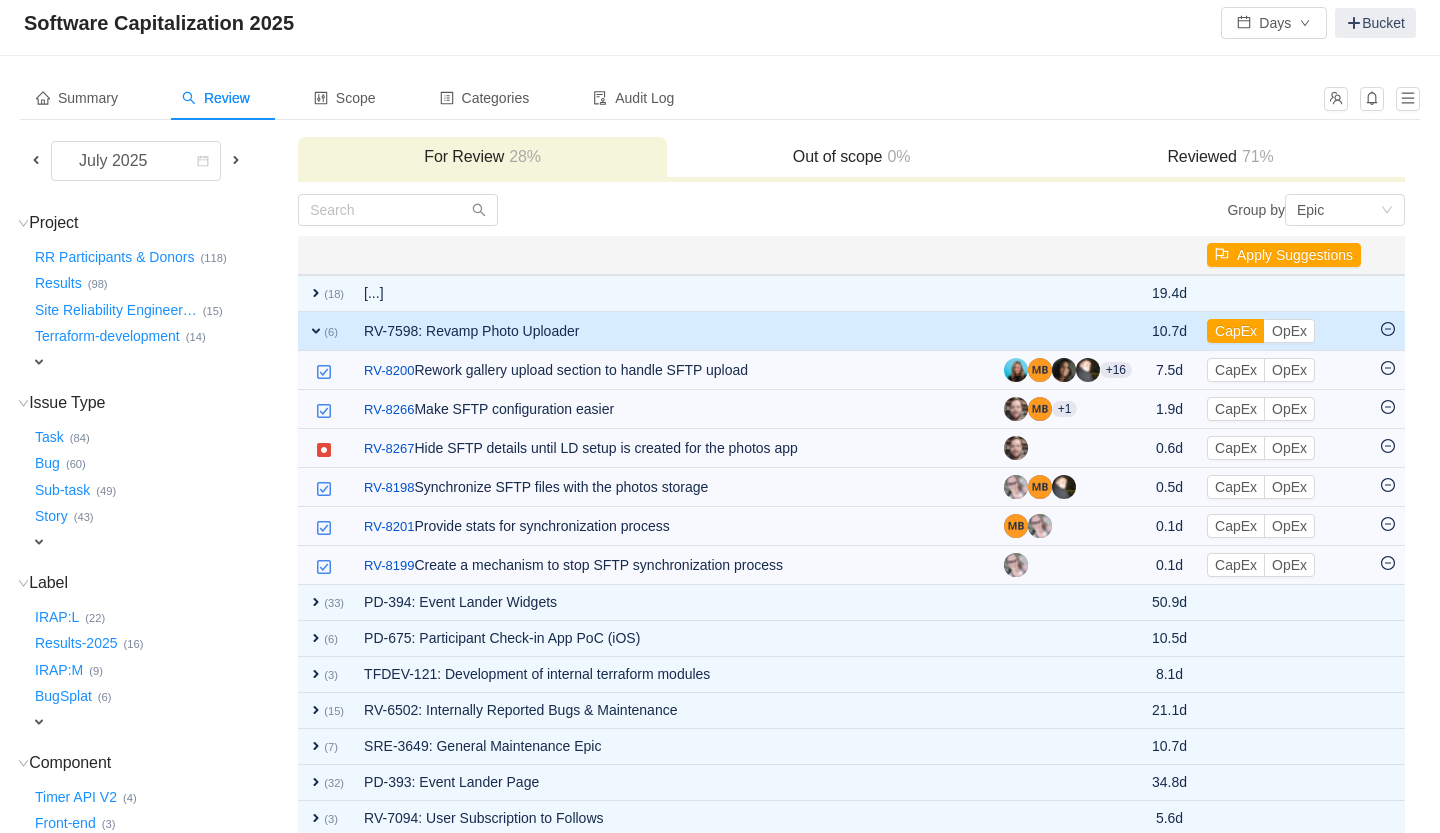 click on "expand" at bounding box center [316, 331] 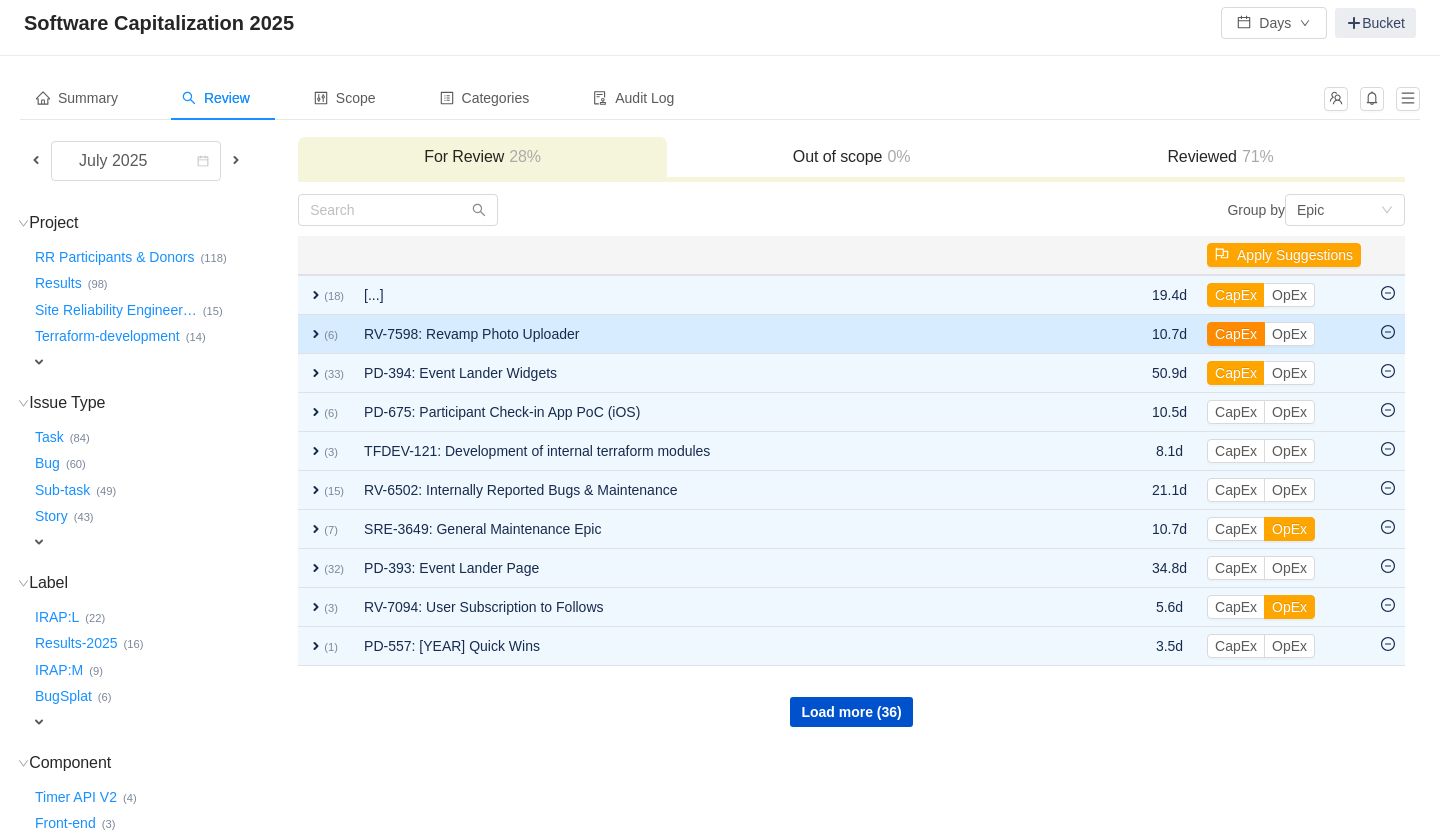 click on "CapEx" at bounding box center [1236, 334] 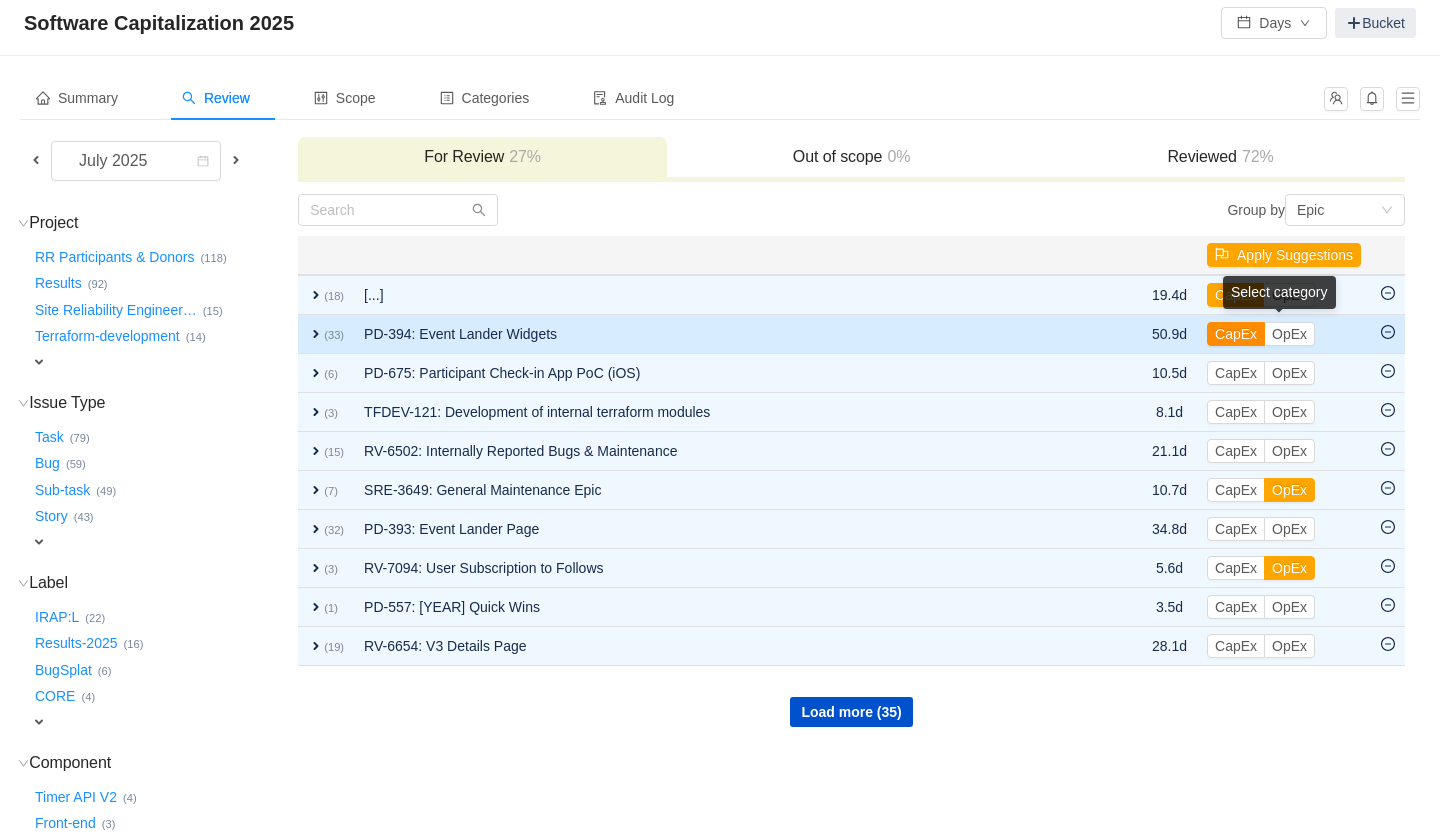 click on "CapEx" at bounding box center [1236, 334] 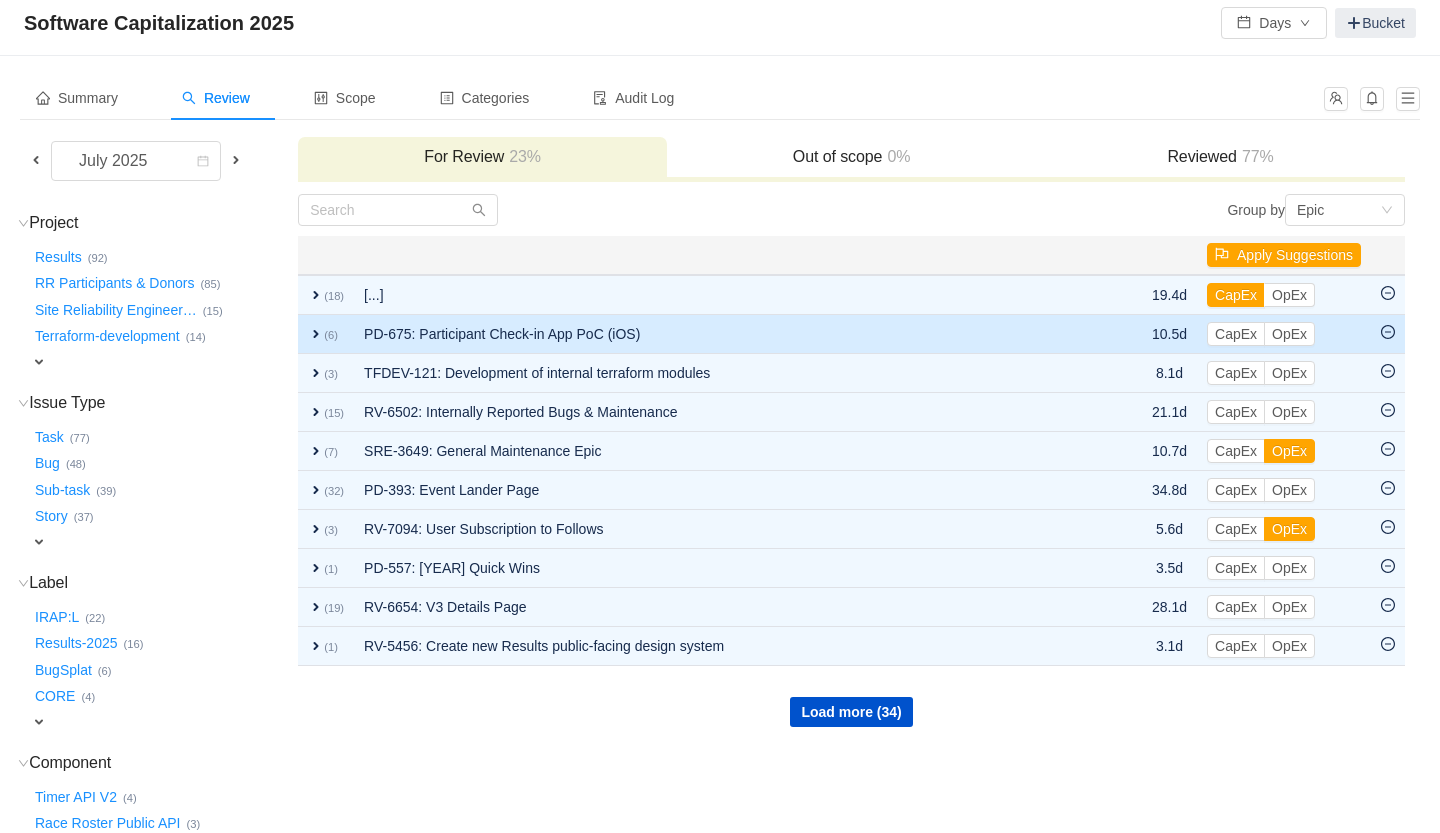 click on "expand" at bounding box center [316, 334] 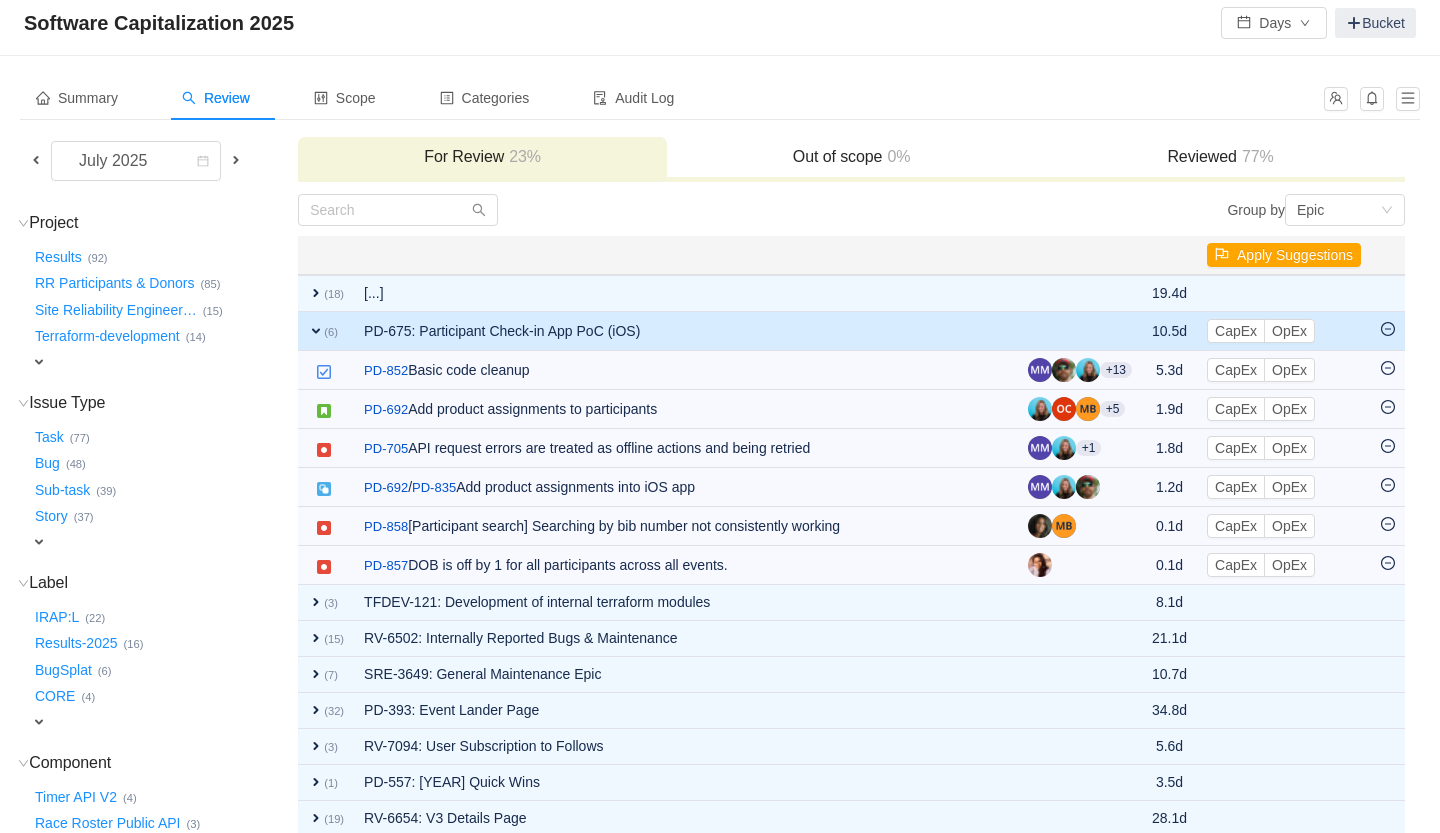 click on "expand" at bounding box center (316, 331) 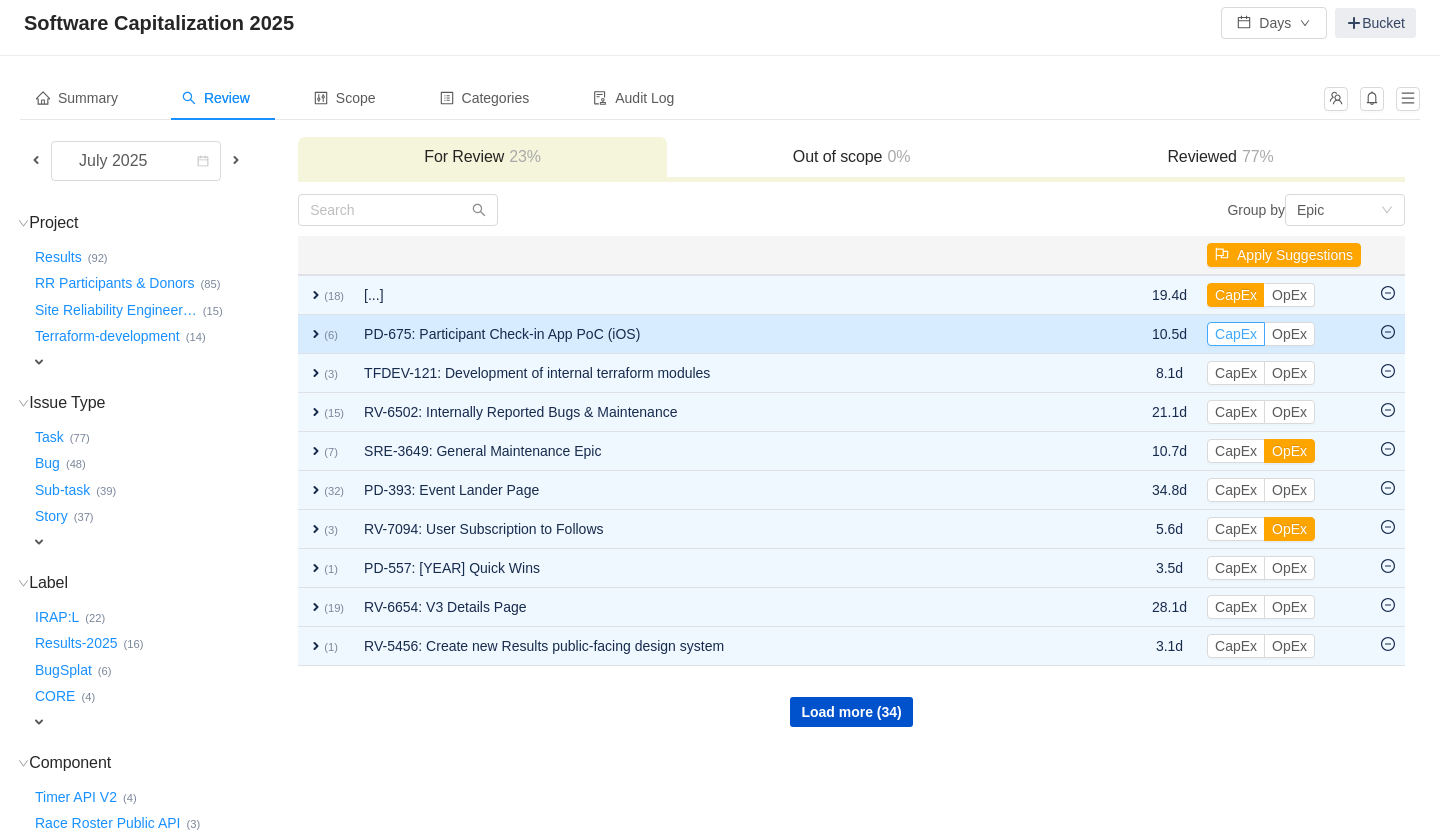 click on "CapEx" at bounding box center [1236, 334] 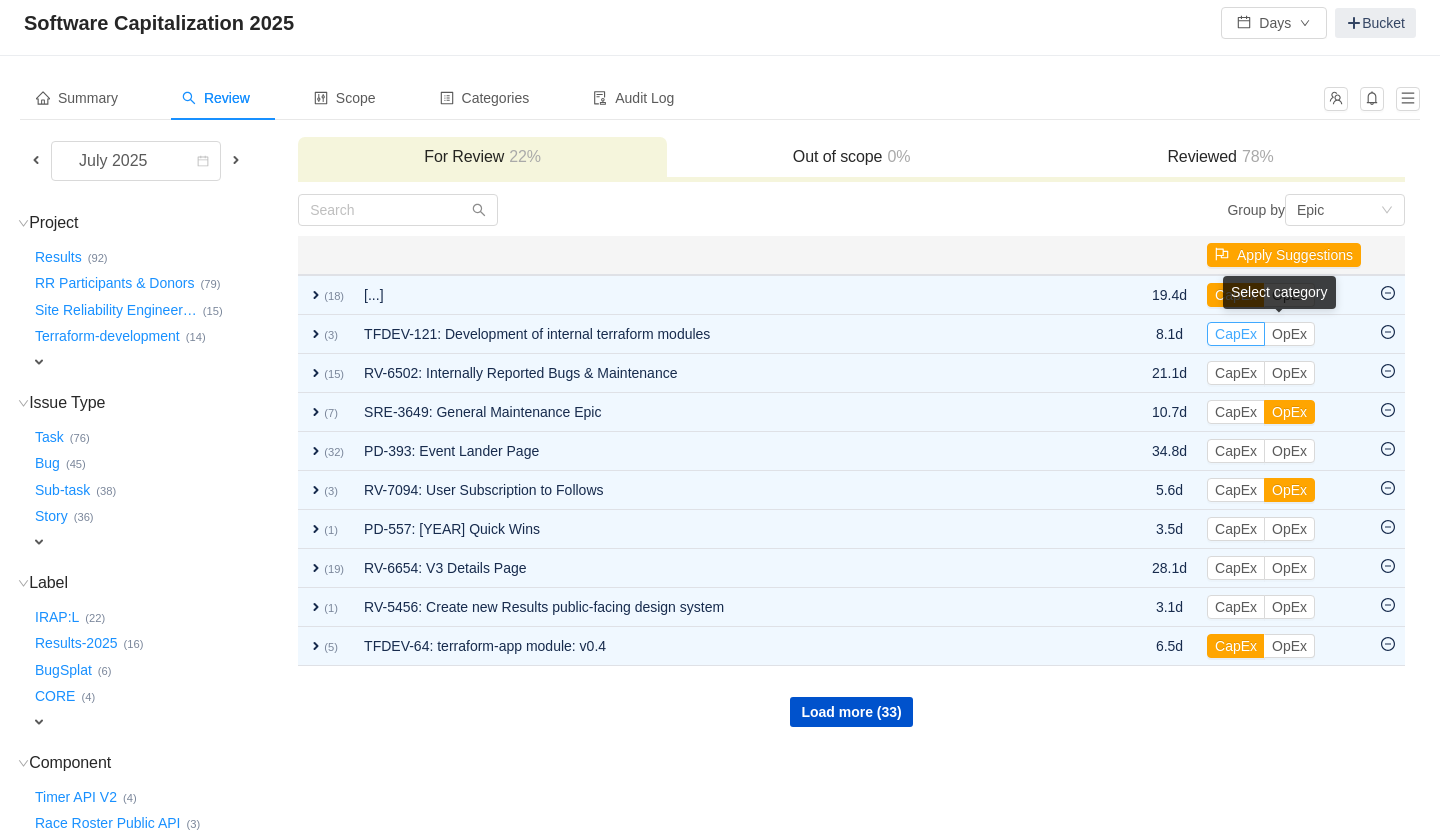 click on "CapEx" at bounding box center (1236, 334) 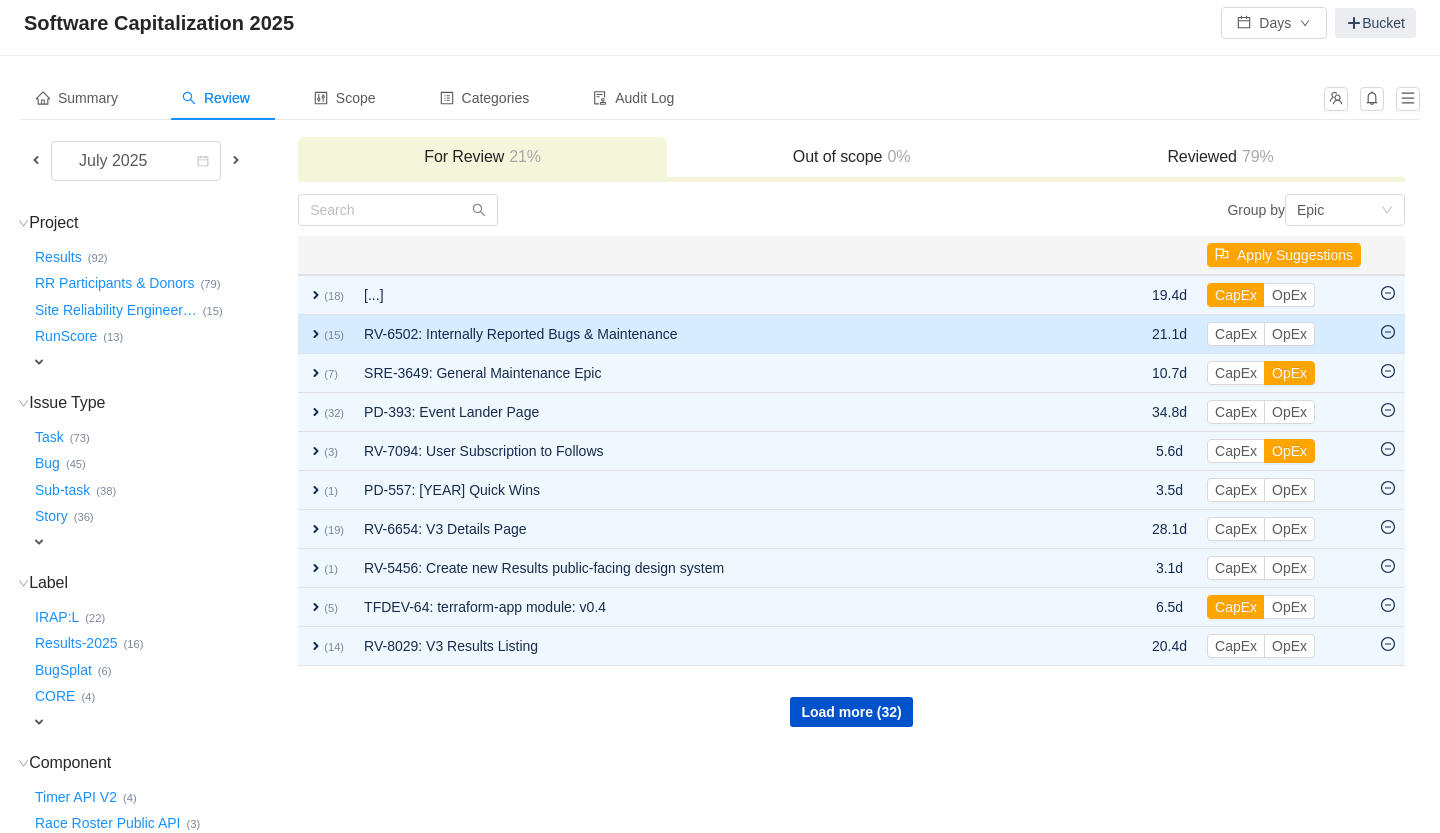 click on "RV-6502: Internally Reported Bugs & Maintenance" at bounding box center [728, 334] 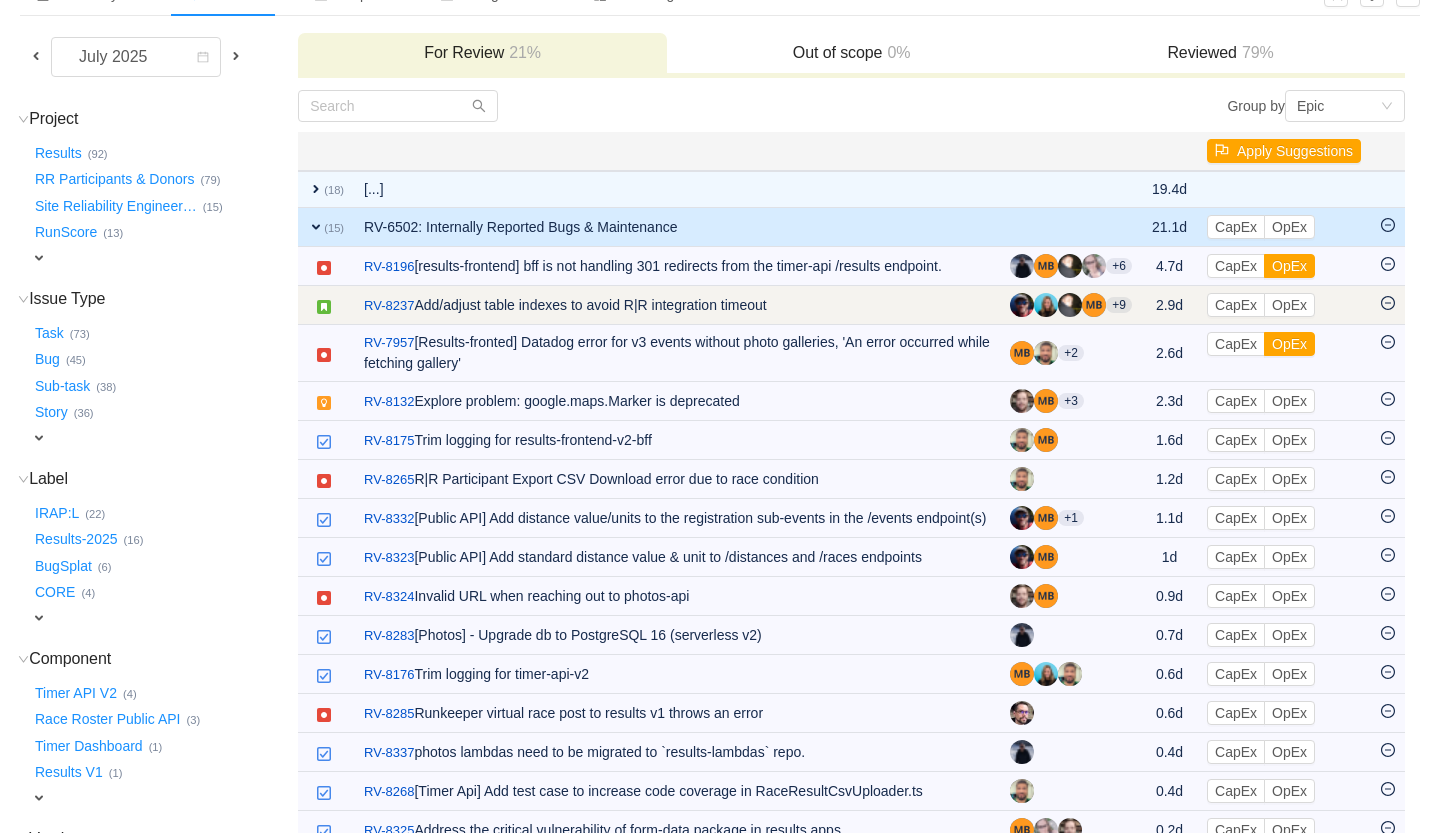 scroll, scrollTop: 123, scrollLeft: 0, axis: vertical 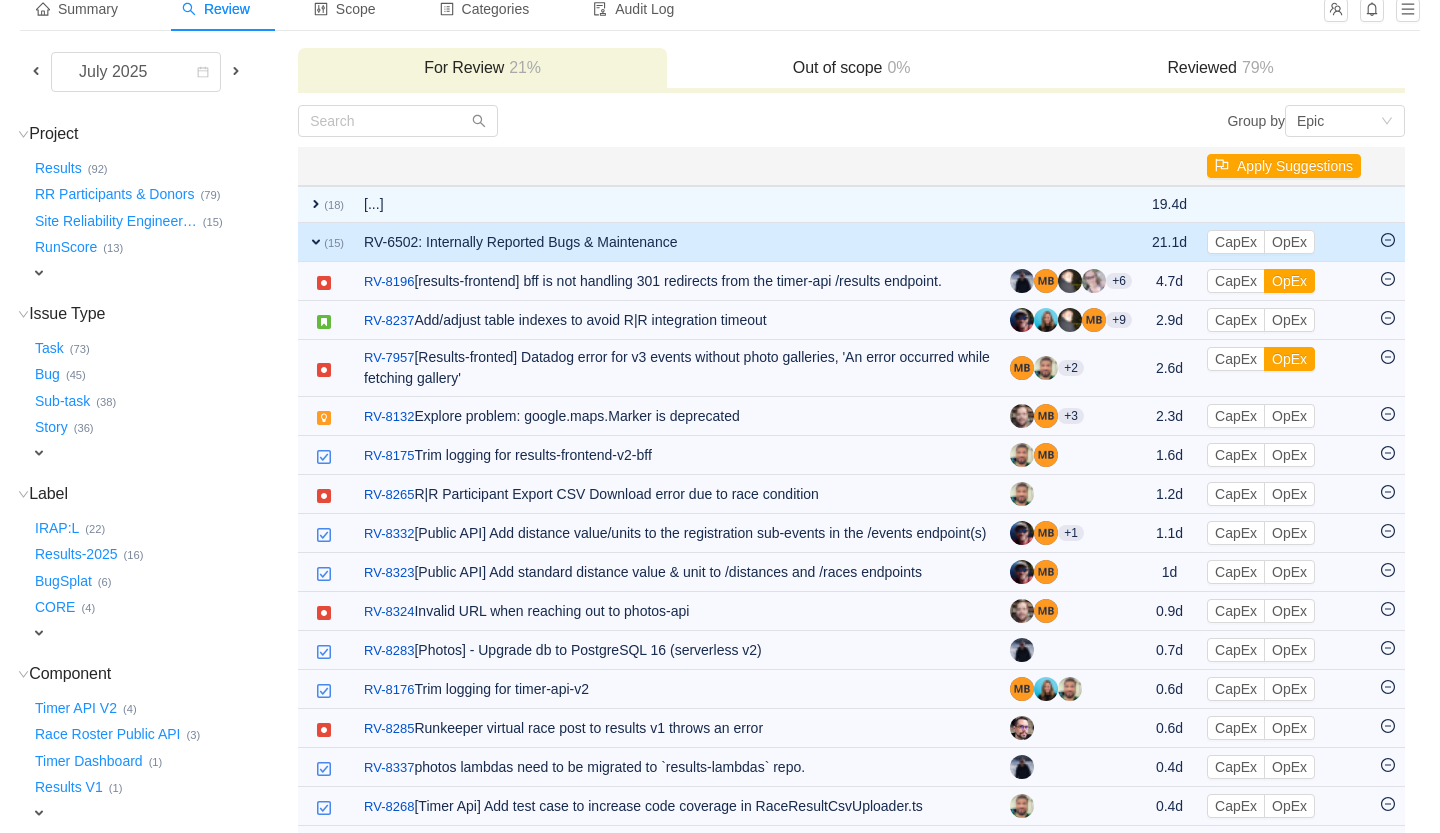 click on "expand" at bounding box center (316, 242) 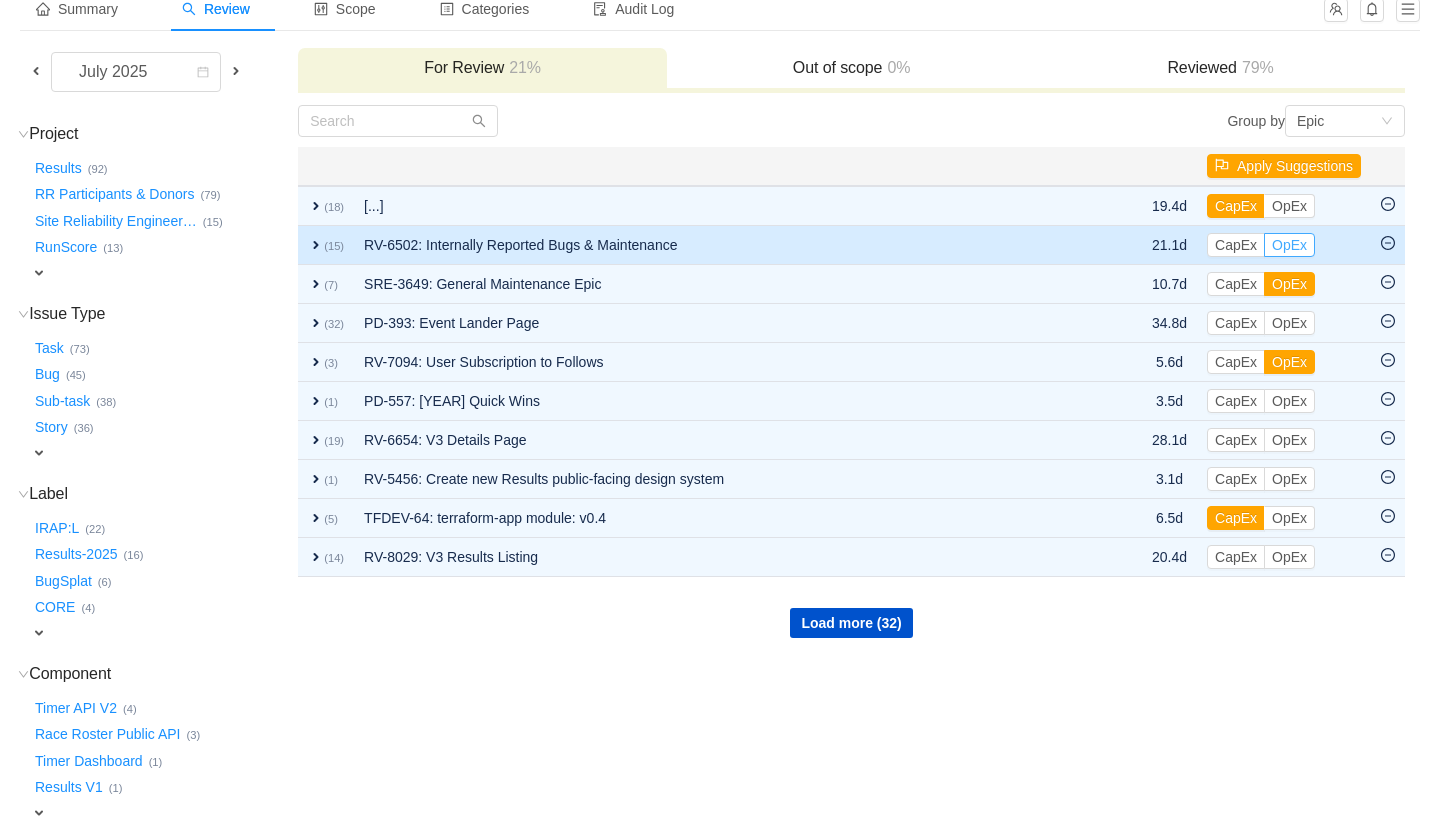 click on "OpEx" at bounding box center (1289, 245) 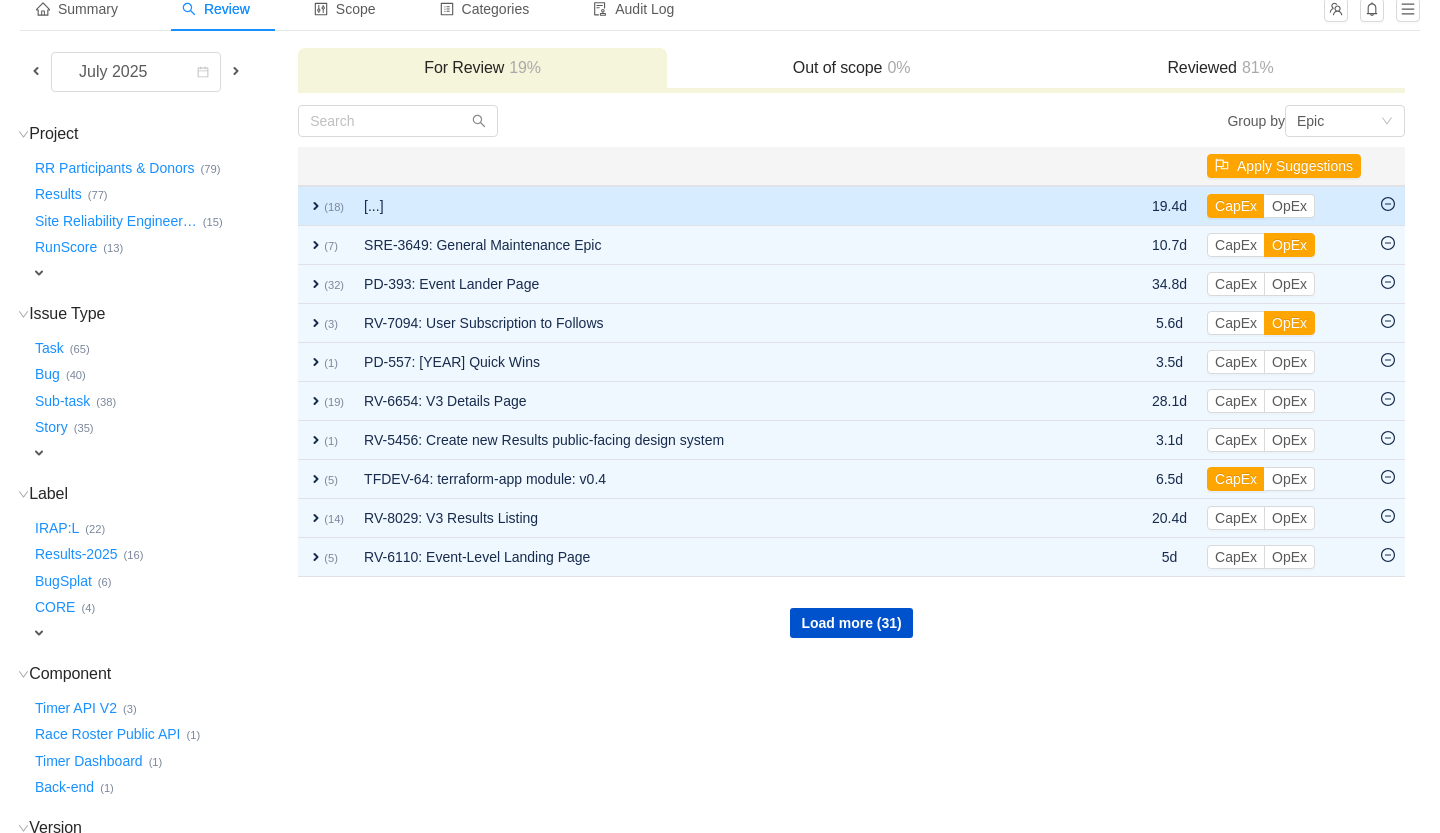 click on "expand (18)" at bounding box center (326, 206) 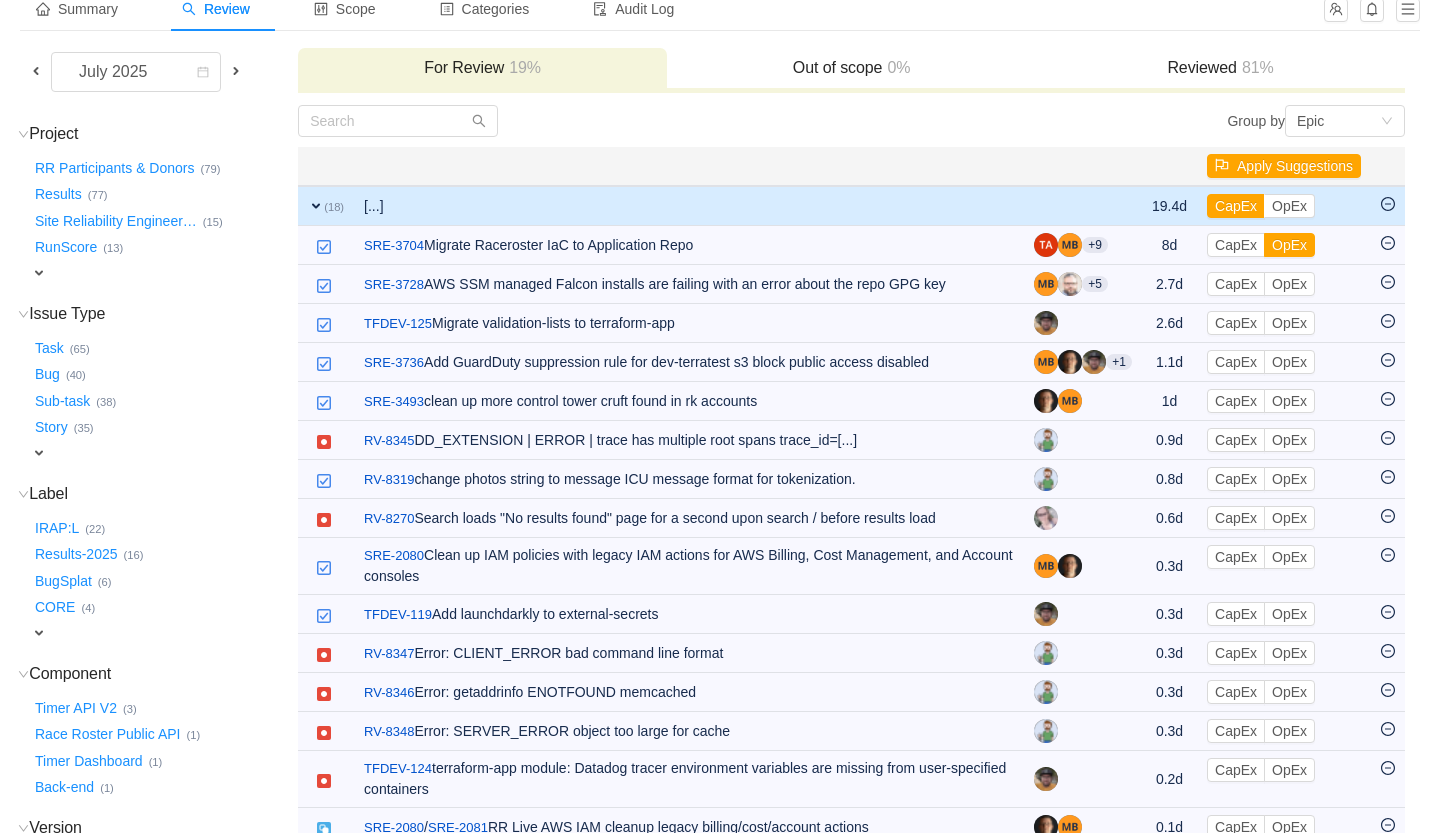 click on "expand" at bounding box center (316, 206) 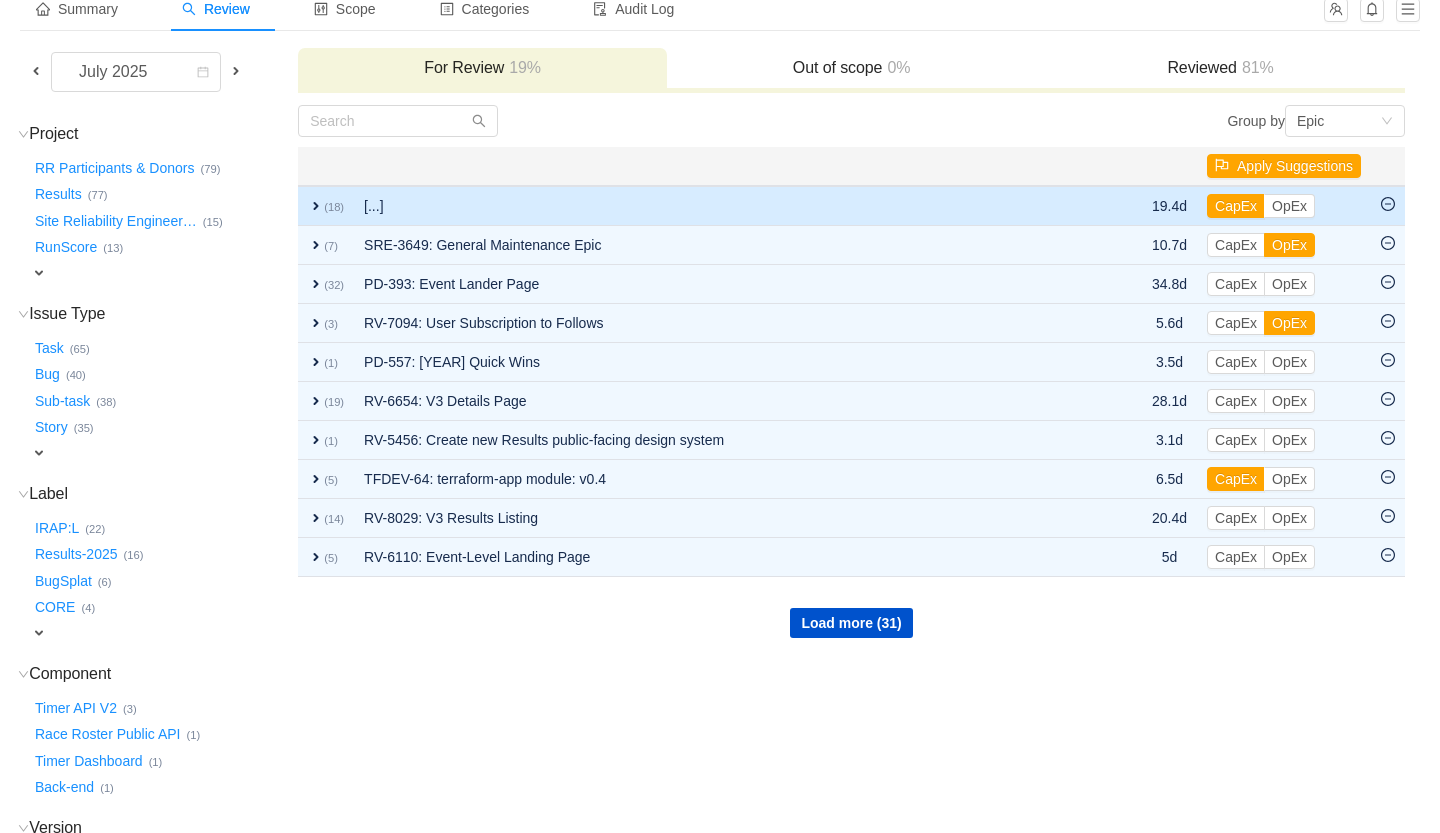 click on "[...]" at bounding box center [728, 206] 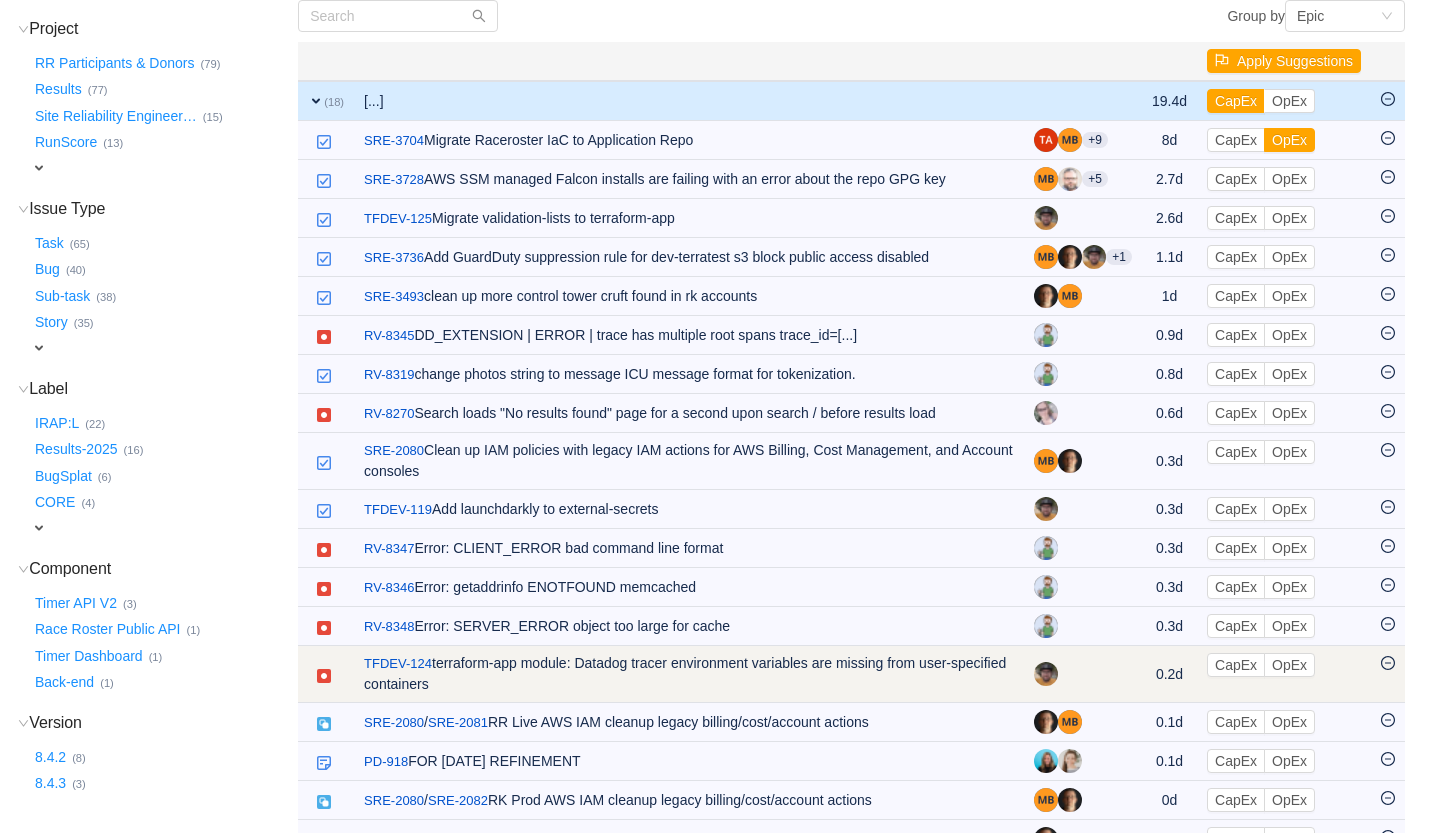 scroll, scrollTop: 225, scrollLeft: 0, axis: vertical 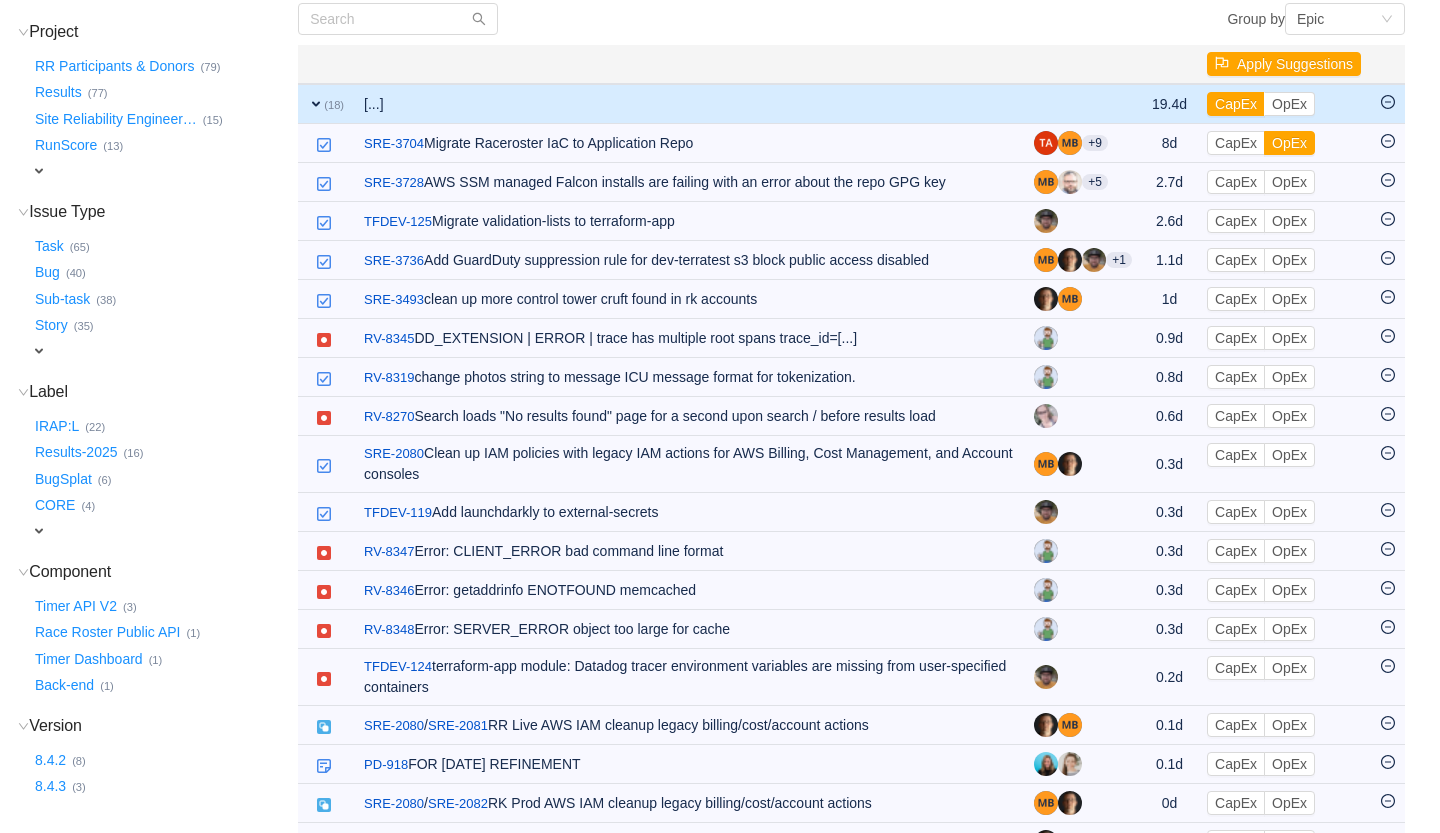 click on "expand" at bounding box center (316, 104) 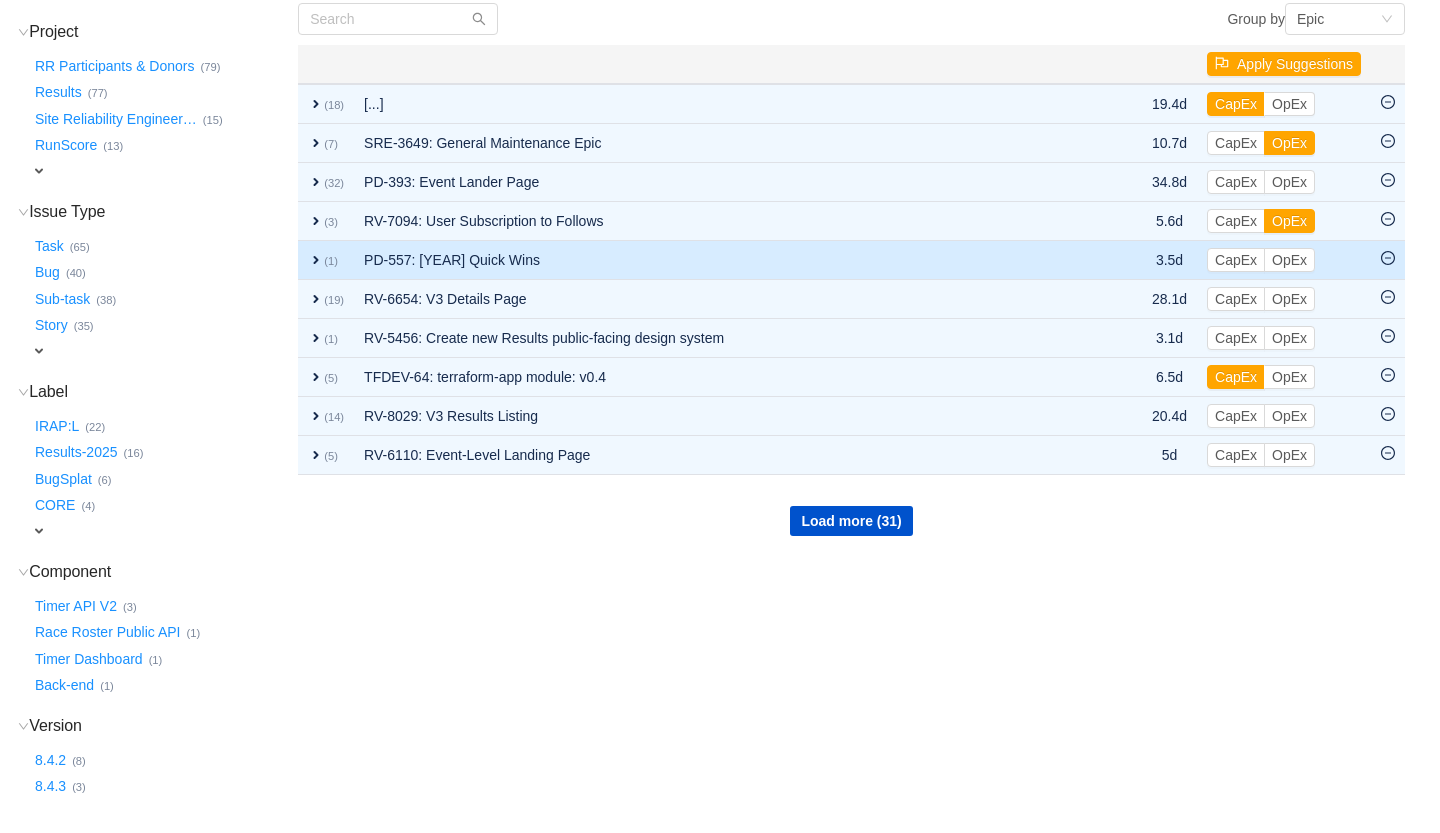 click on "expand" at bounding box center [316, 260] 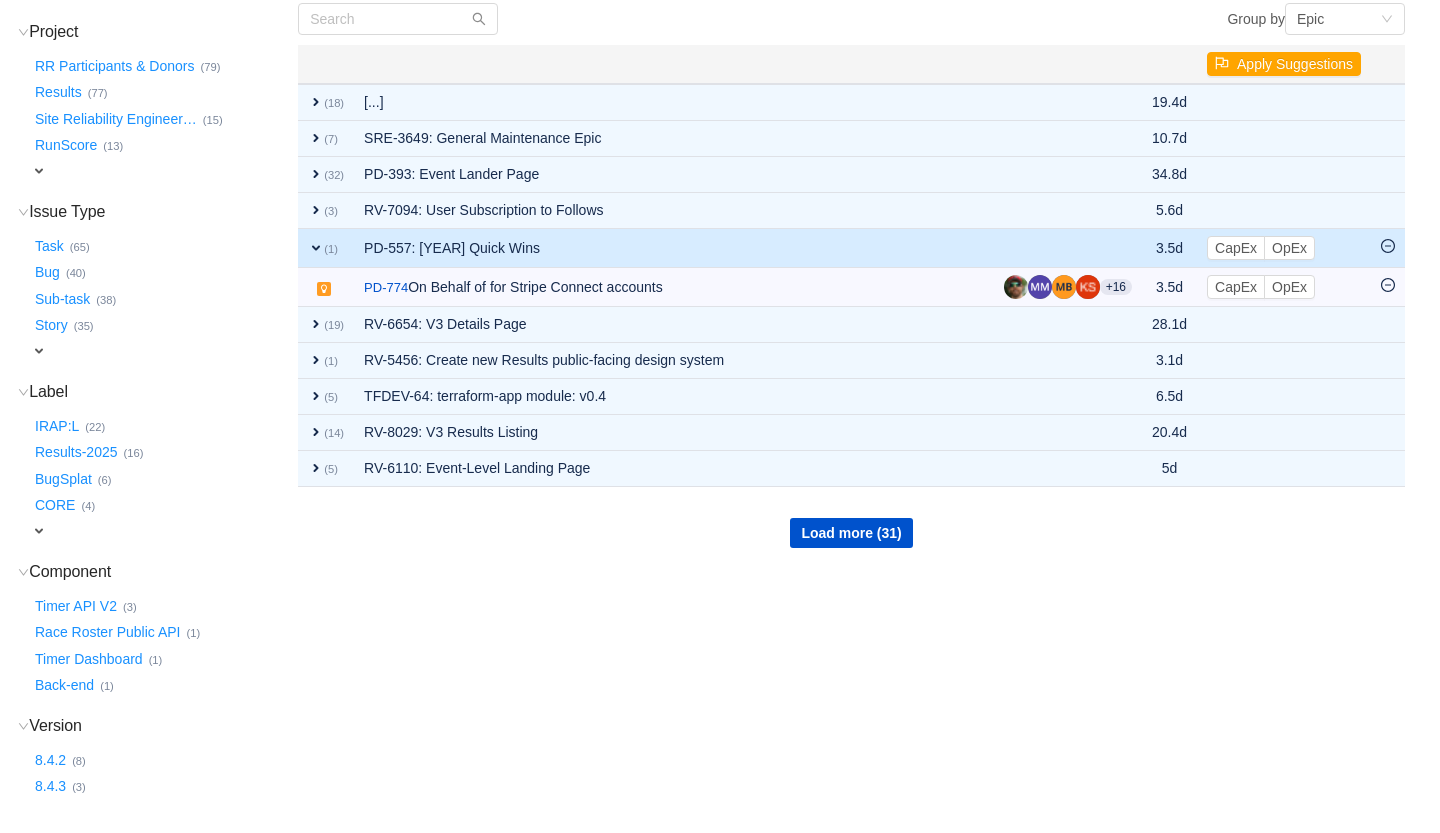click on "expand" at bounding box center (316, 248) 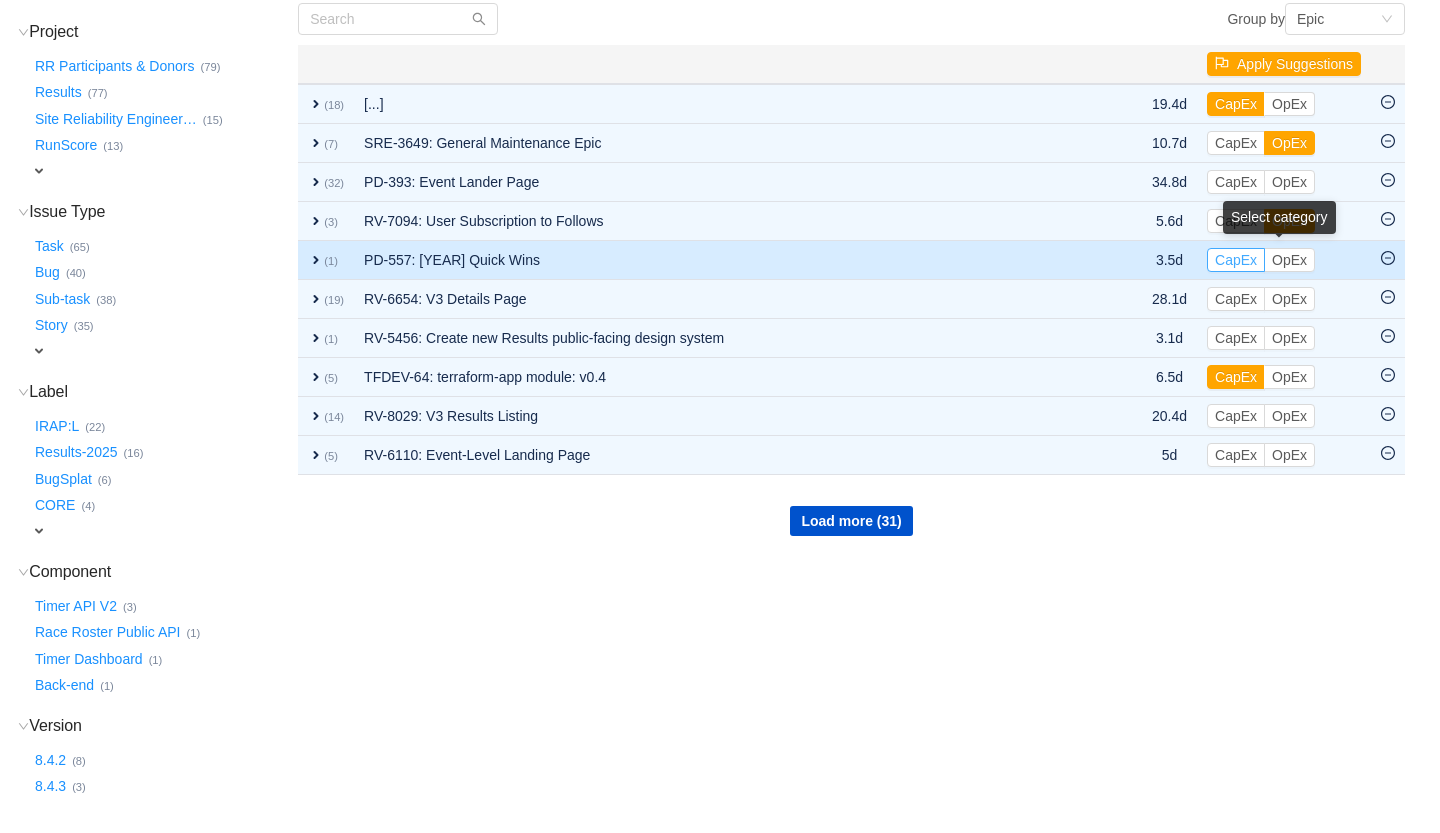 click on "CapEx" at bounding box center [1236, 260] 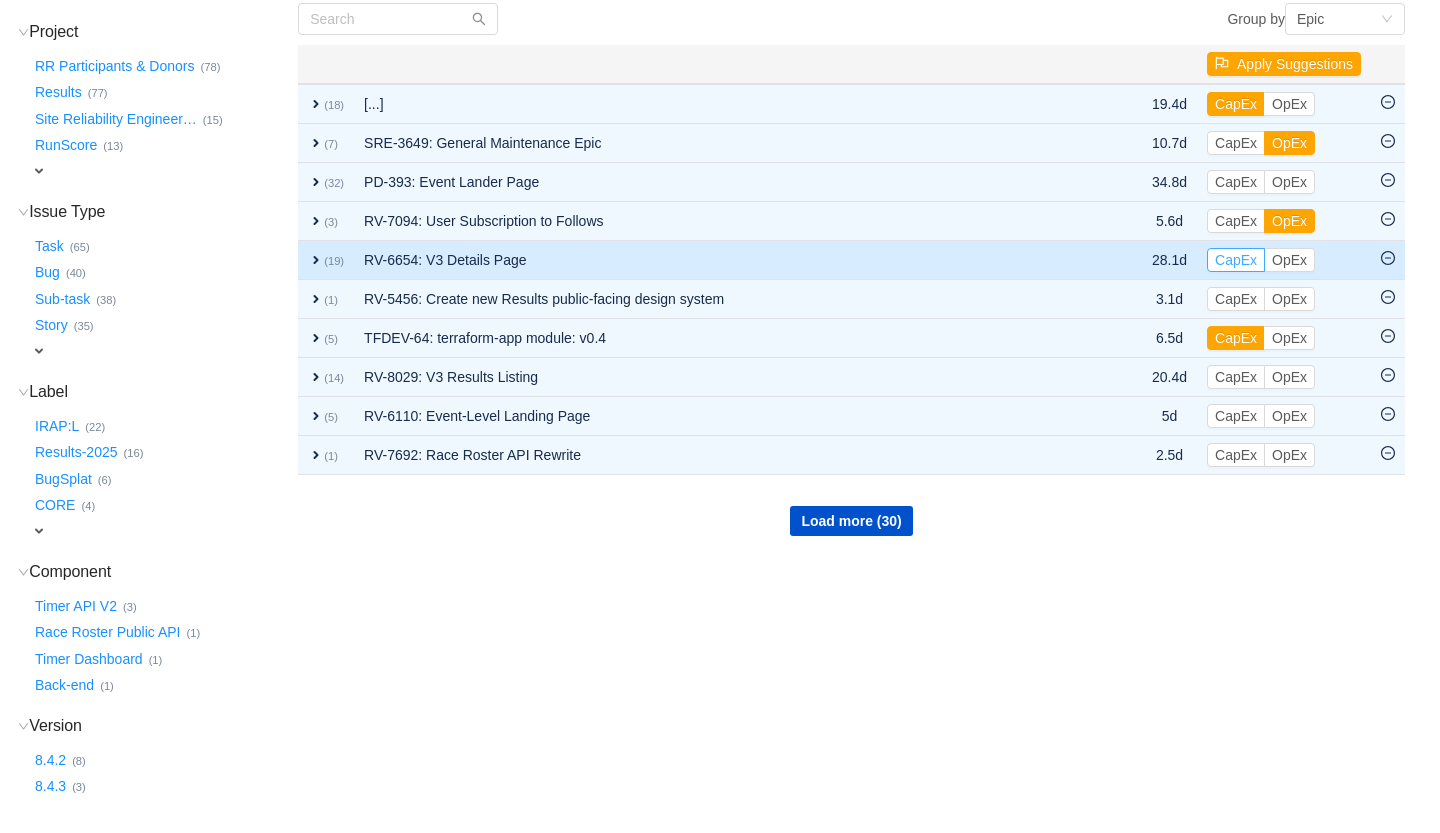 click on "CapEx" at bounding box center (1236, 260) 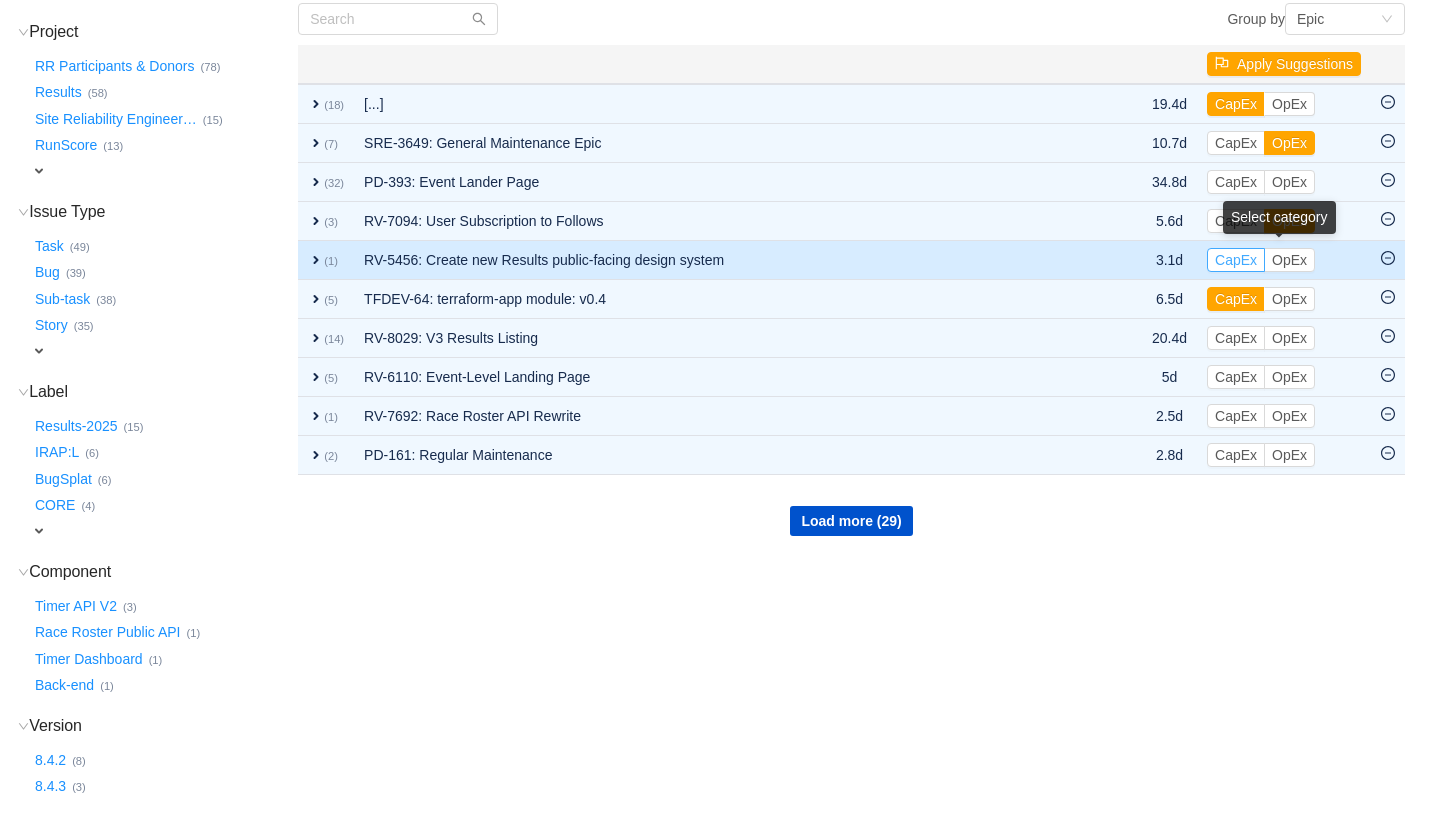 click on "CapEx" at bounding box center [1236, 260] 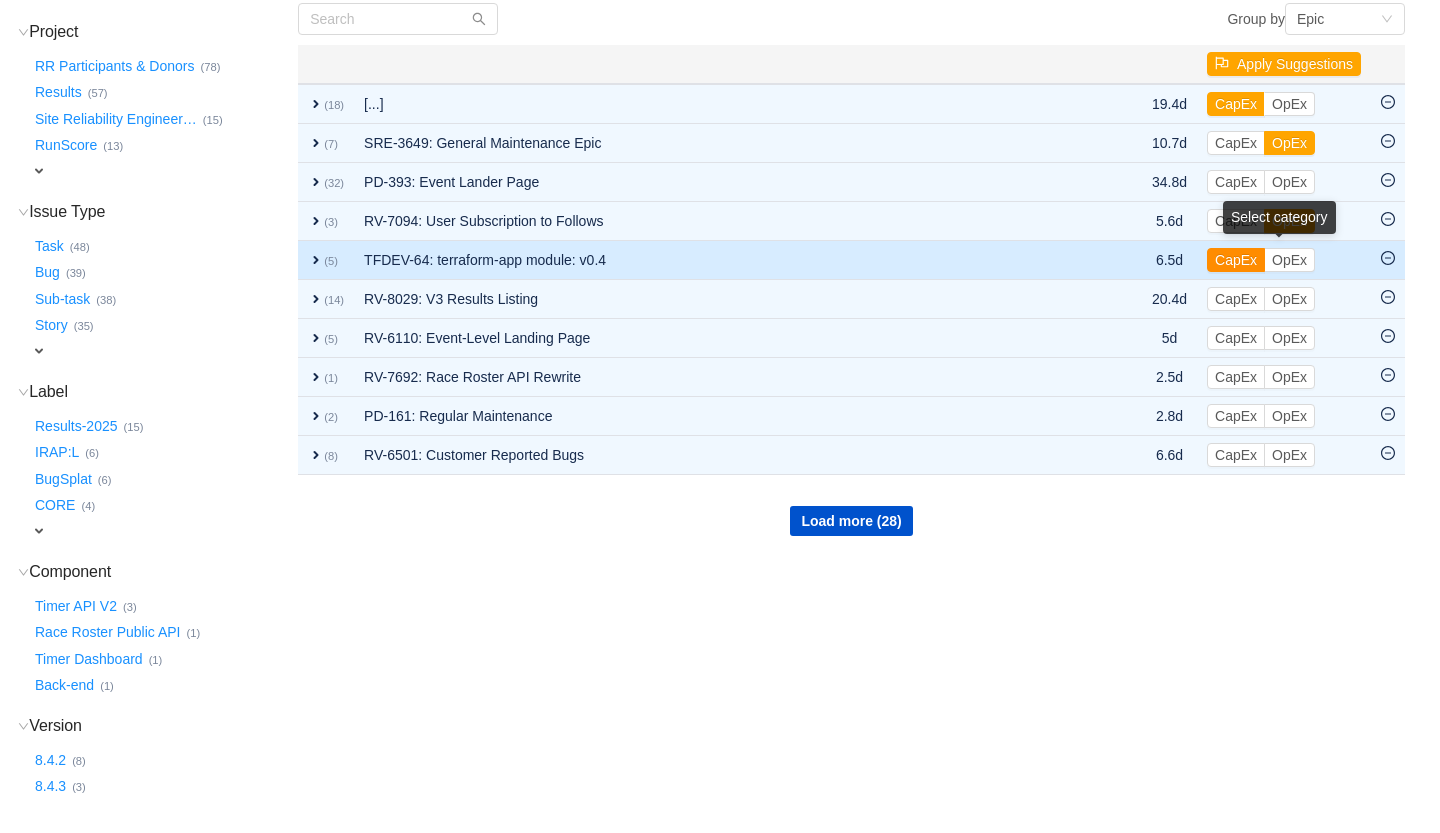 click on "CapEx" at bounding box center (1236, 260) 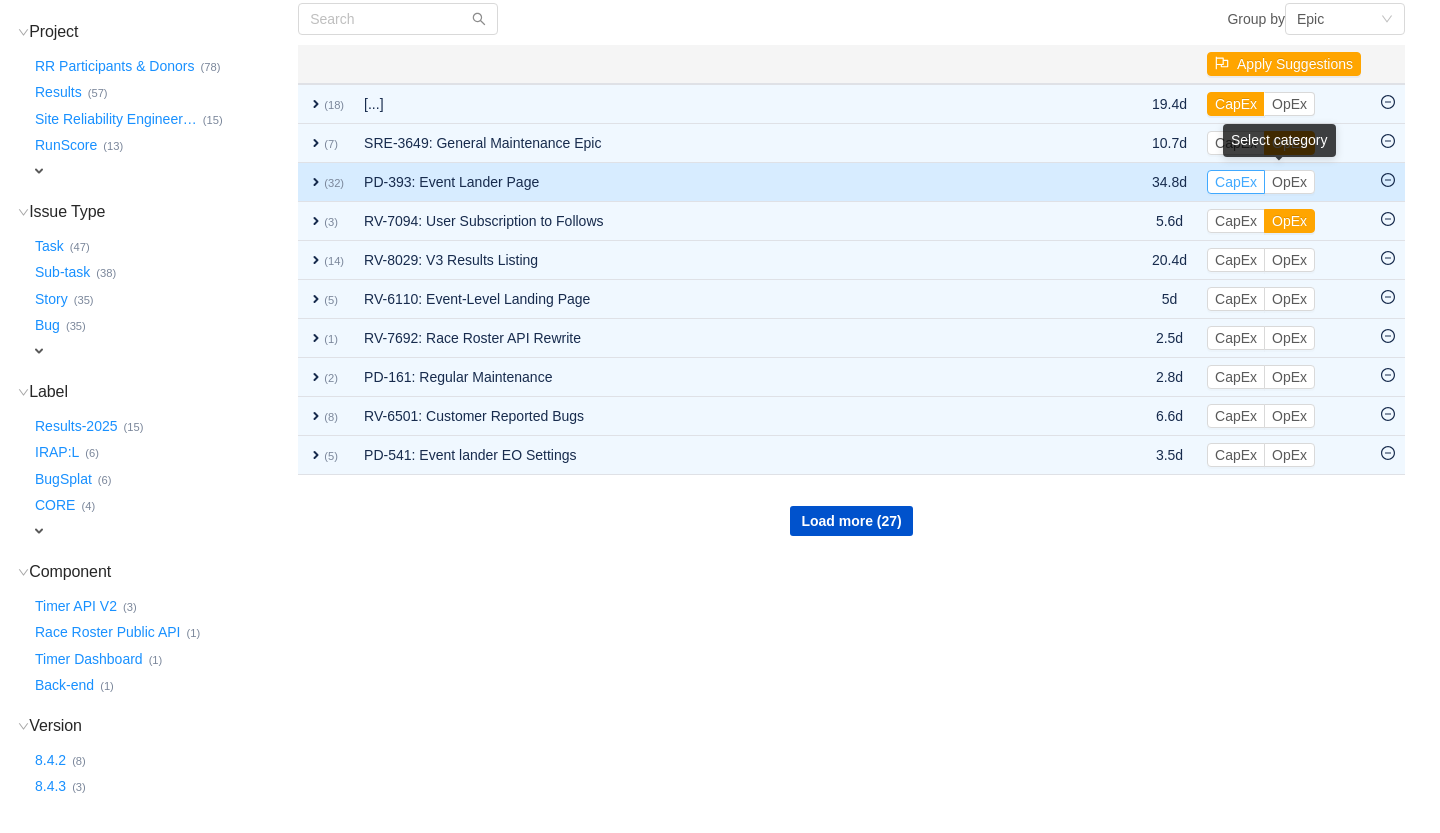 click on "CapEx" at bounding box center [1236, 182] 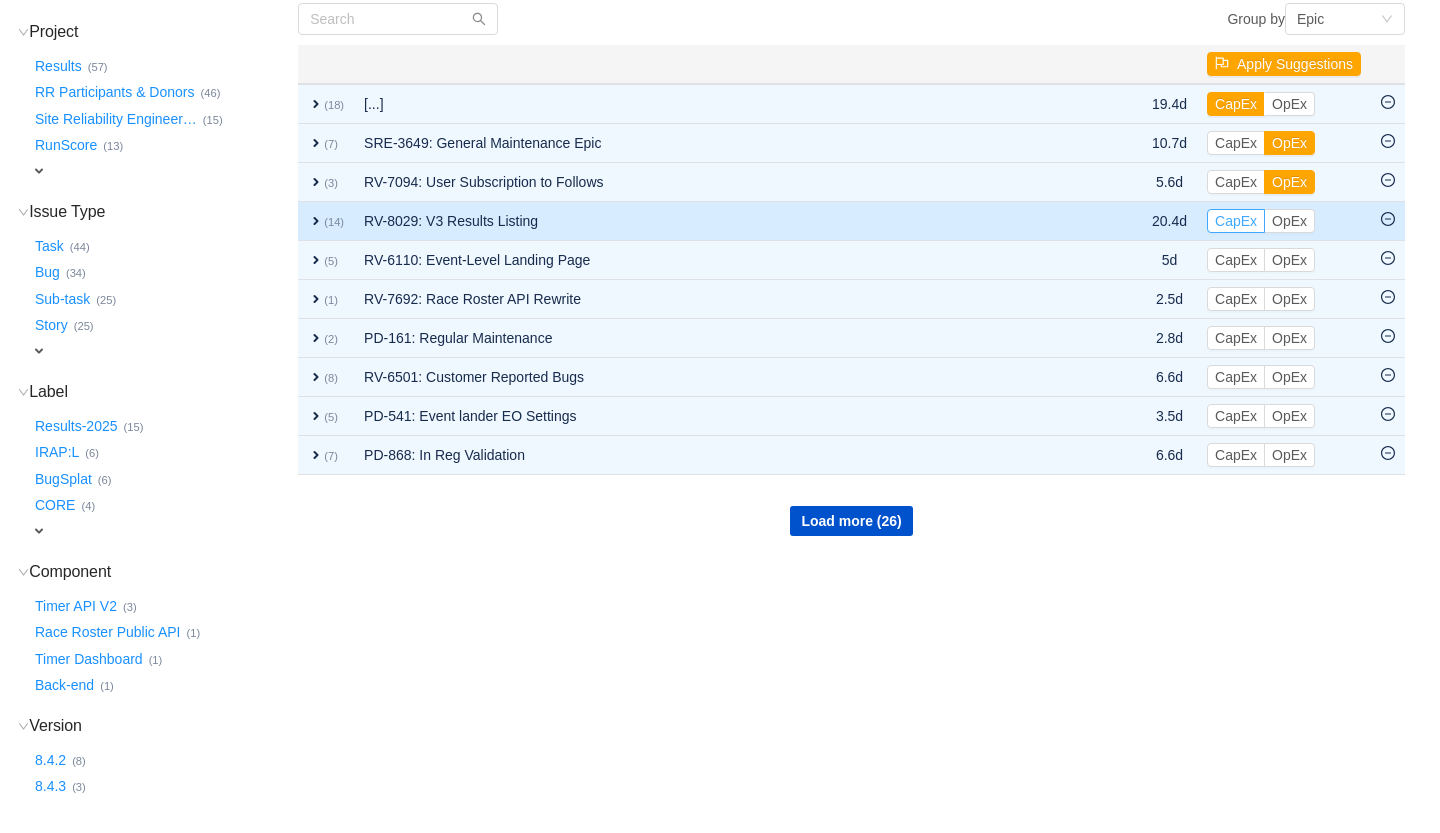 click on "CapEx" at bounding box center [1236, 221] 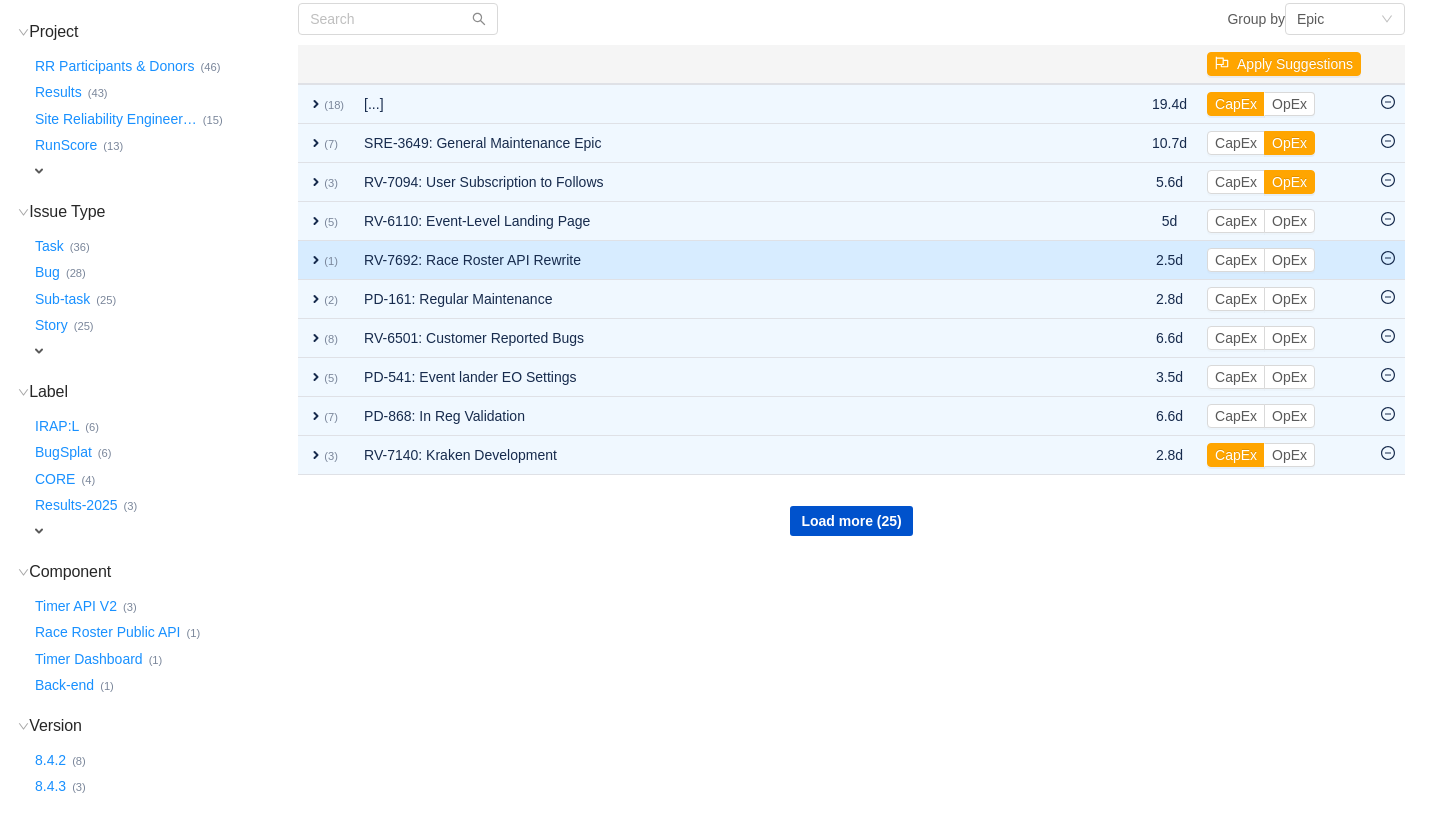click on "RV-7692: Race Roster API Rewrite" at bounding box center (719, 260) 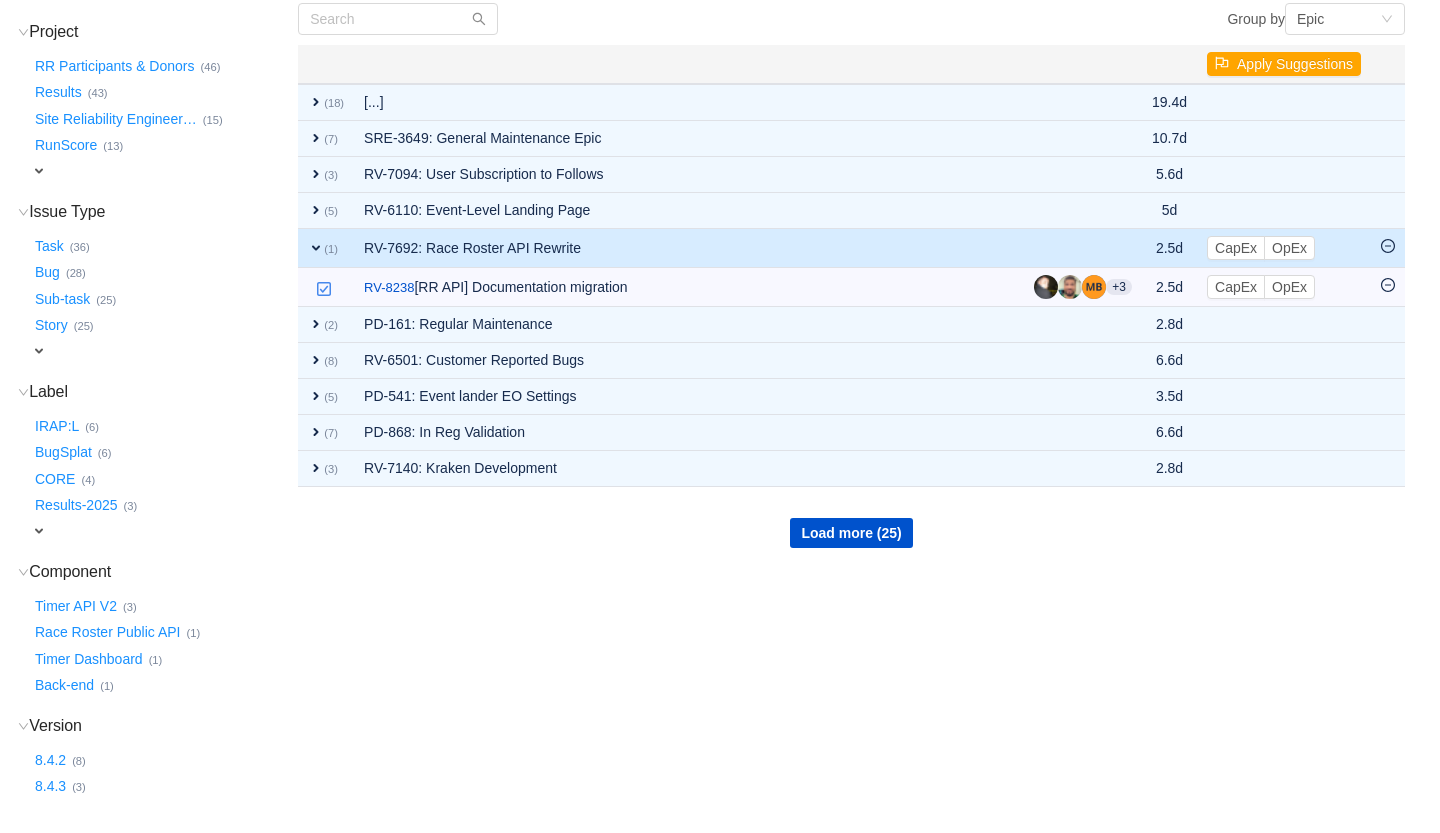 click on "RV-7692: Race Roster API Rewrite" at bounding box center [689, 248] 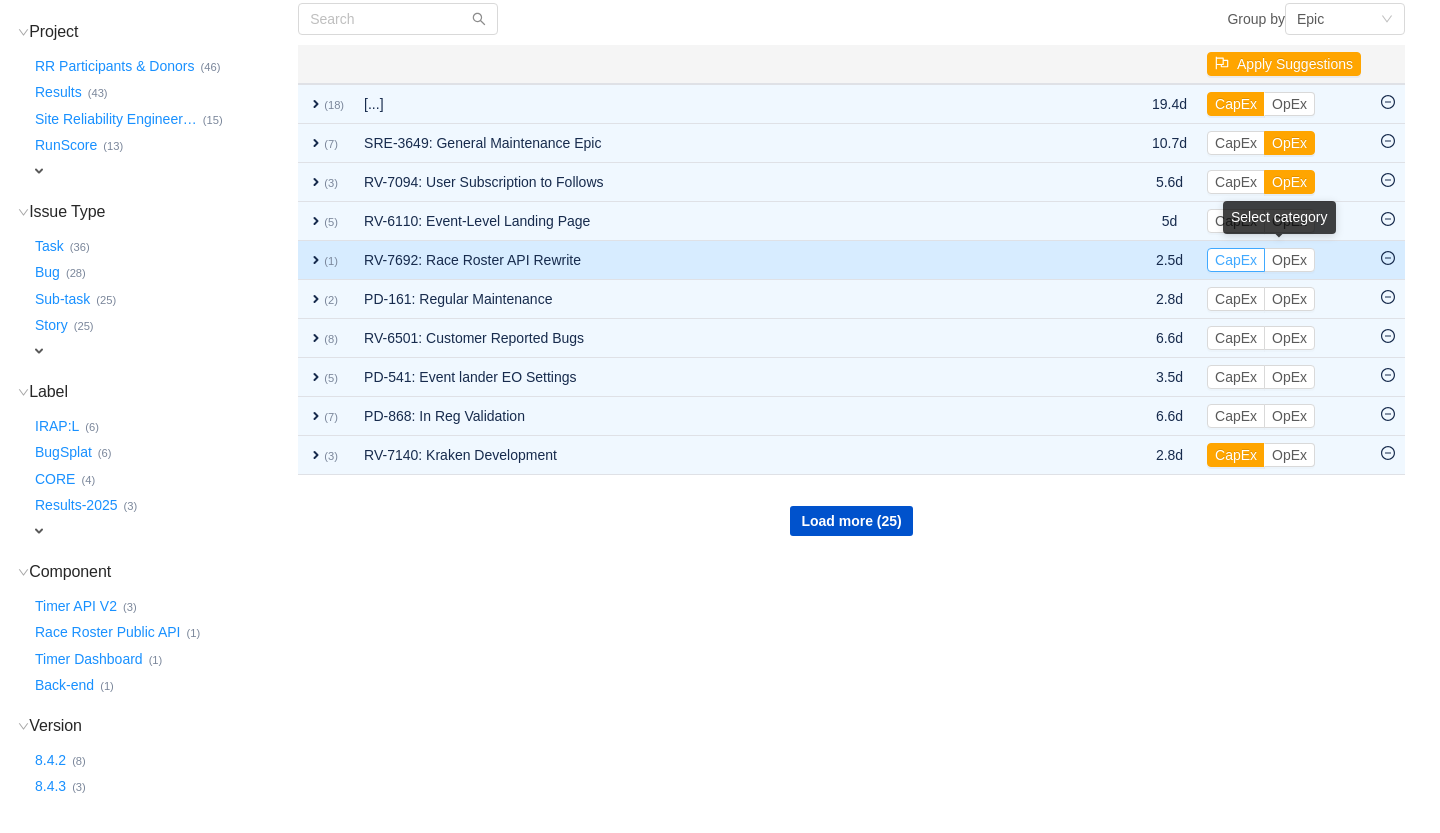 click on "CapEx" at bounding box center (1236, 260) 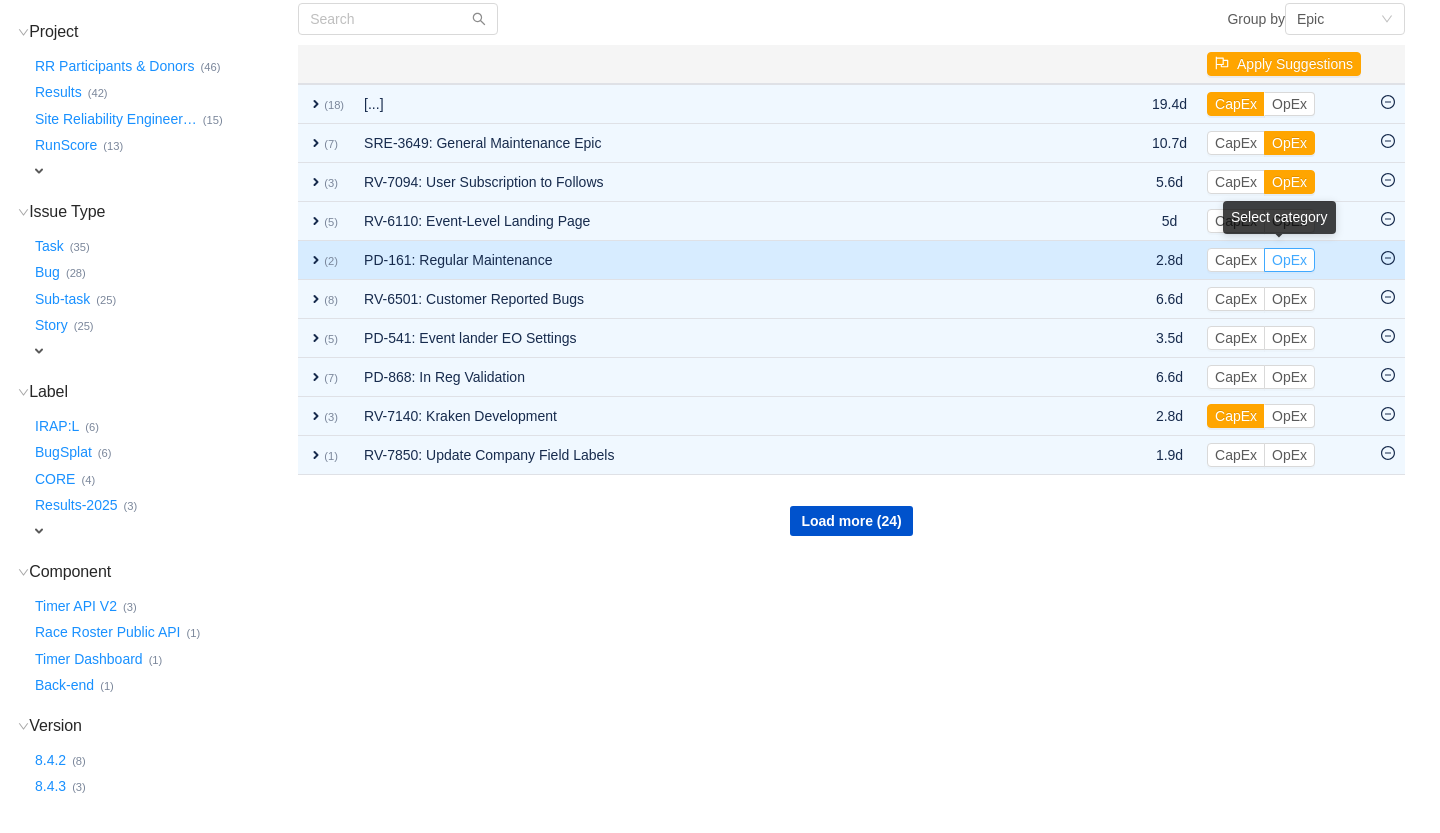 click on "OpEx" at bounding box center (1289, 260) 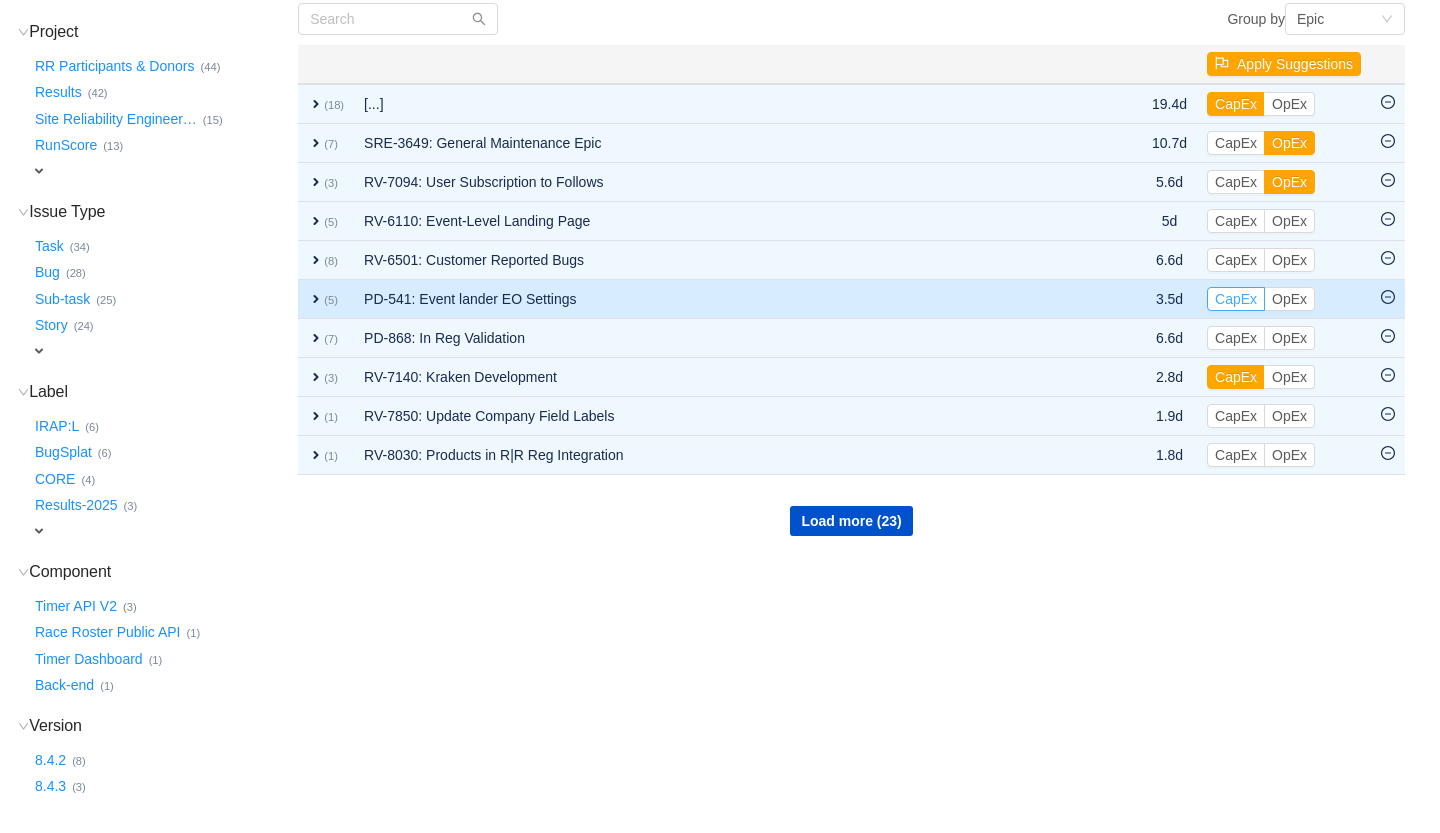 click on "CapEx" at bounding box center [1236, 299] 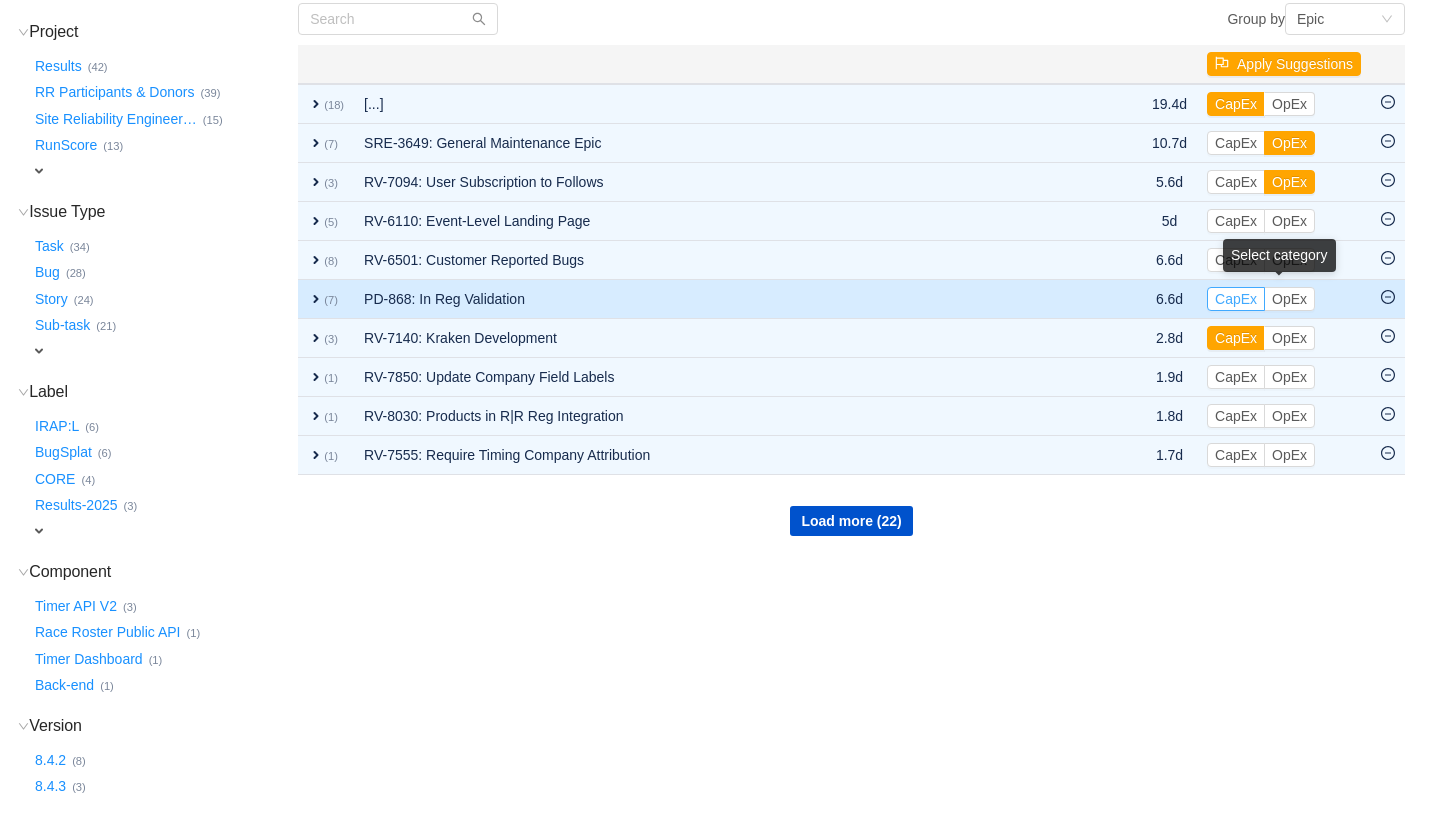 click on "CapEx" at bounding box center [1236, 299] 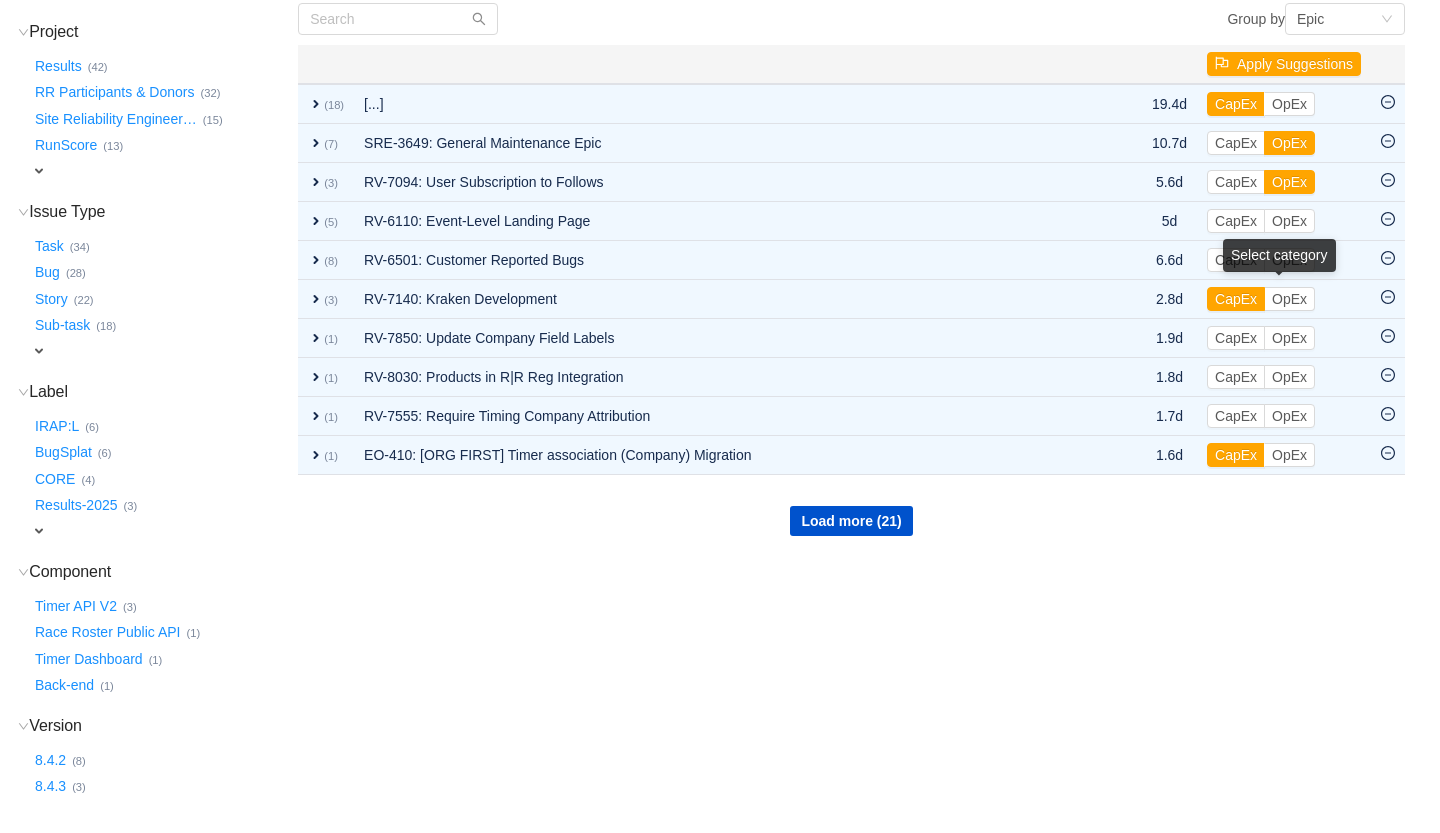 click on "CapEx" at bounding box center [1236, 299] 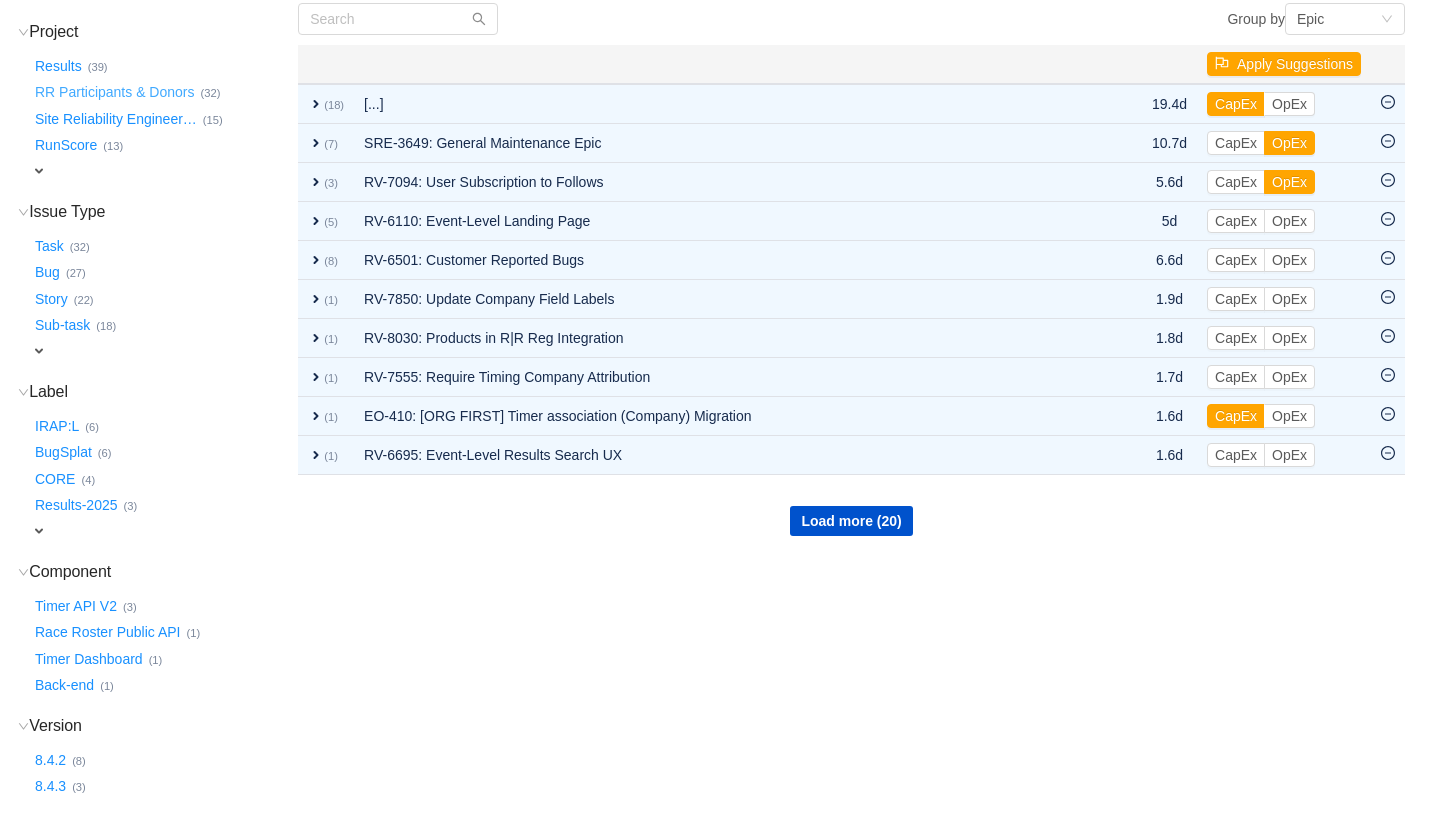 click on "RR Participants & Donors …" at bounding box center [116, 93] 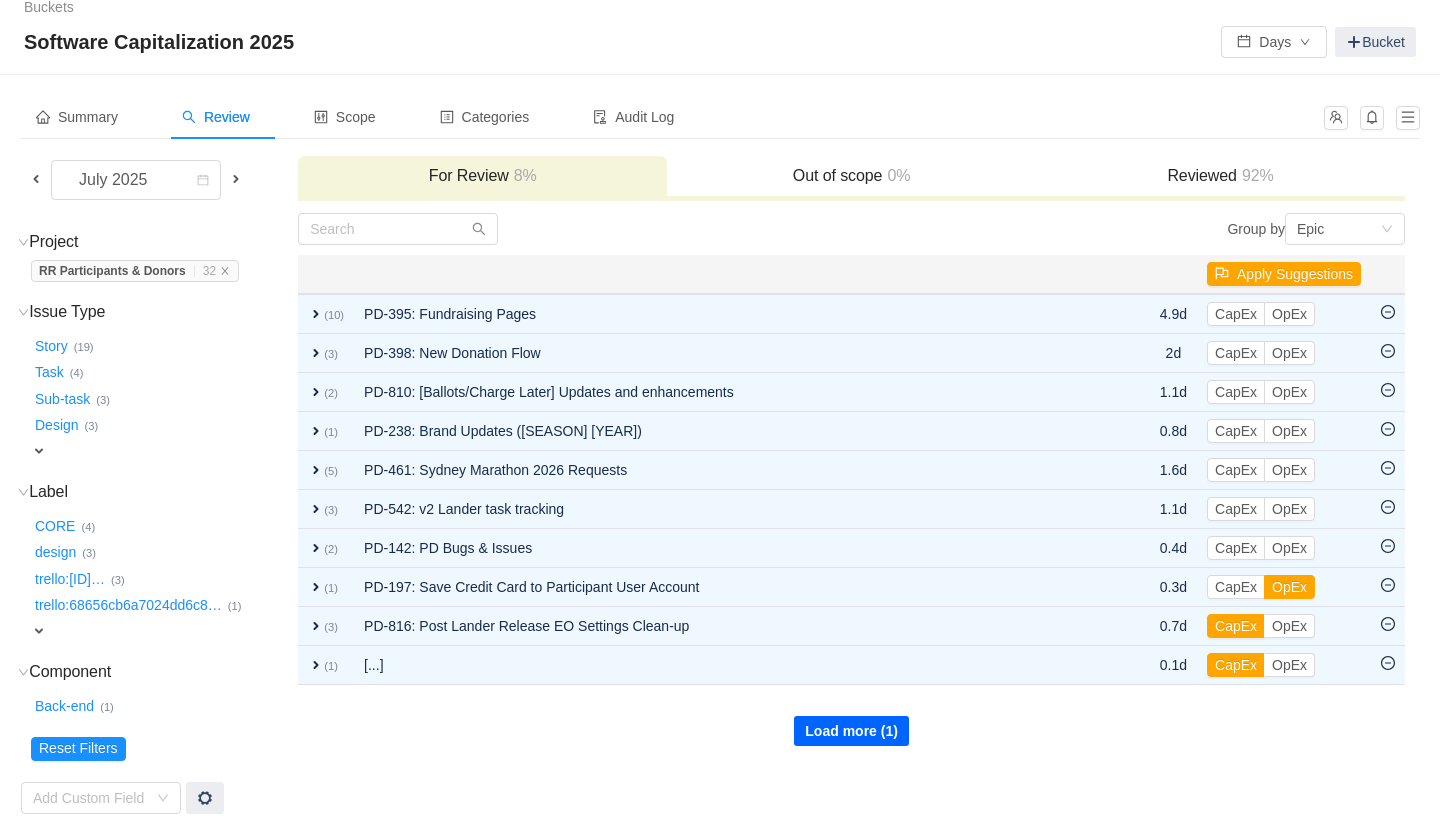 click on "Load more (1)" at bounding box center (851, 731) 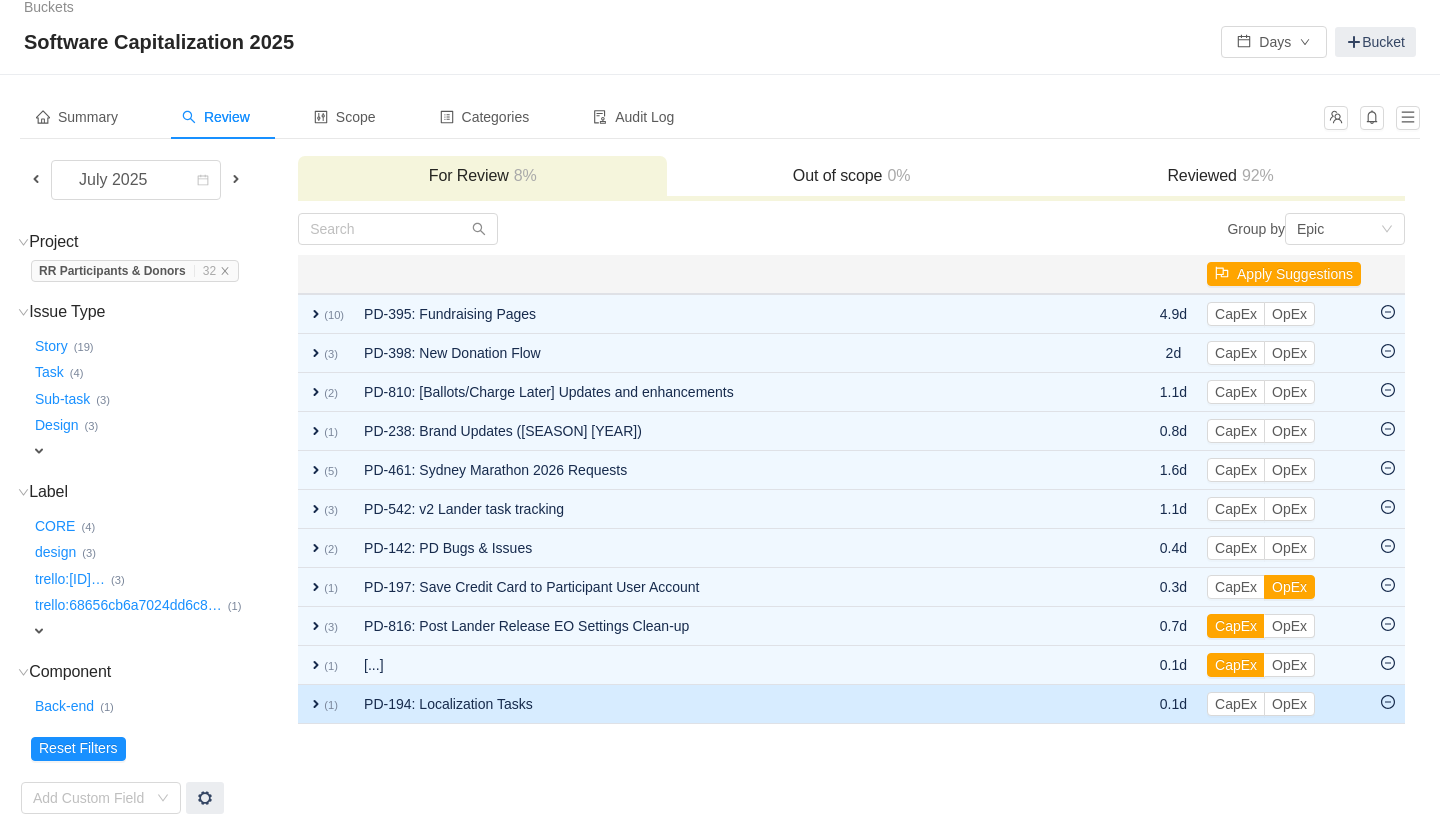 click on "expand" at bounding box center [316, 704] 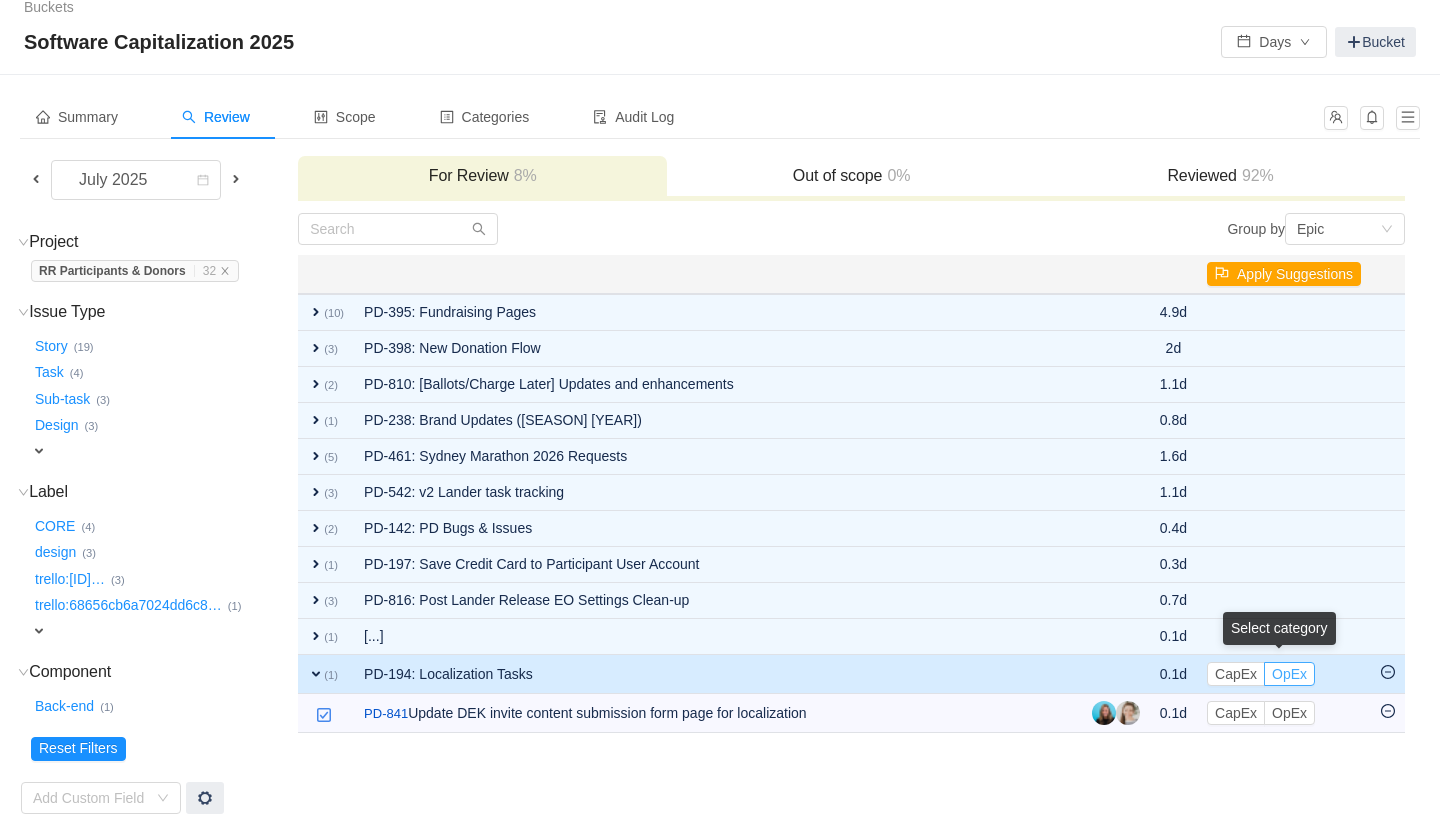 click on "OpEx" at bounding box center [1289, 674] 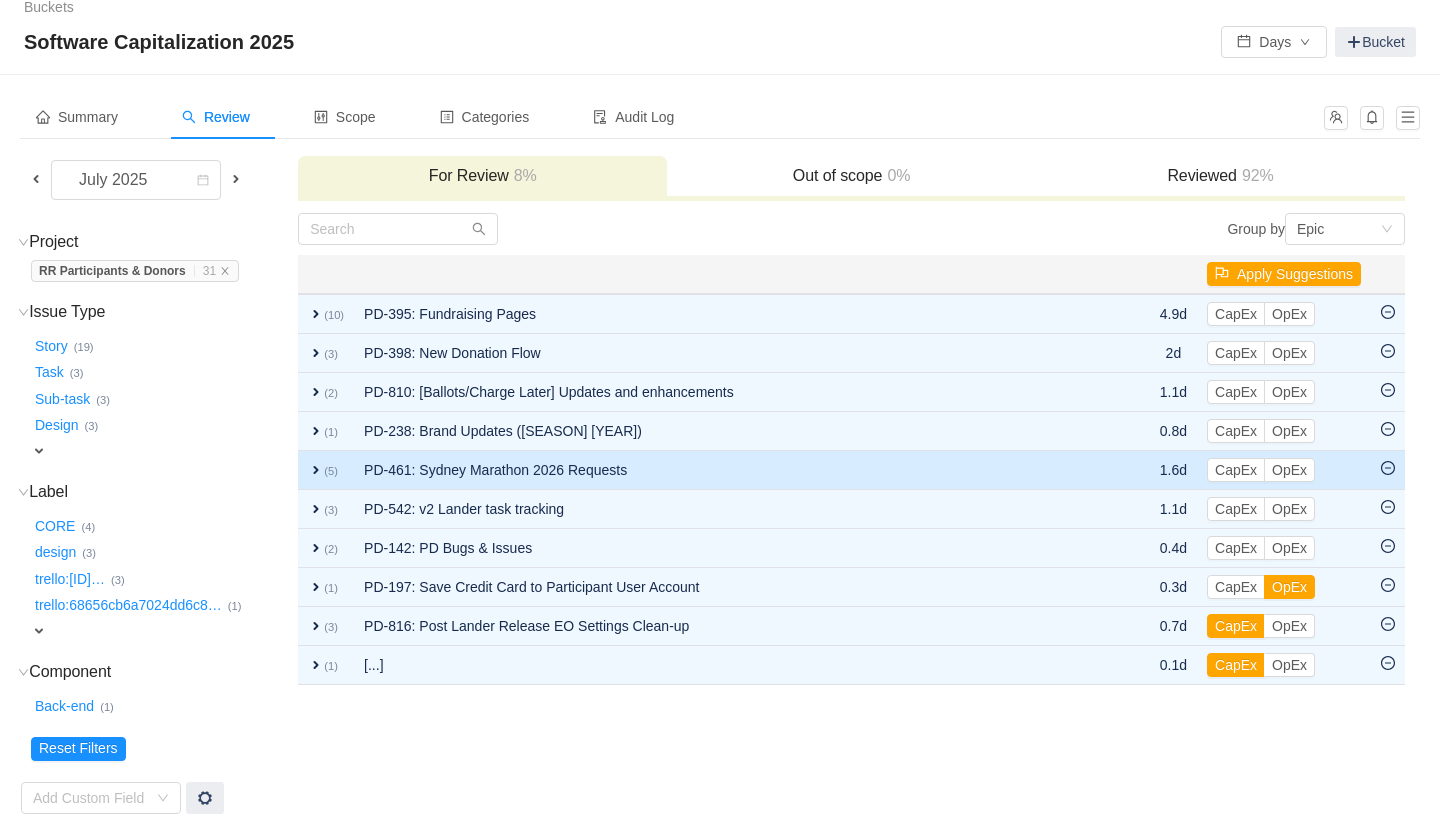 click at bounding box center [1130, 470] 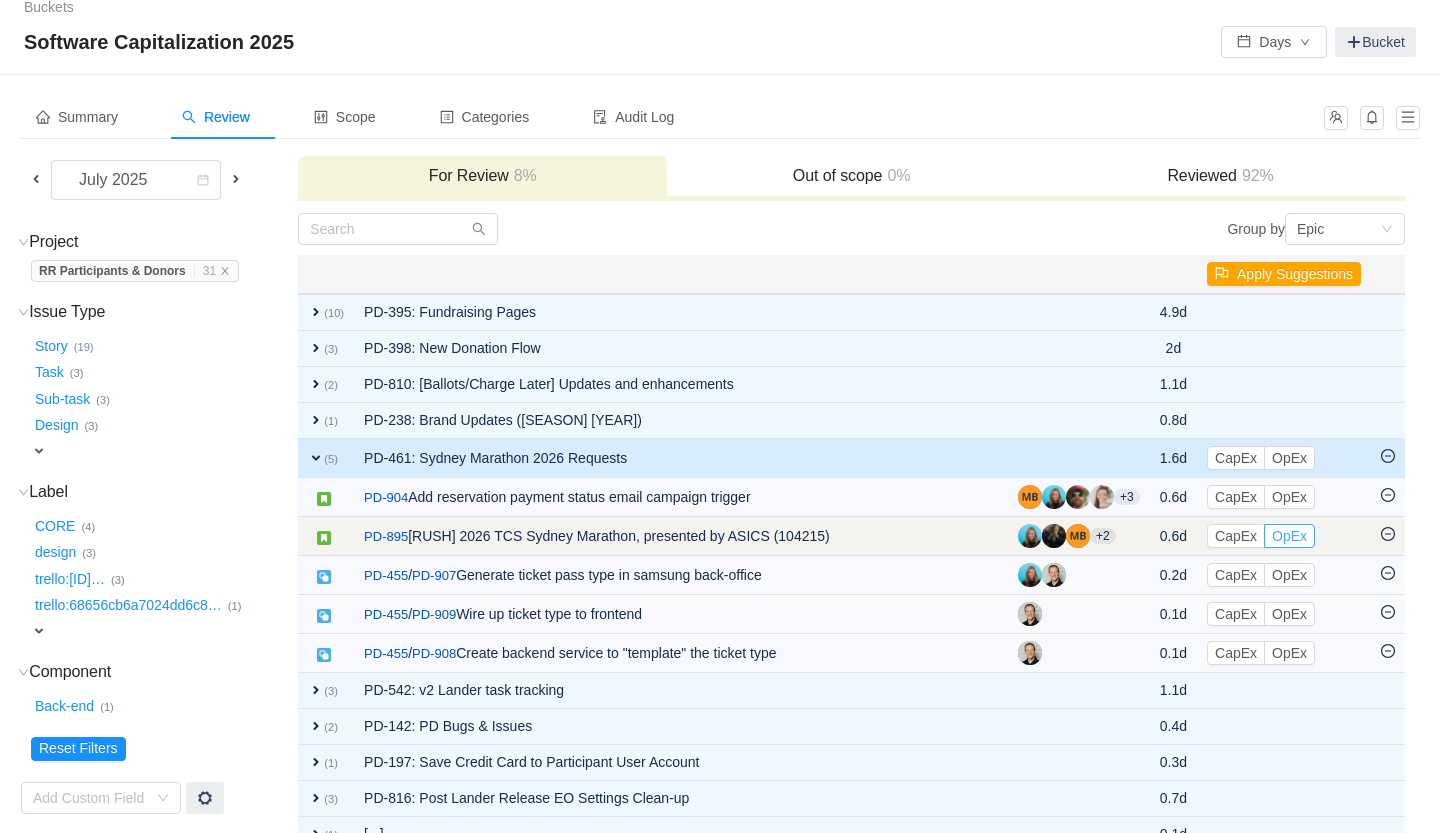click on "OpEx" at bounding box center [1289, 536] 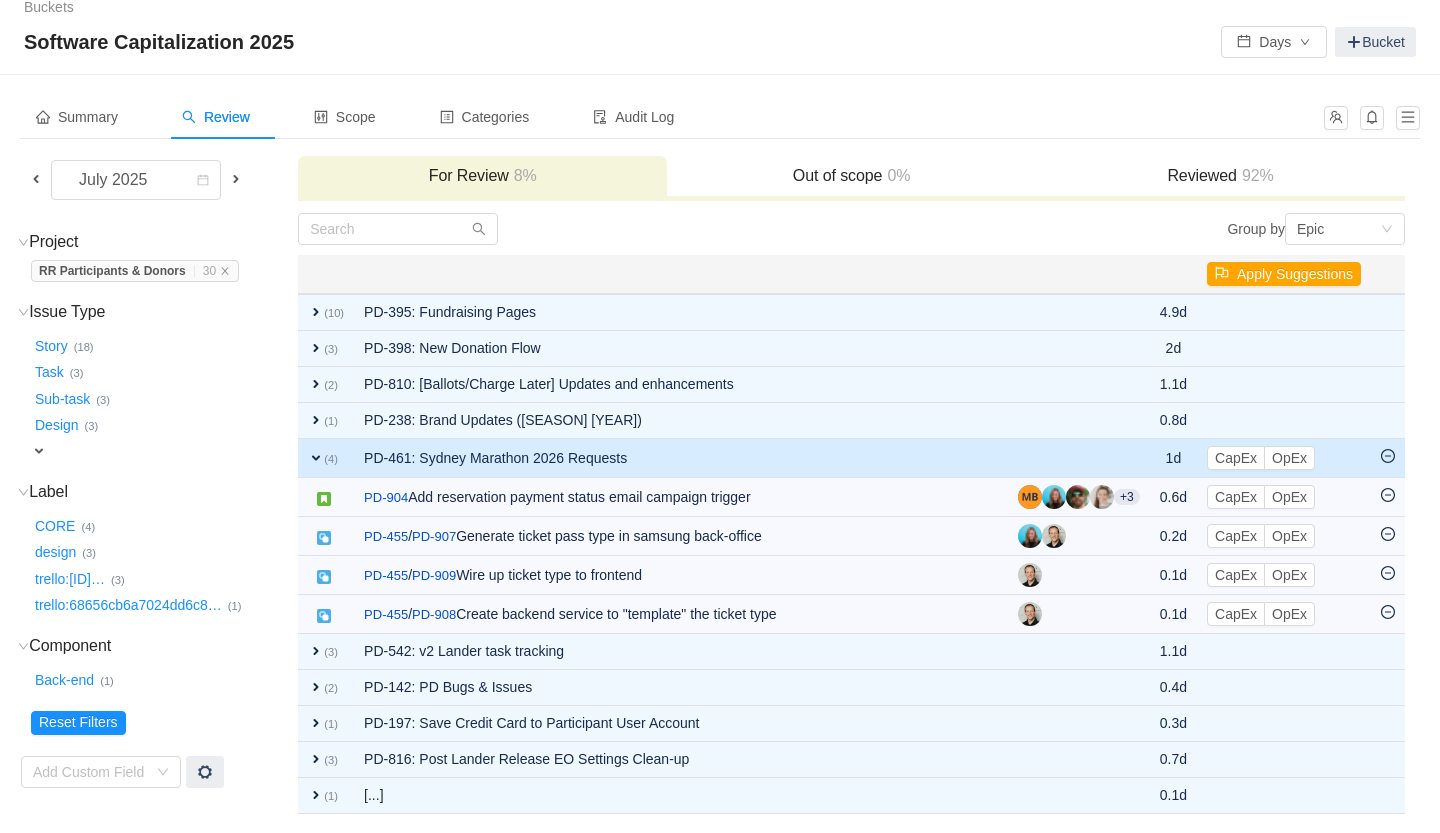 scroll, scrollTop: 8, scrollLeft: 0, axis: vertical 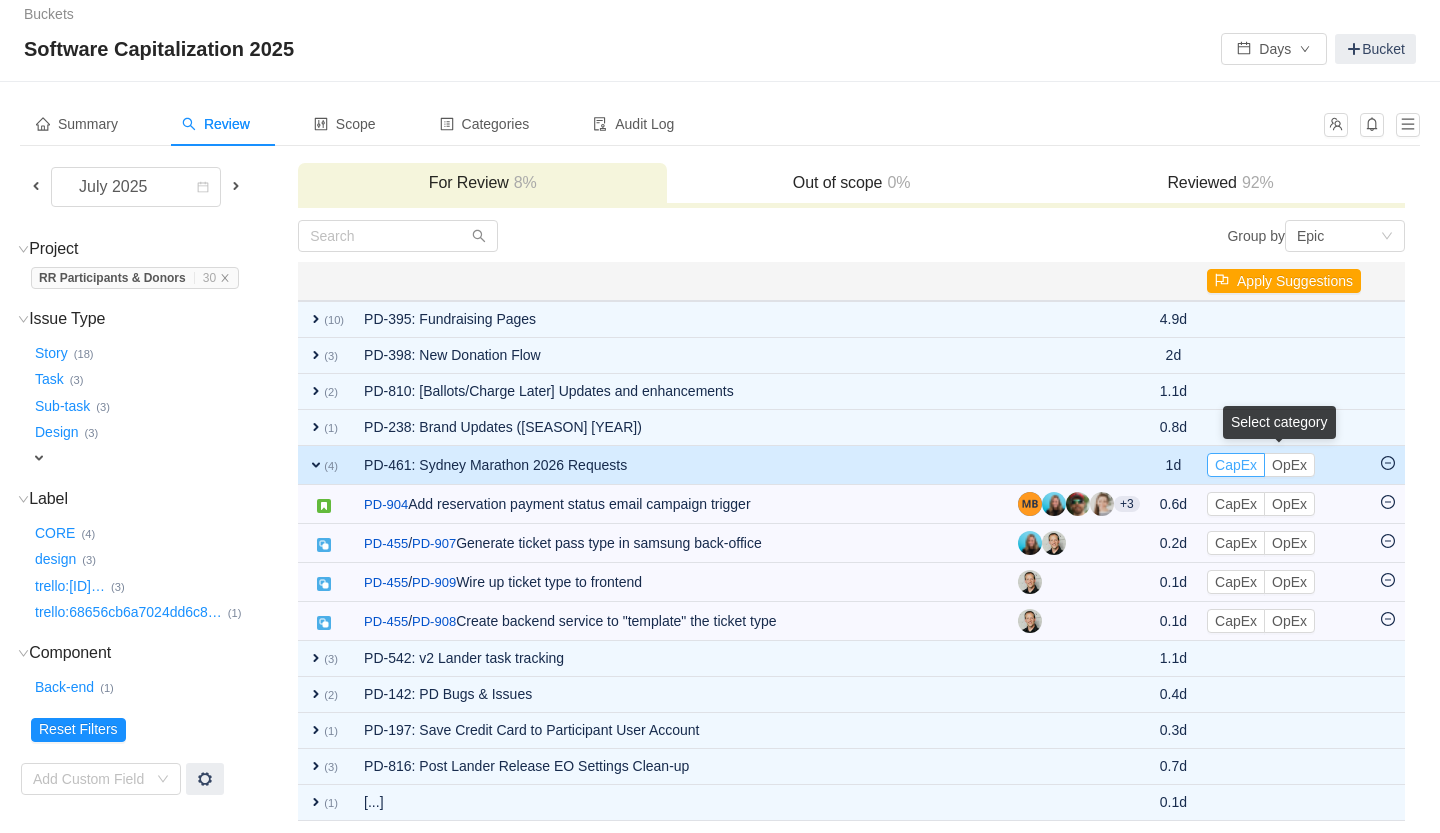 click on "CapEx" at bounding box center [1236, 465] 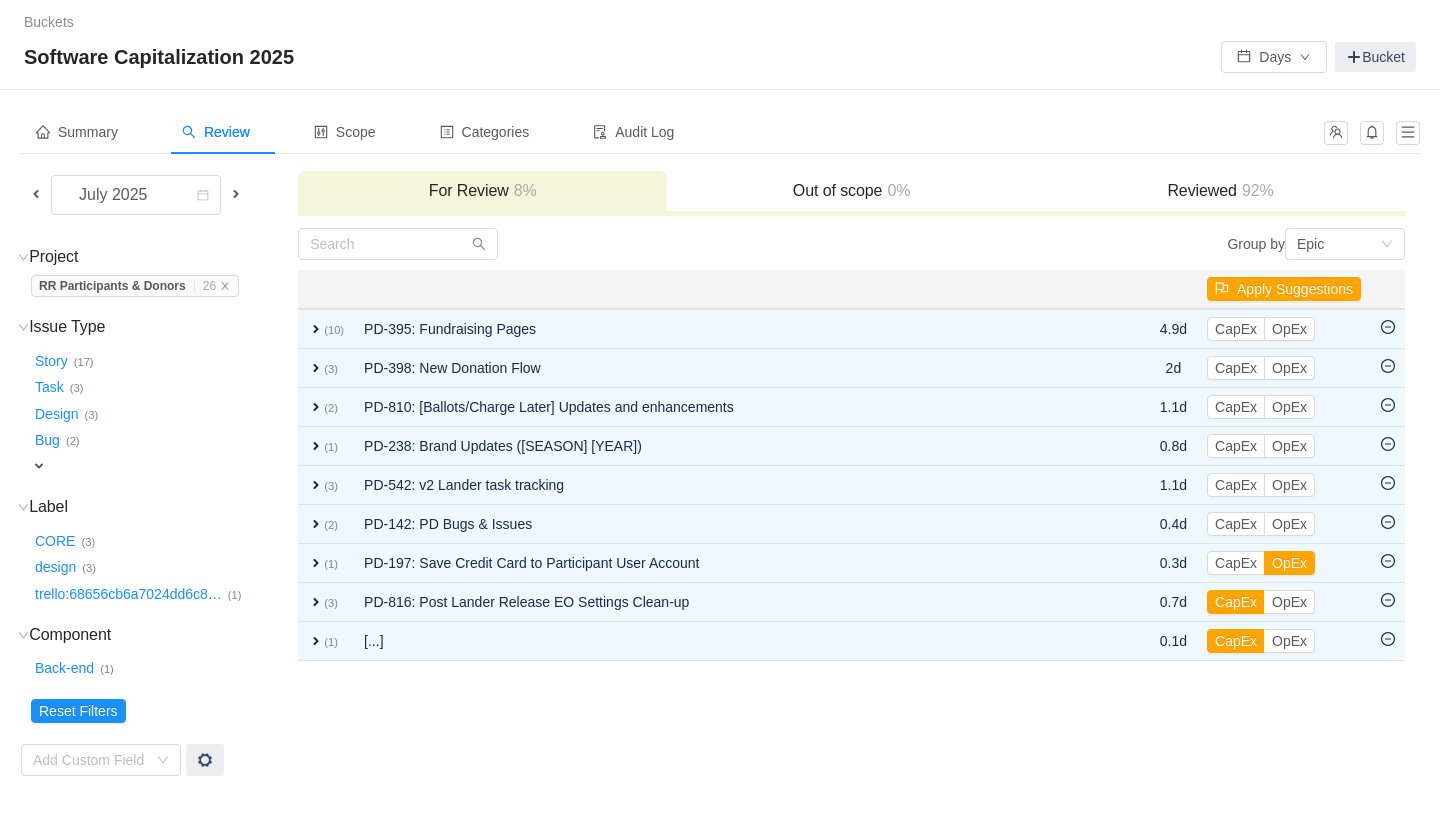 scroll, scrollTop: 0, scrollLeft: 0, axis: both 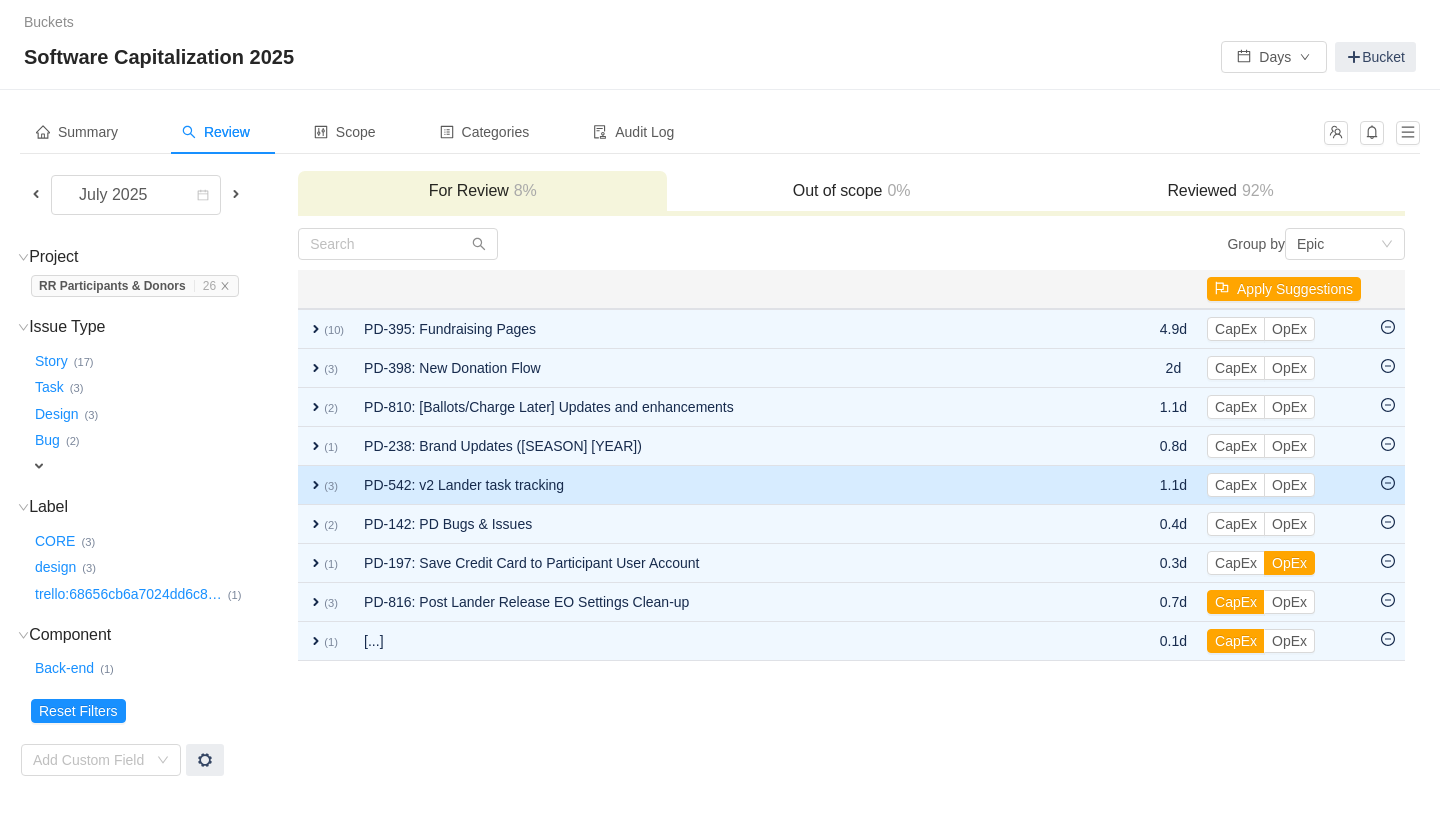 click on "PD-542: v2 Lander task tracking" at bounding box center [732, 485] 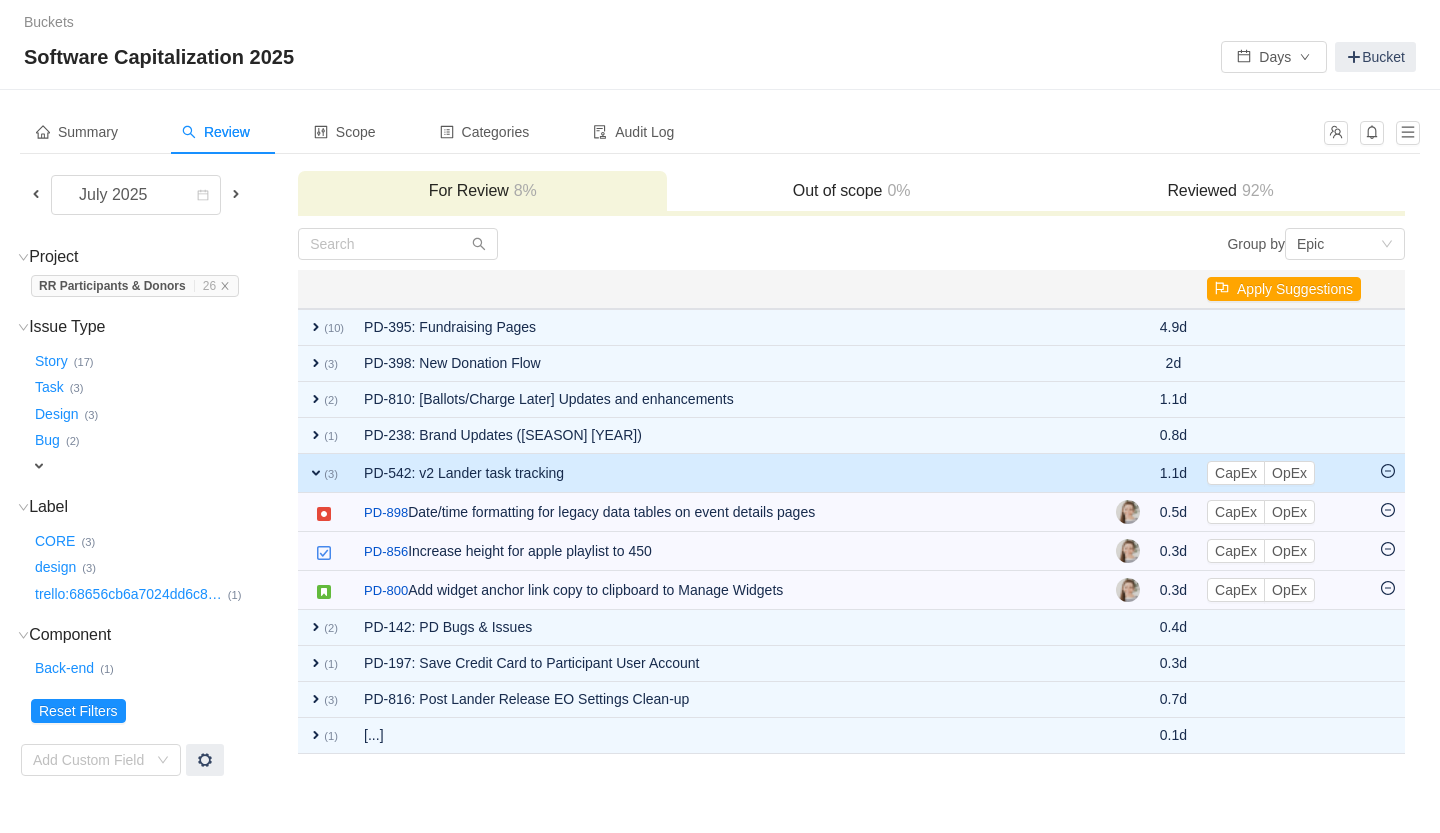 click on "PD-542: v2 Lander task tracking" at bounding box center (730, 473) 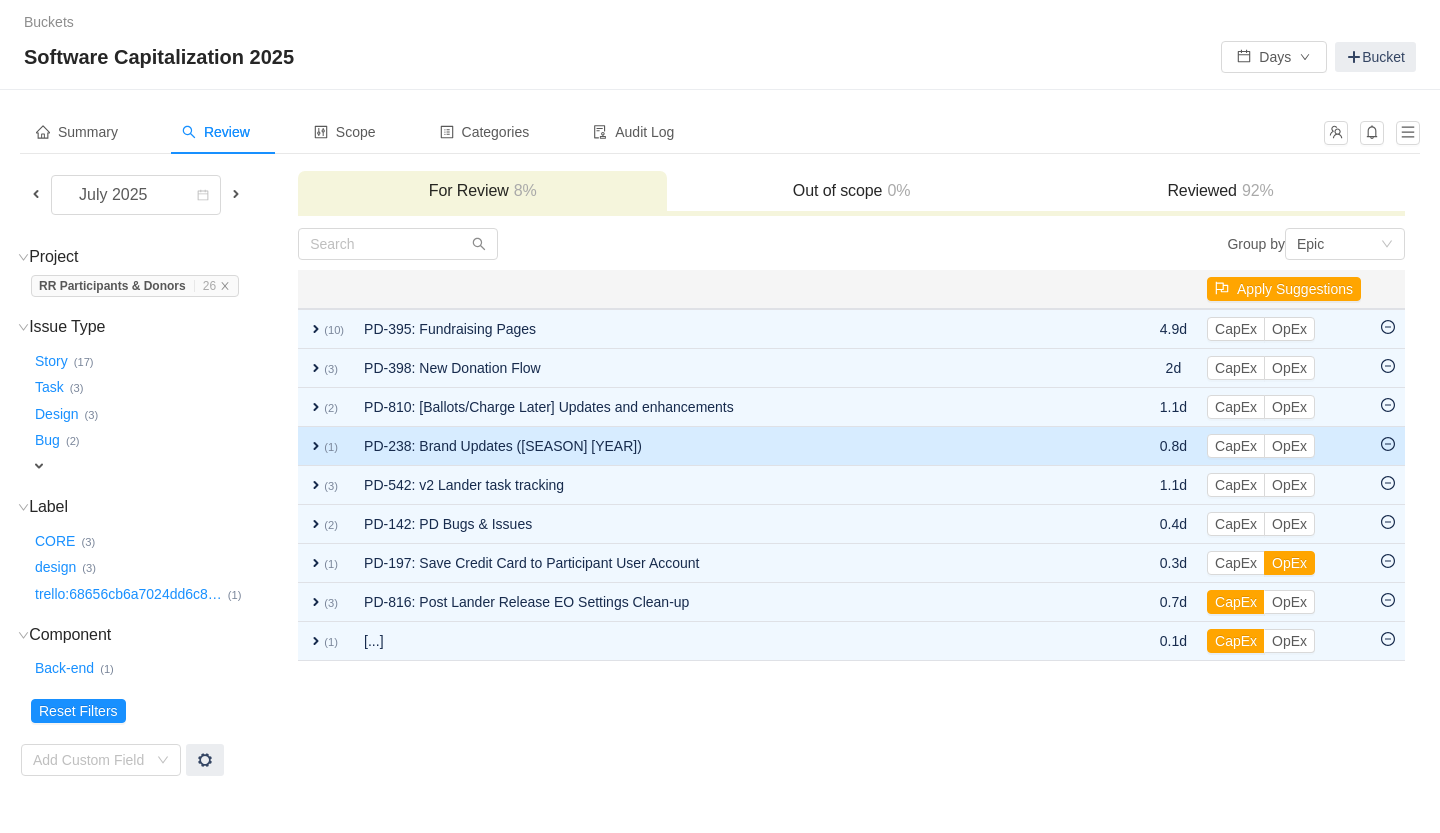 click on "PD-238: Brand Updates ([SEASON] [YEAR])" at bounding box center [732, 446] 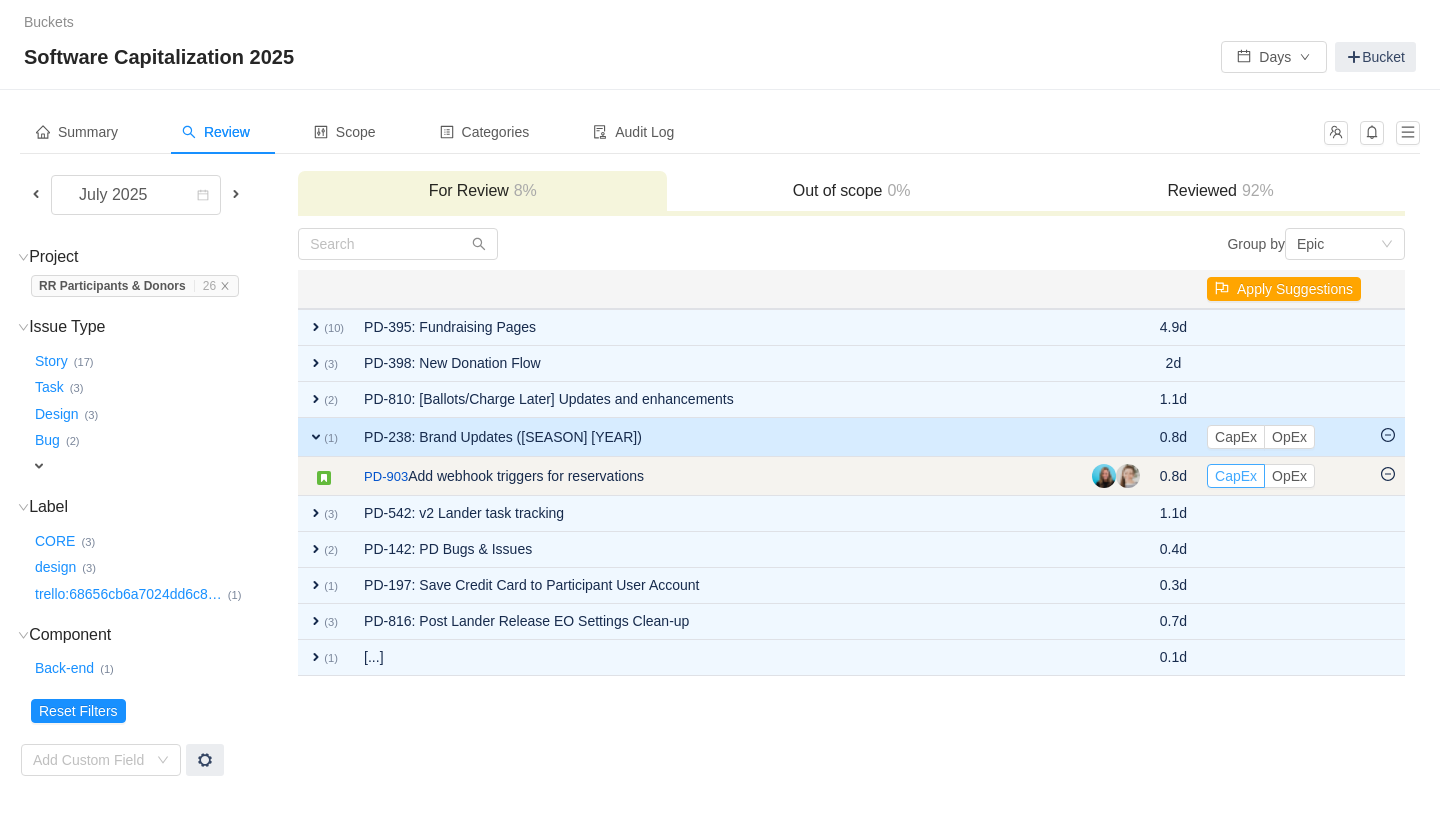 click on "CapEx" at bounding box center [1236, 476] 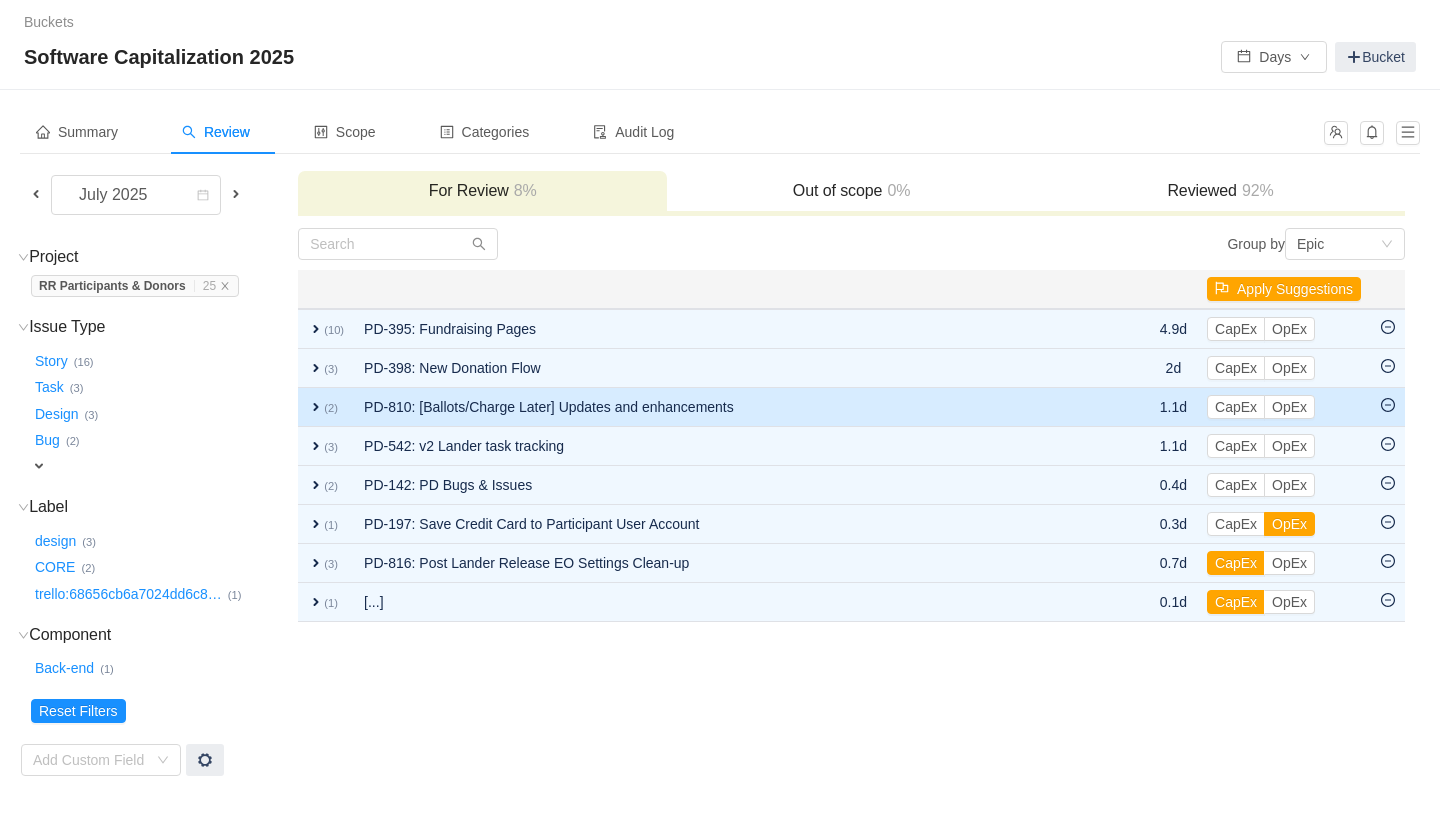 click on "PD-810: [Ballots/Charge Later] Updates and enhancements" at bounding box center (732, 407) 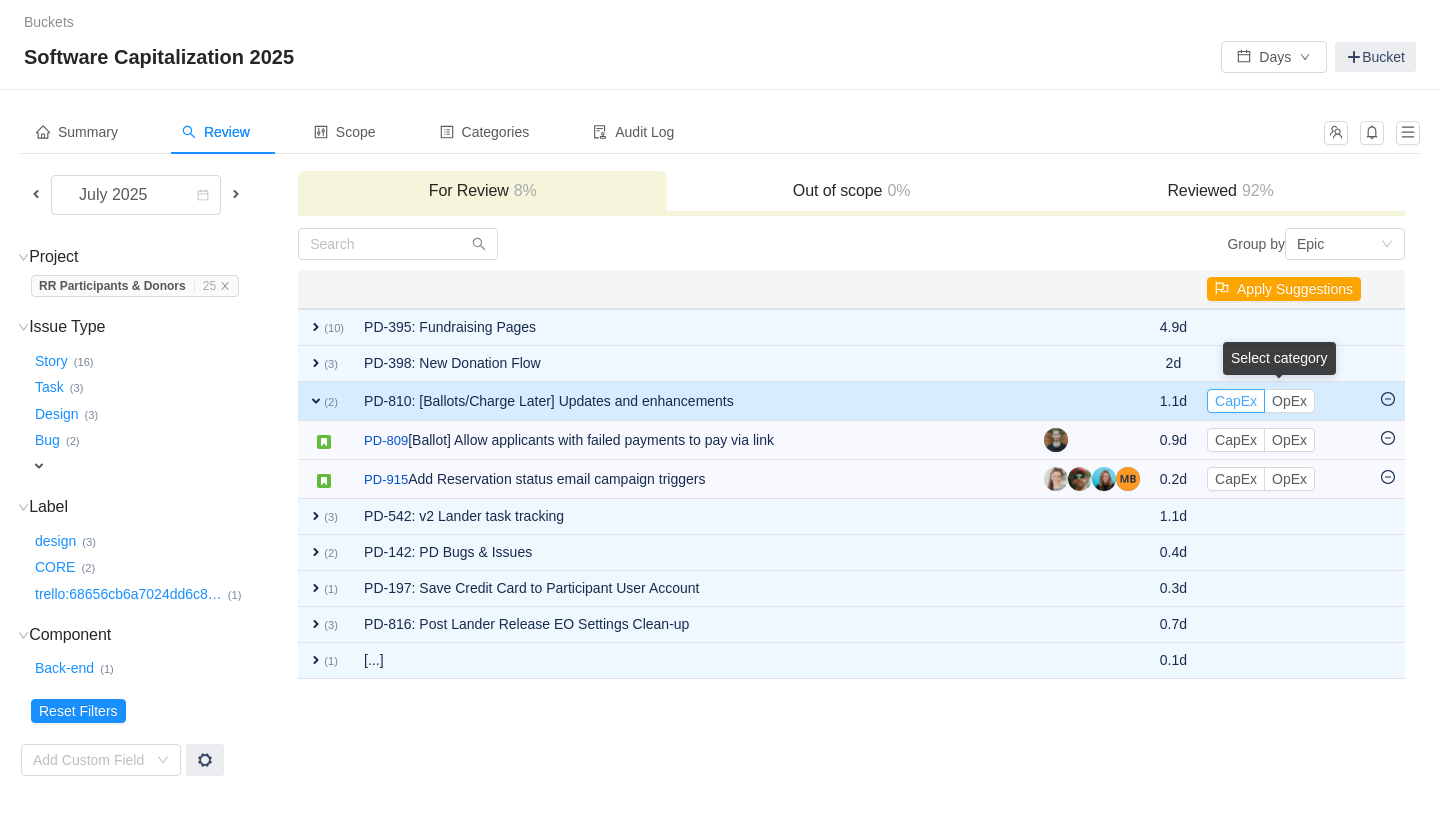 click on "CapEx" at bounding box center [1236, 401] 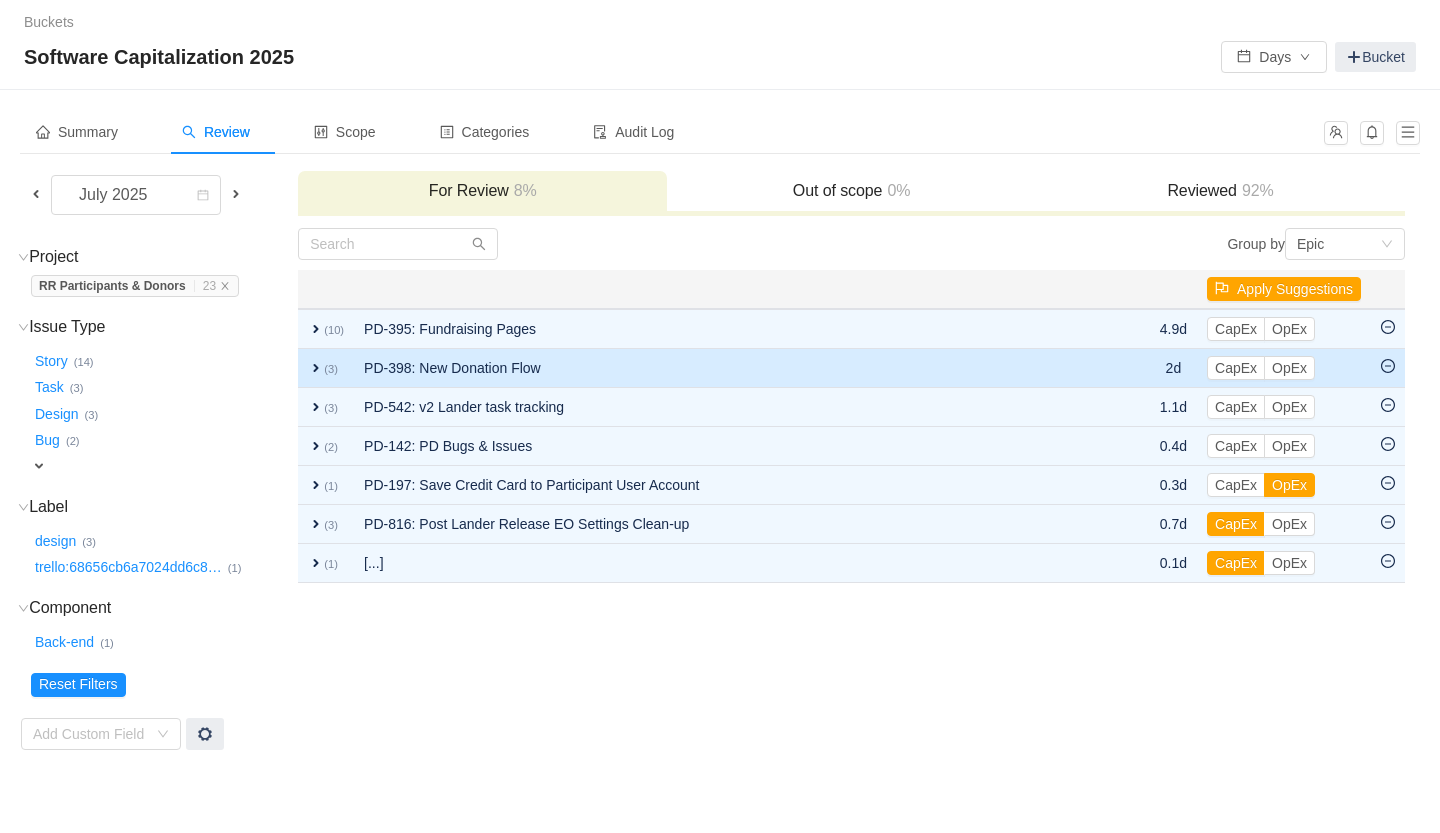 click on "2d" at bounding box center (1173, 368) 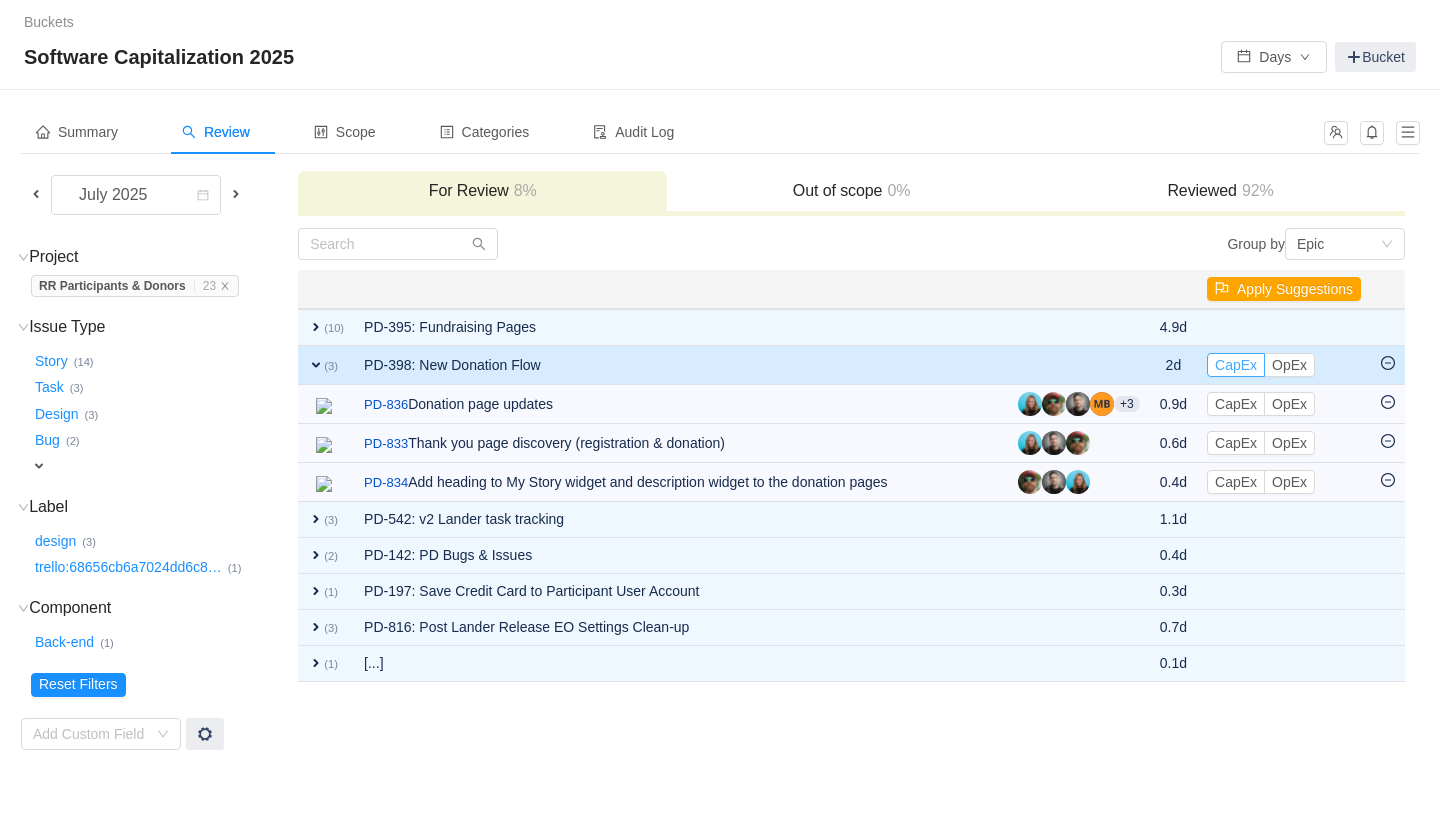 click on "CapEx" at bounding box center [1236, 365] 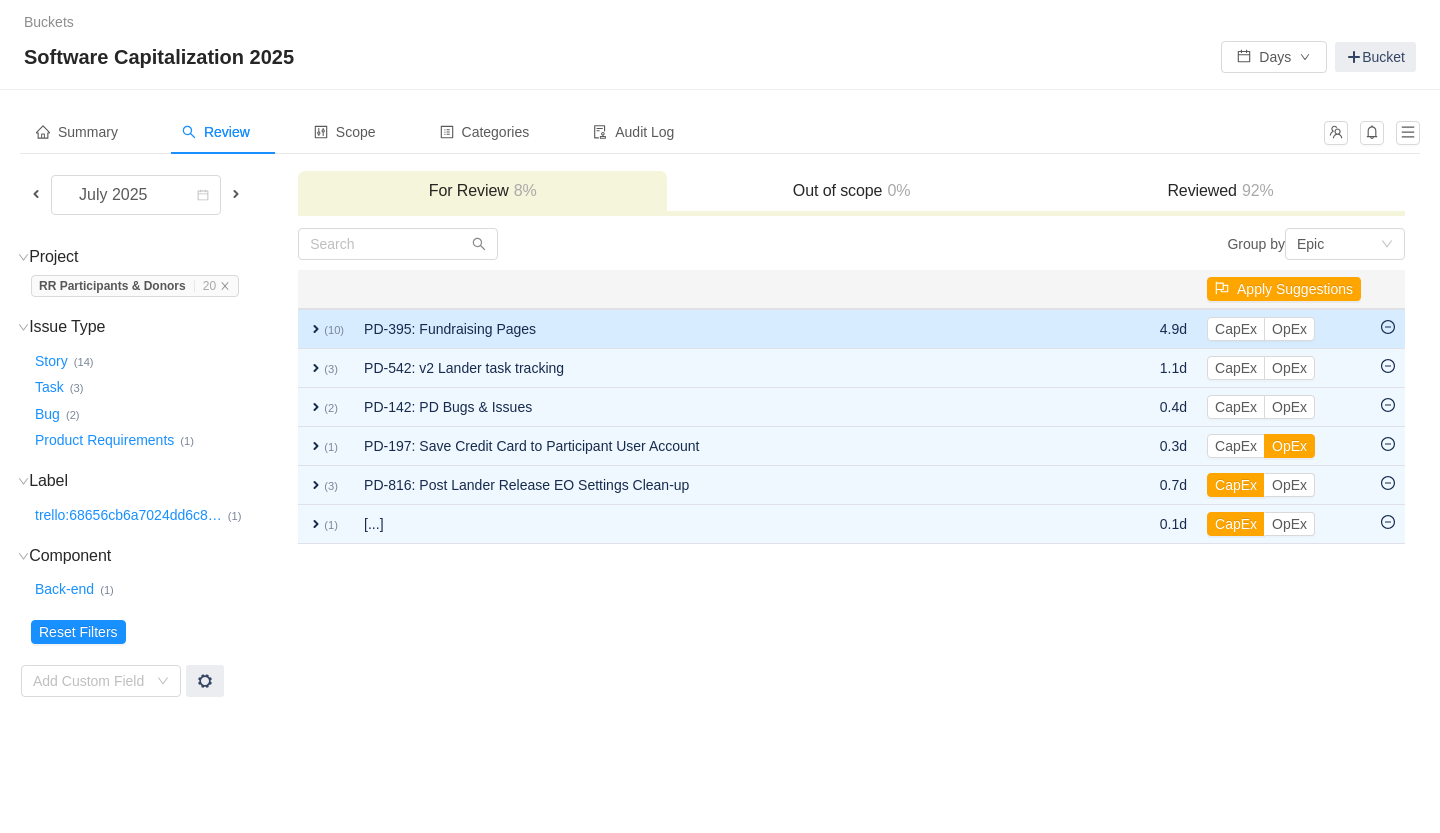 click on "PD-395: Fundraising Pages" at bounding box center (730, 329) 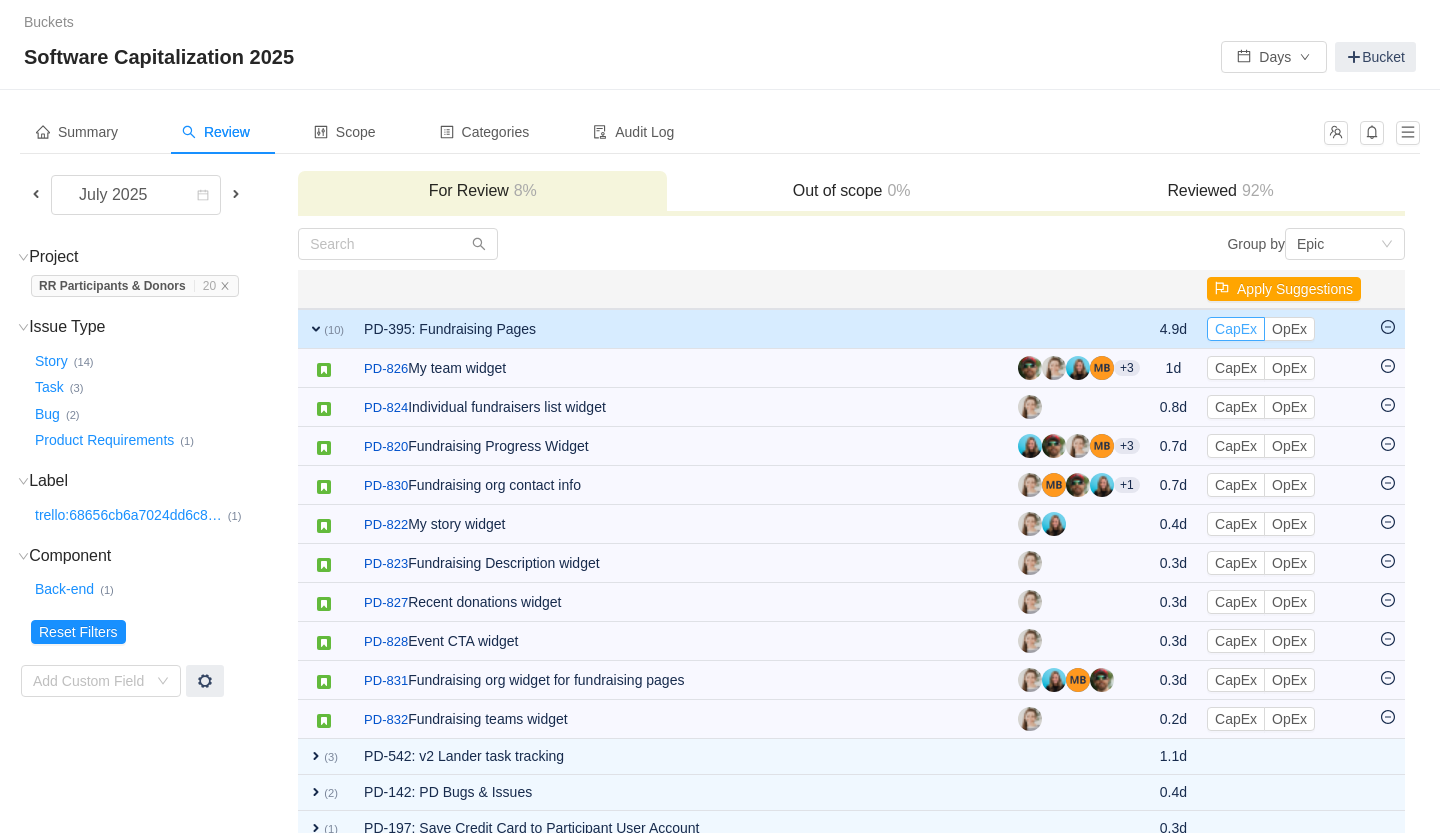 click on "CapEx" at bounding box center (1236, 329) 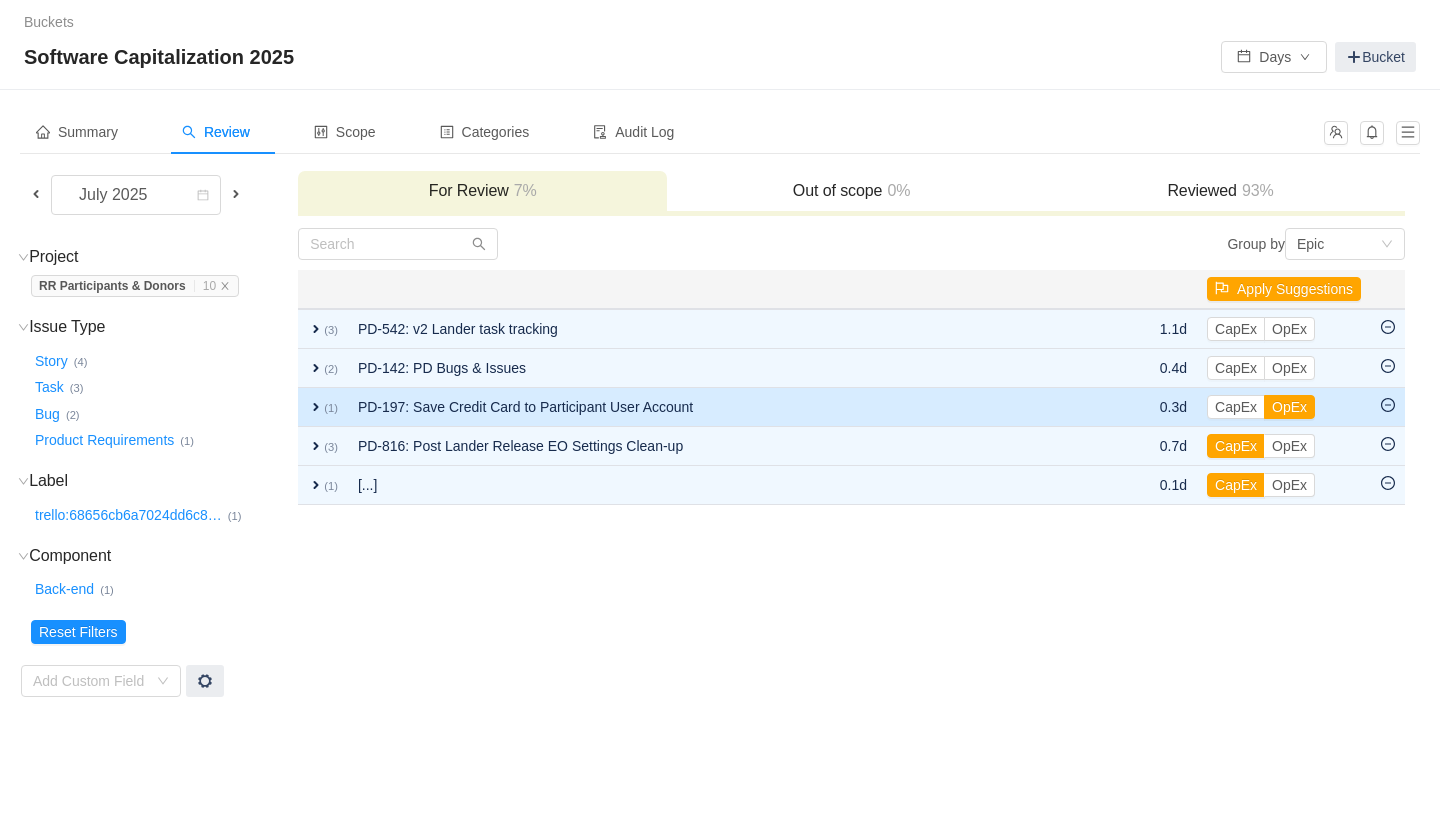 click at bounding box center [1128, 407] 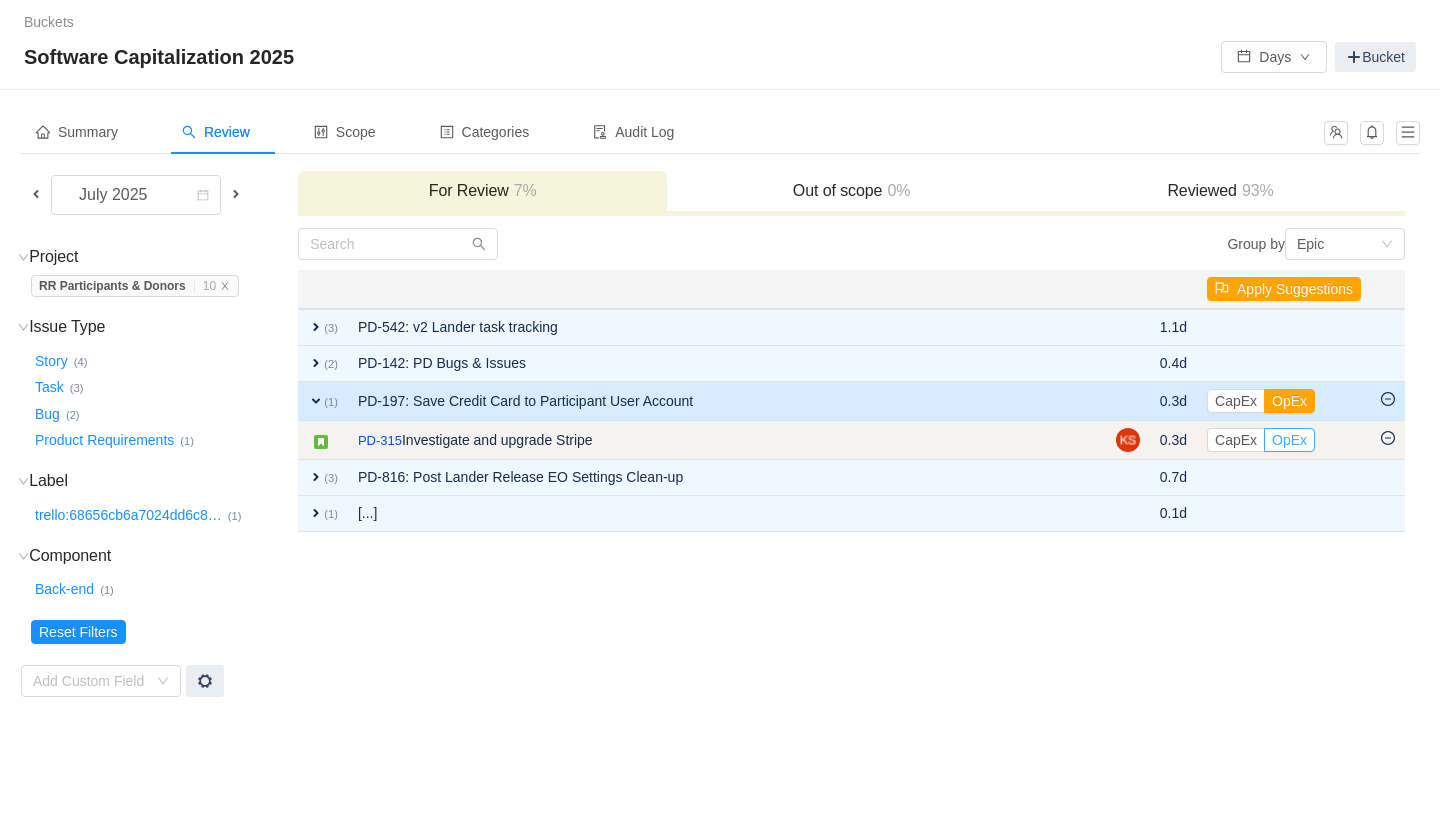click on "OpEx" at bounding box center (1289, 440) 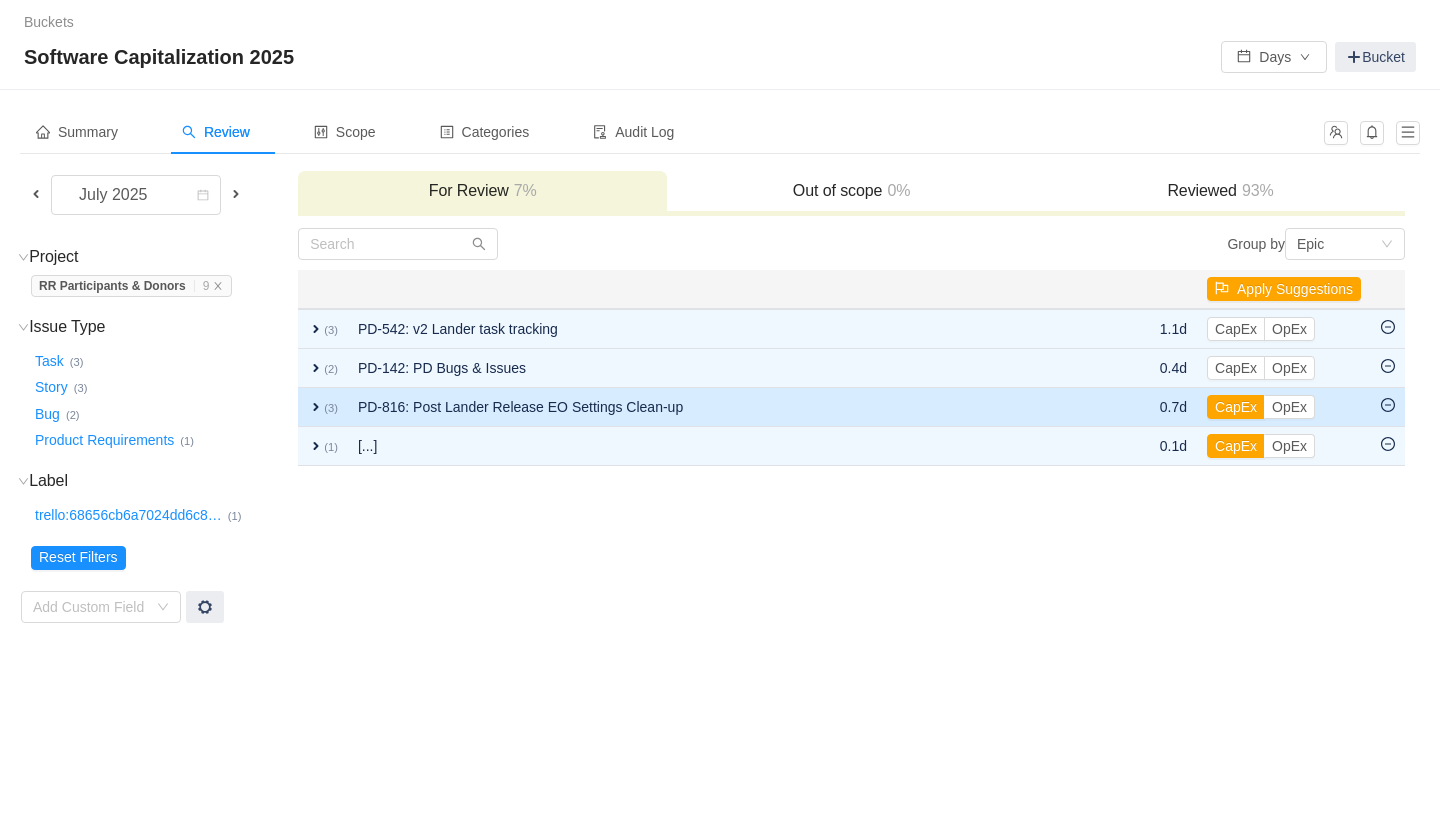 click on "PD-816: Post Lander Release EO Settings Clean-up" at bounding box center (727, 407) 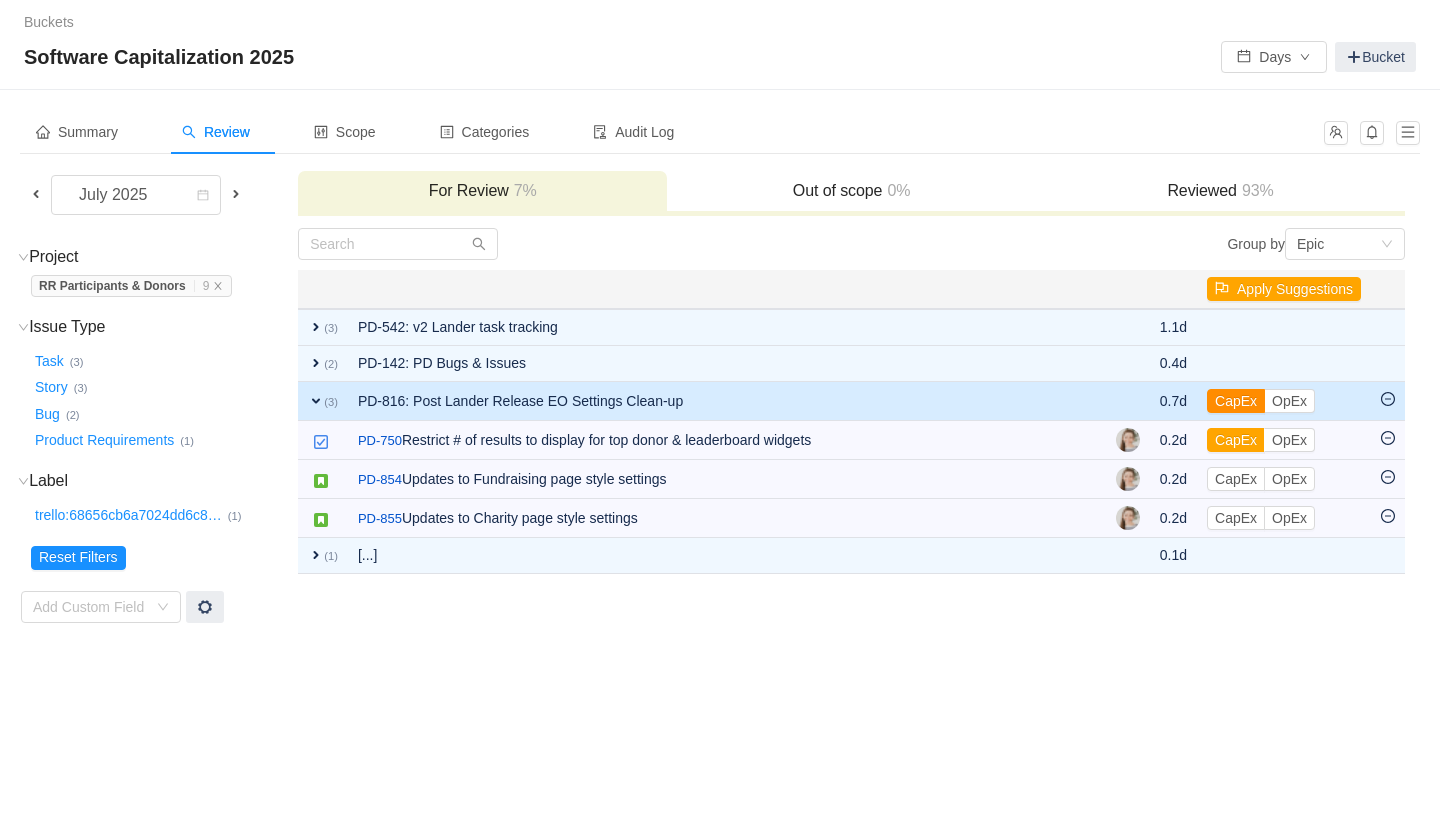 click on "CapEx" at bounding box center [1236, 401] 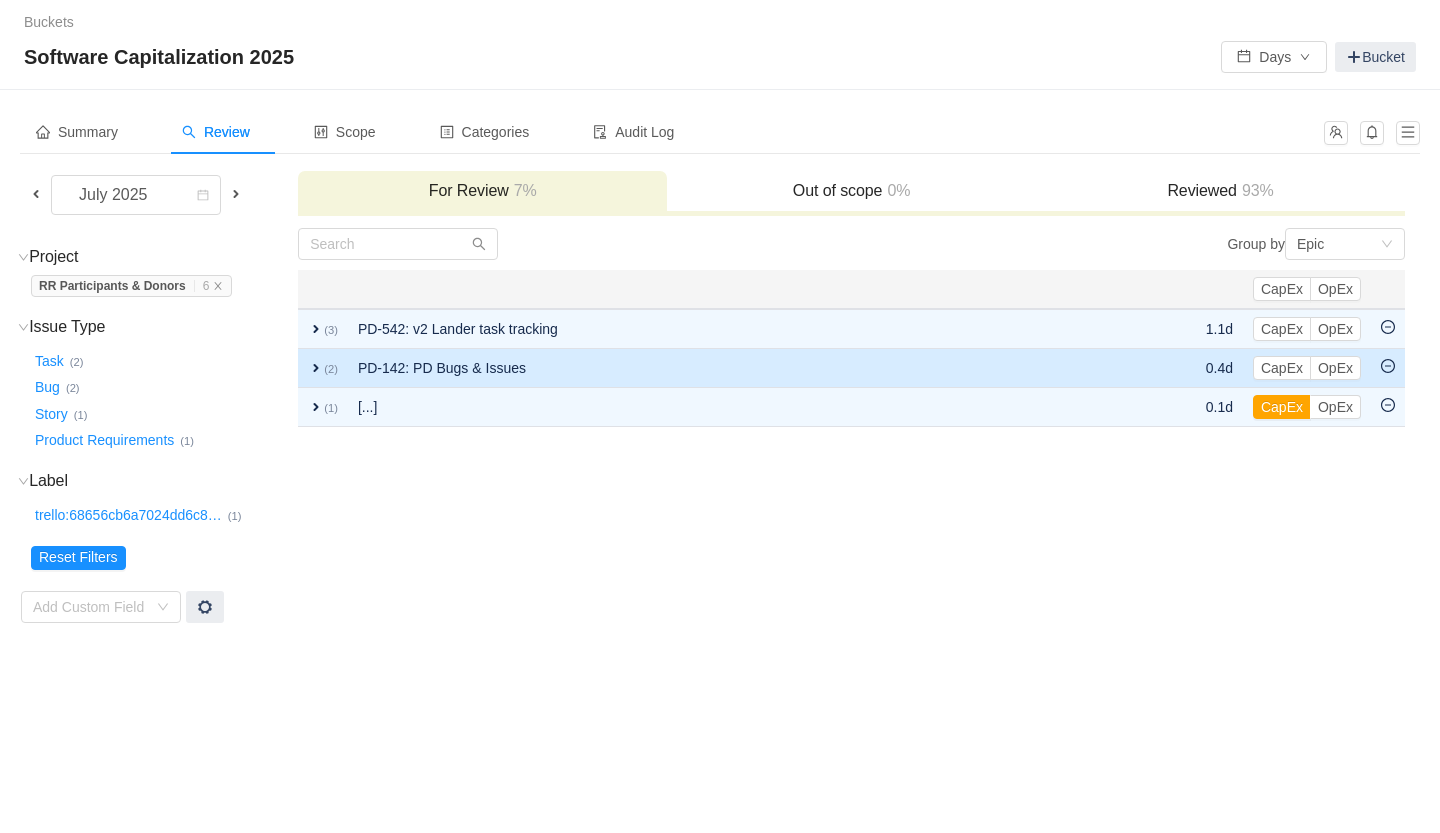 click on "PD-142: PD Bugs & Issues" at bounding box center (736, 368) 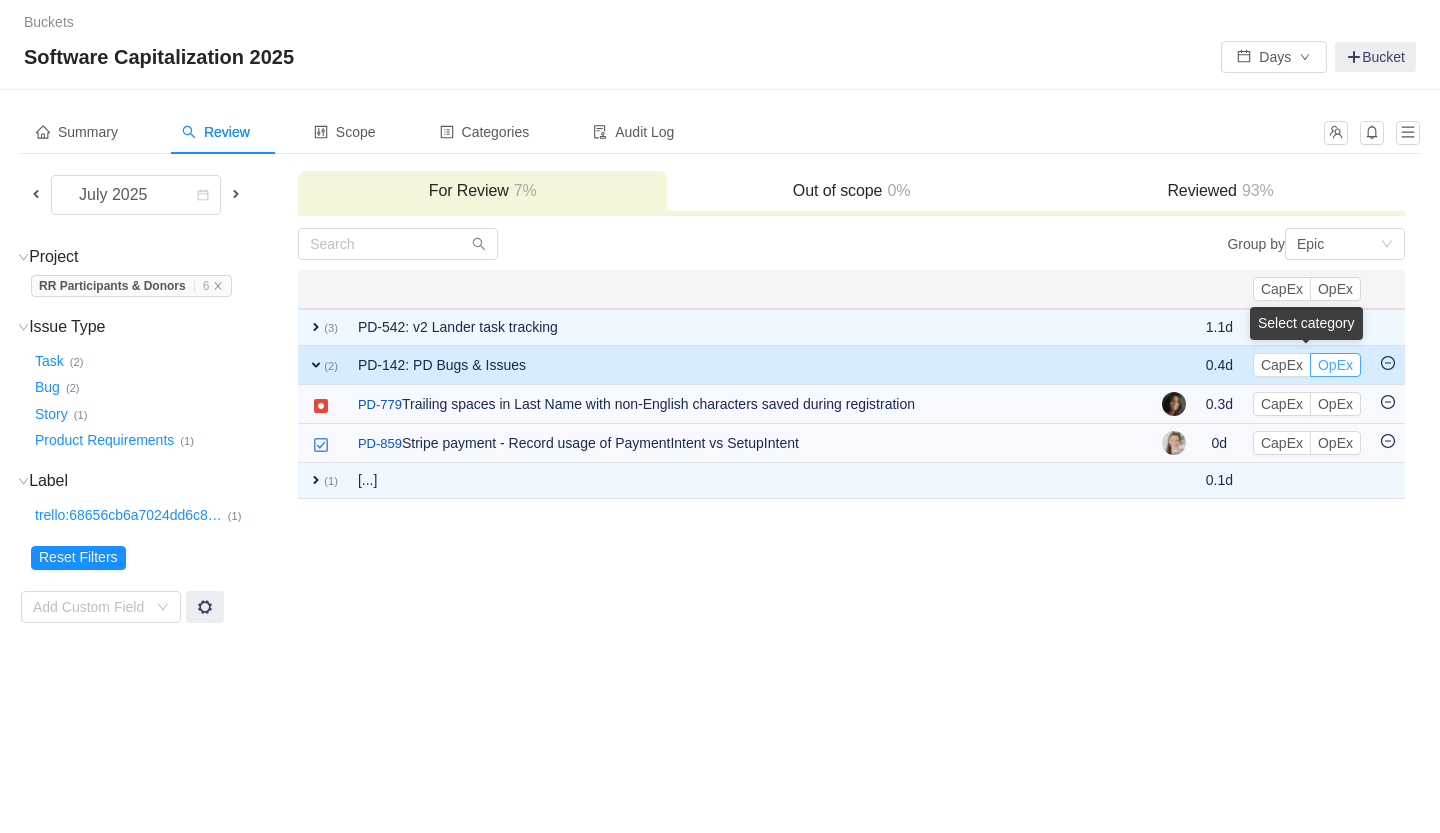 click on "OpEx" at bounding box center (1335, 365) 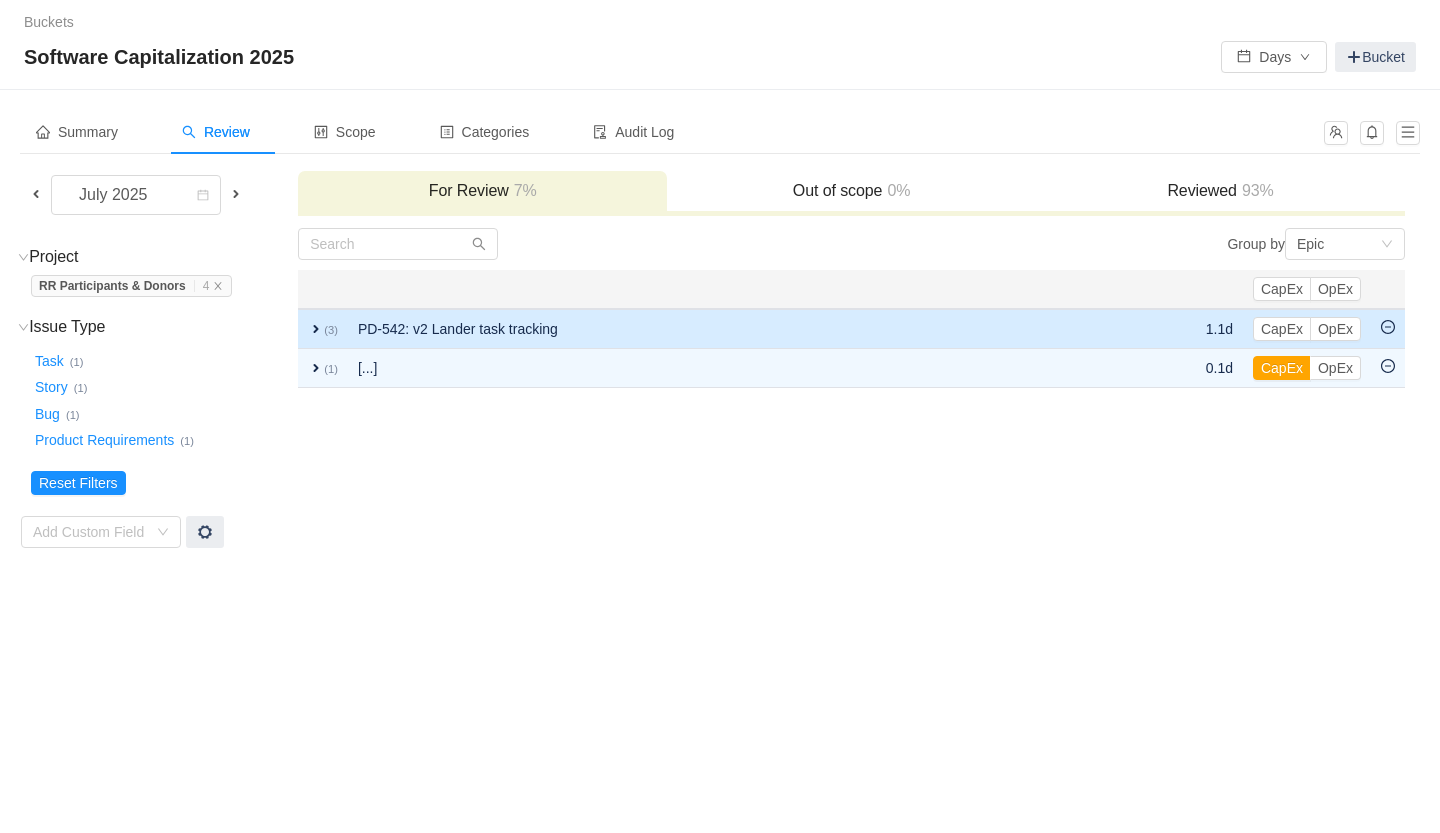 click at bounding box center (1160, 329) 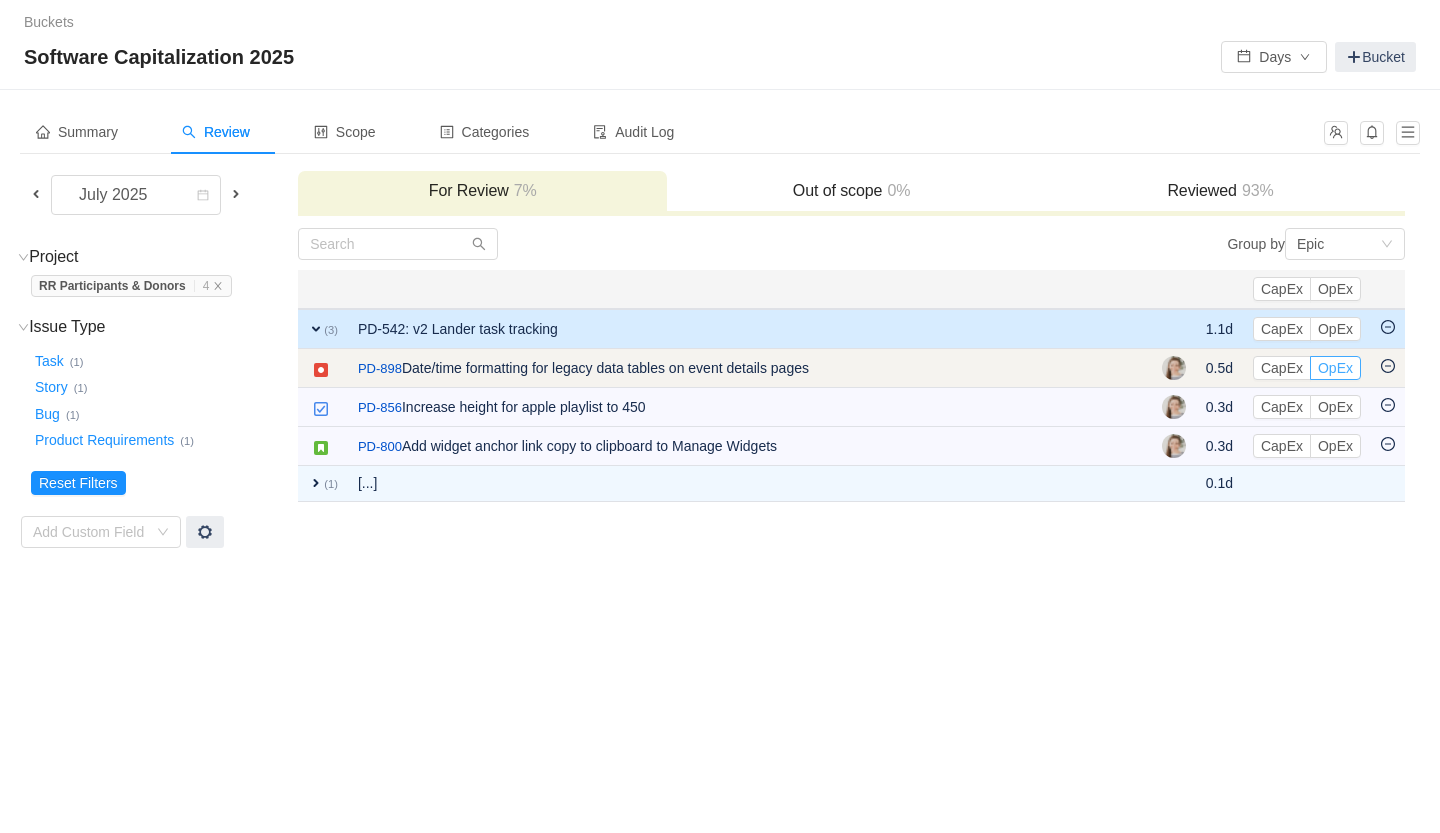 click on "OpEx" at bounding box center (1335, 368) 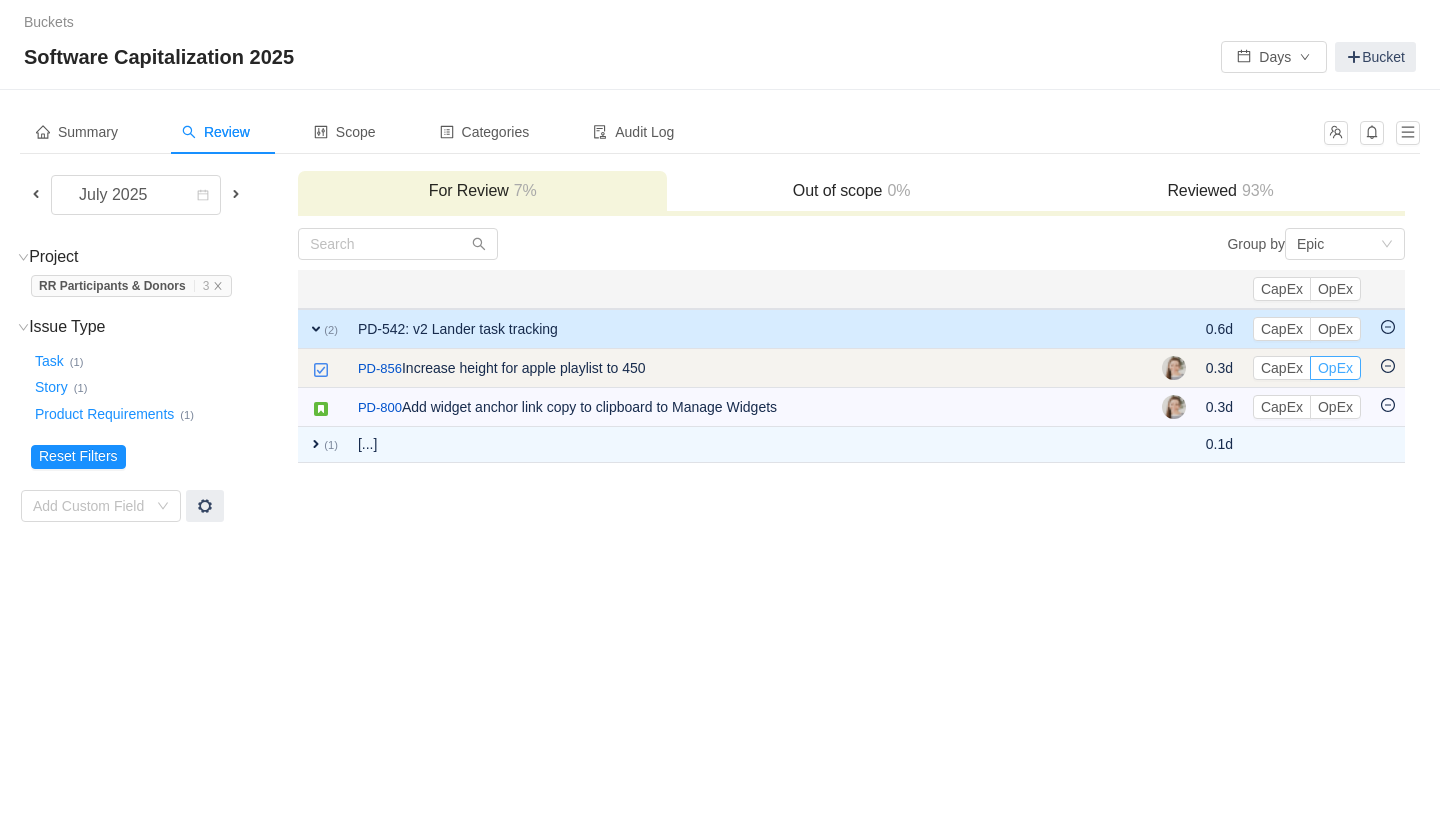 click on "OpEx" at bounding box center [1335, 368] 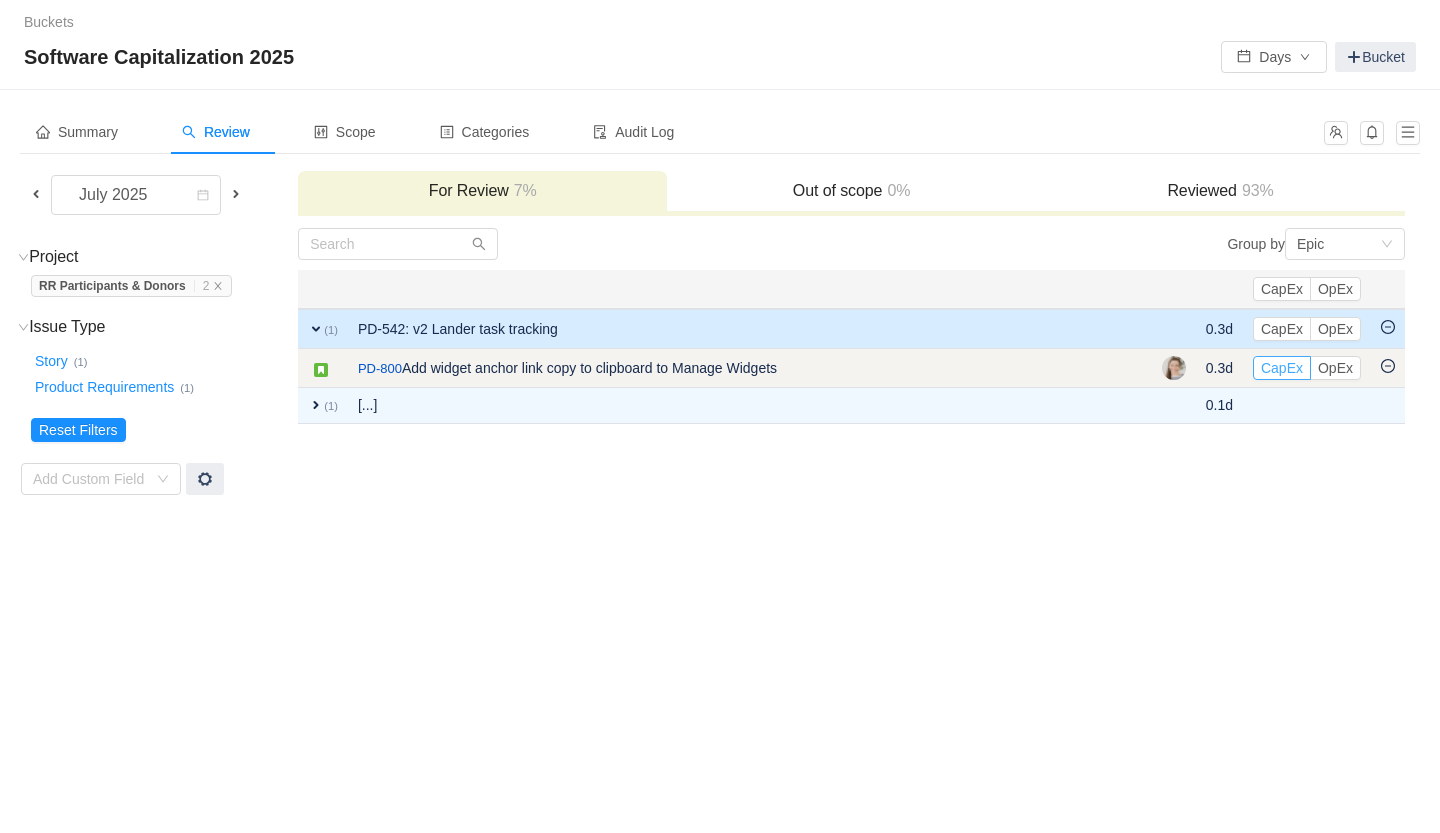 click on "CapEx" at bounding box center (1282, 368) 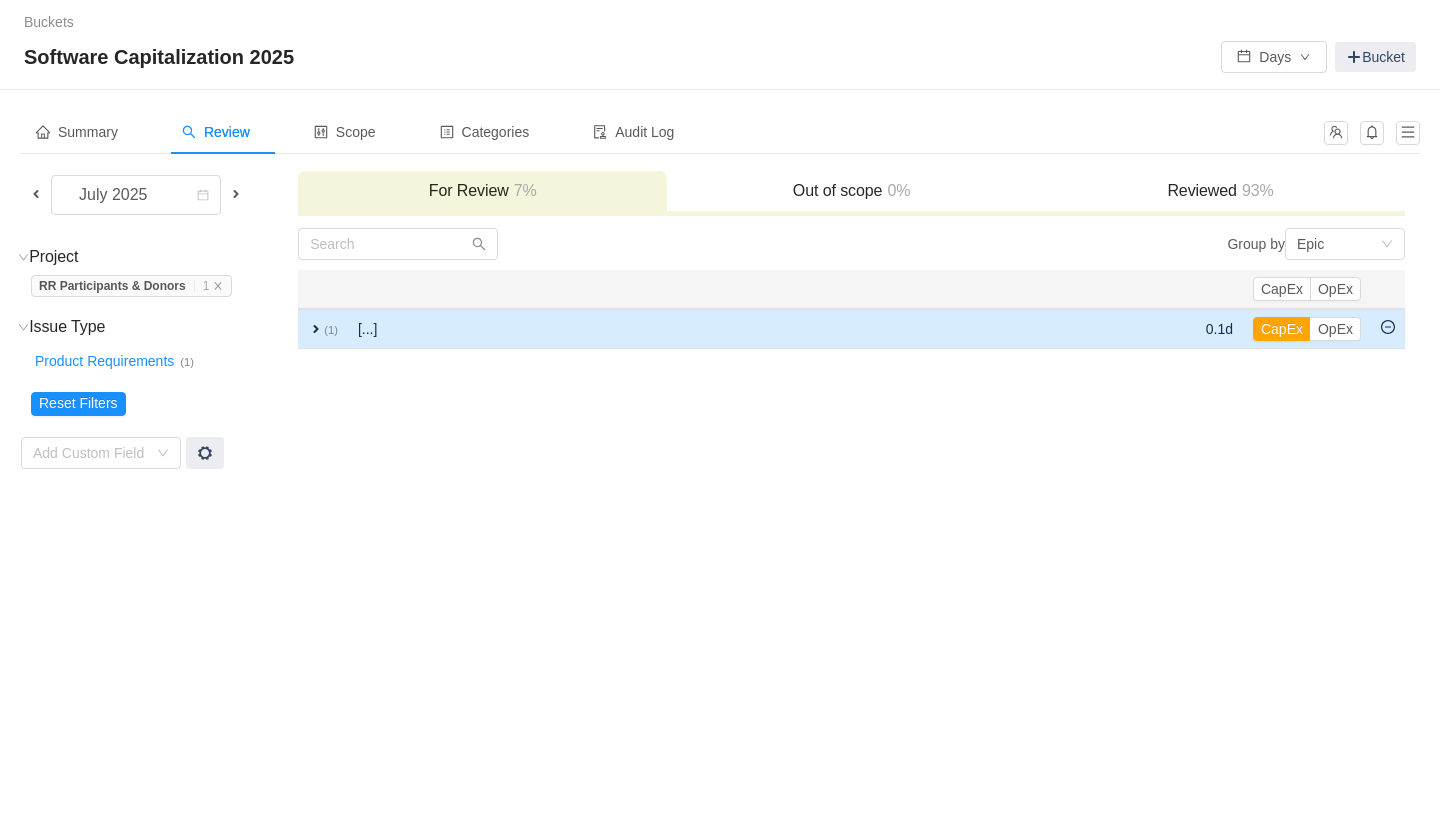 click on "[...]" at bounding box center [629, 329] 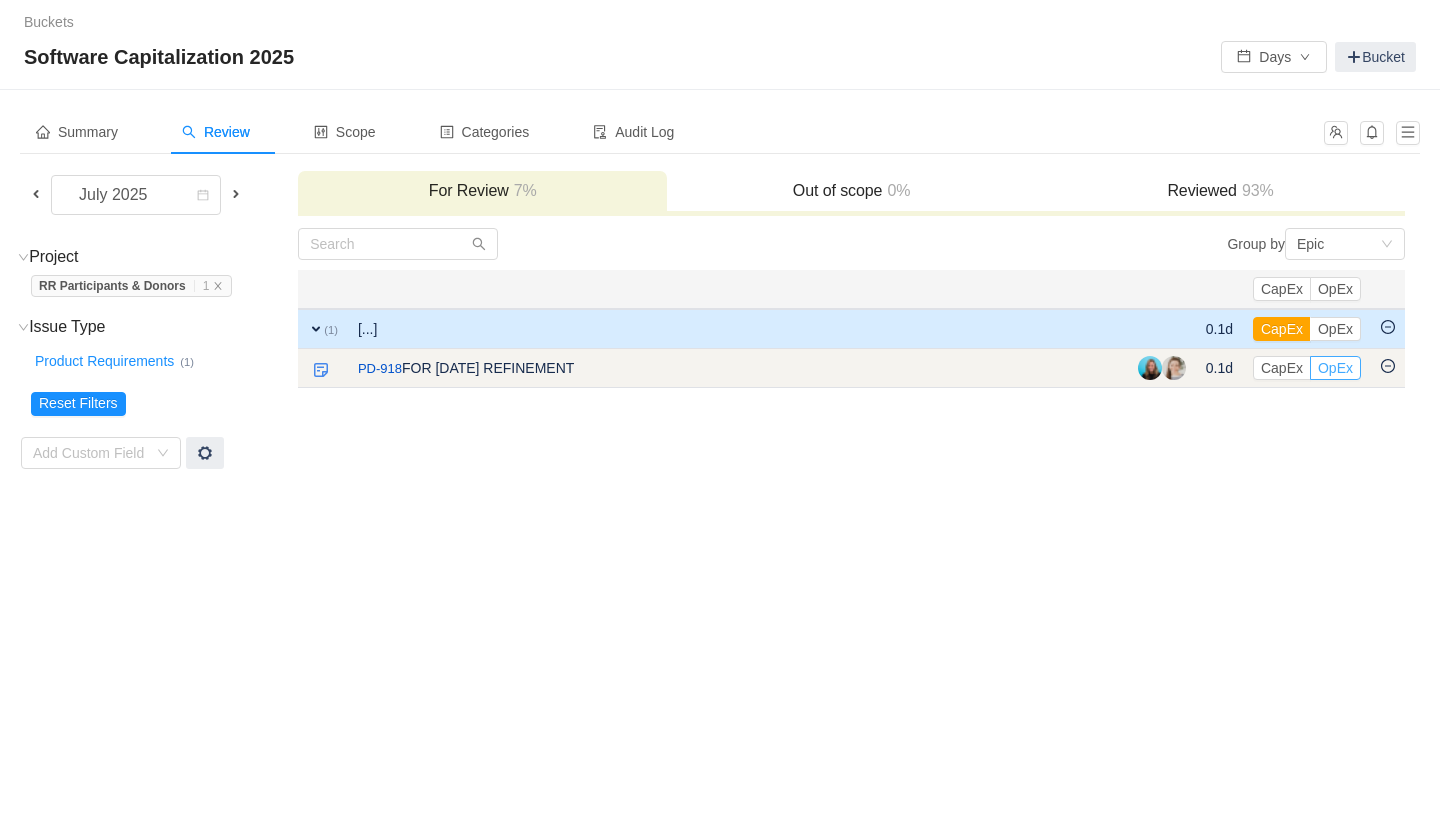 click on "OpEx" at bounding box center (1335, 368) 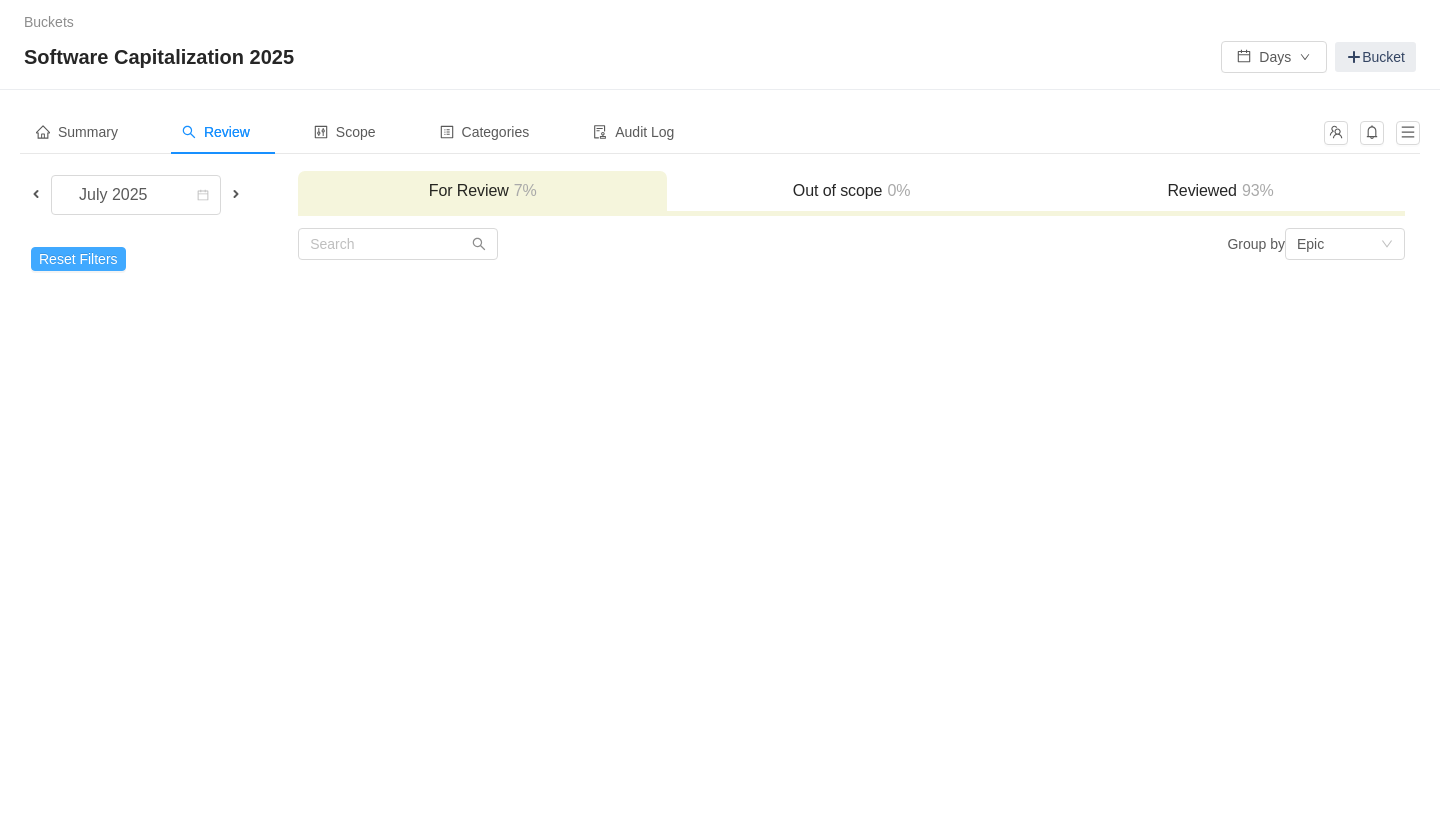 click on "Reset Filters" at bounding box center [78, 259] 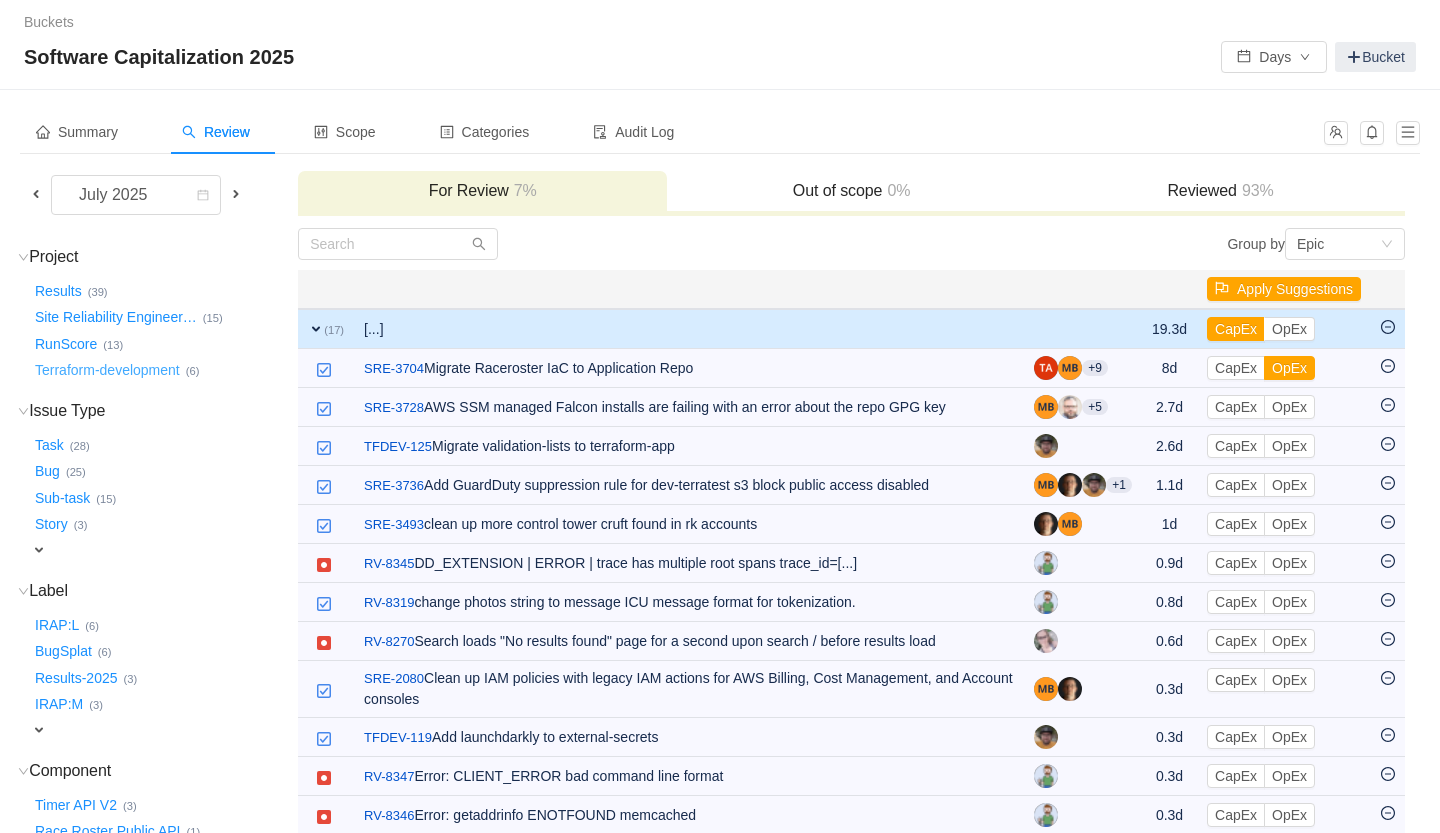 click on "Terraform-development …" at bounding box center (108, 371) 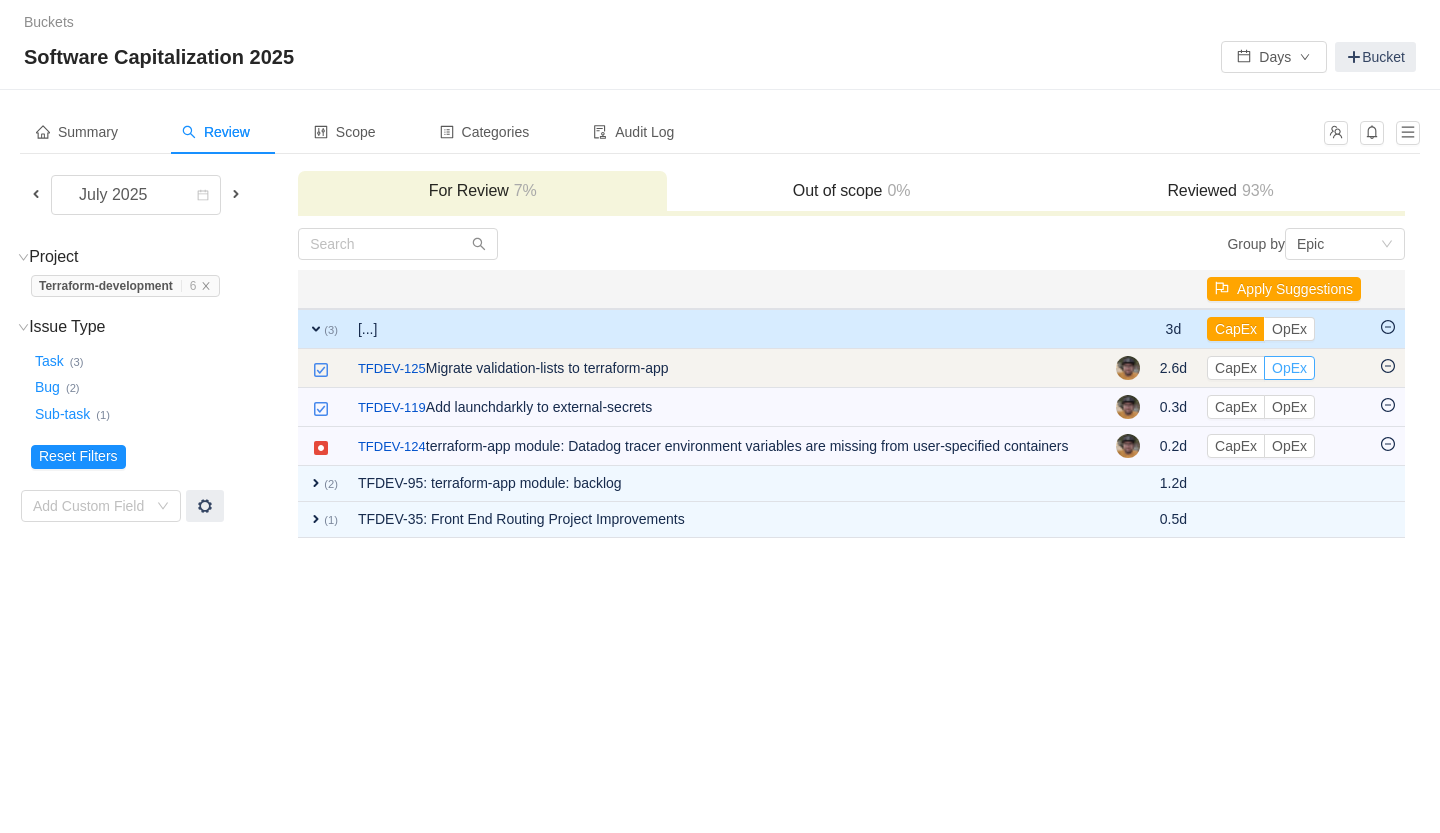 click on "OpEx" at bounding box center [1289, 368] 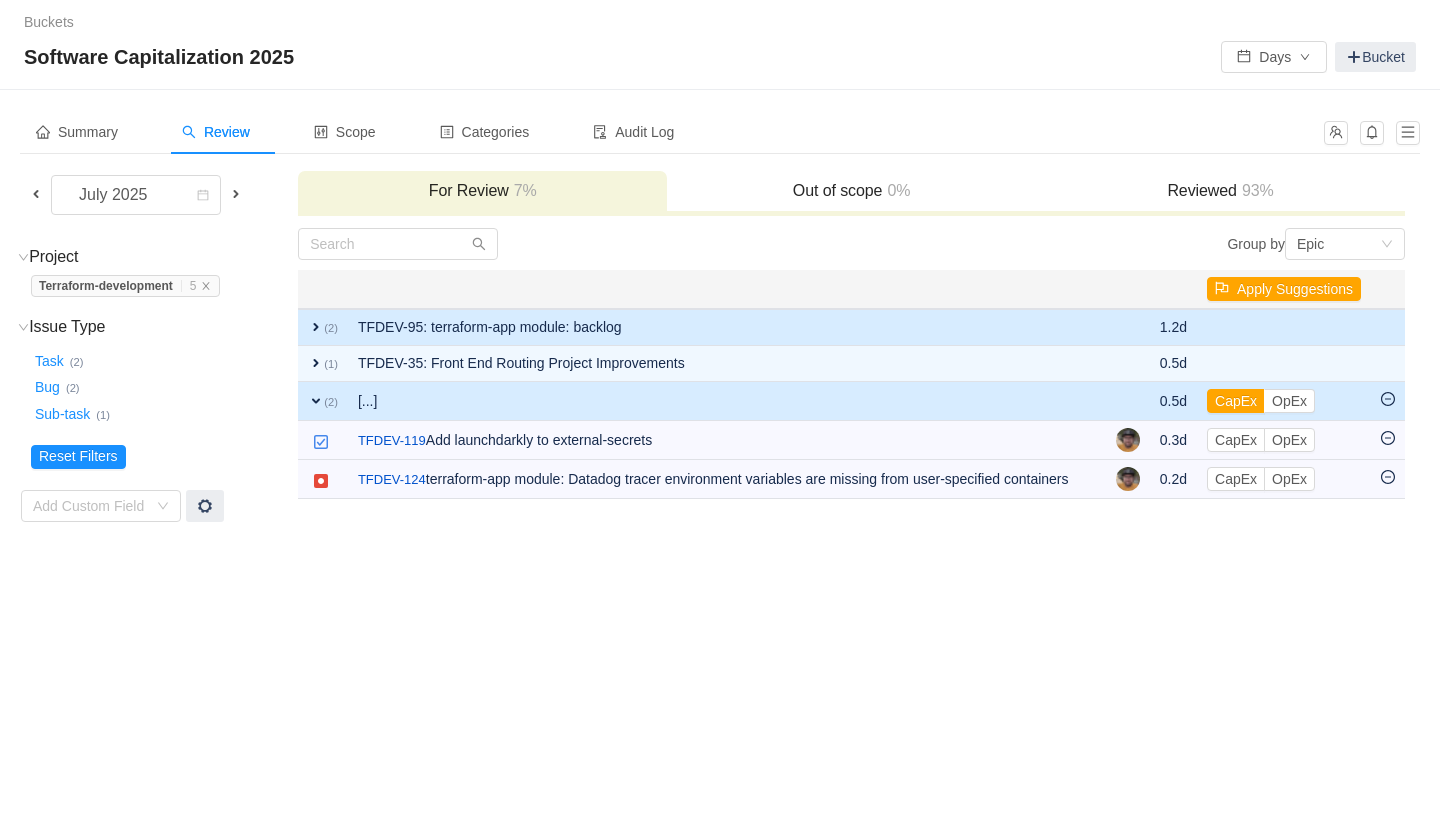 click on "TFDEV-95: terraform-app module: backlog" at bounding box center [727, 327] 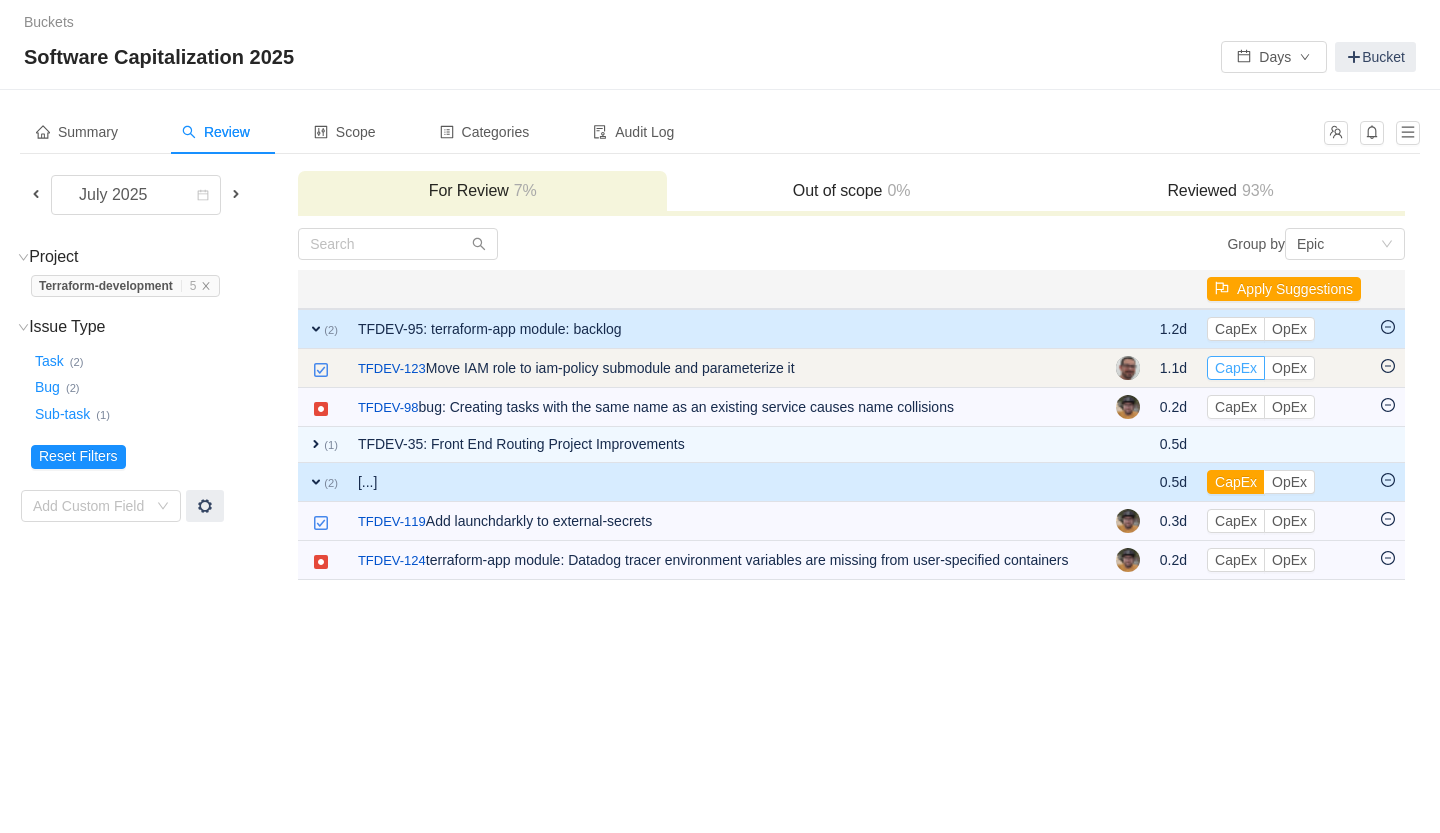 click on "CapEx" at bounding box center (1236, 368) 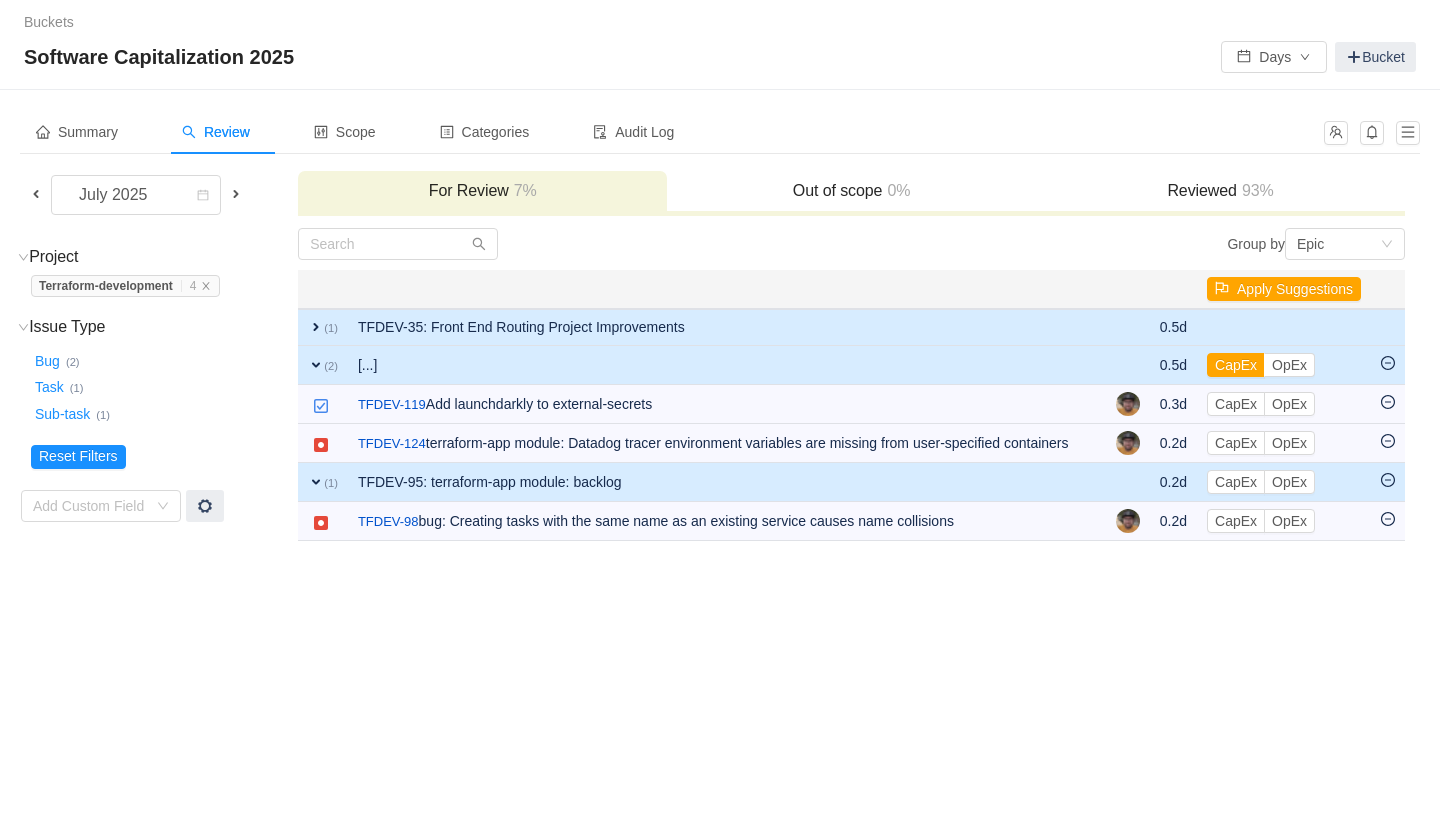 click on "TFDEV-35: Front End Routing Project Improvements" at bounding box center [727, 327] 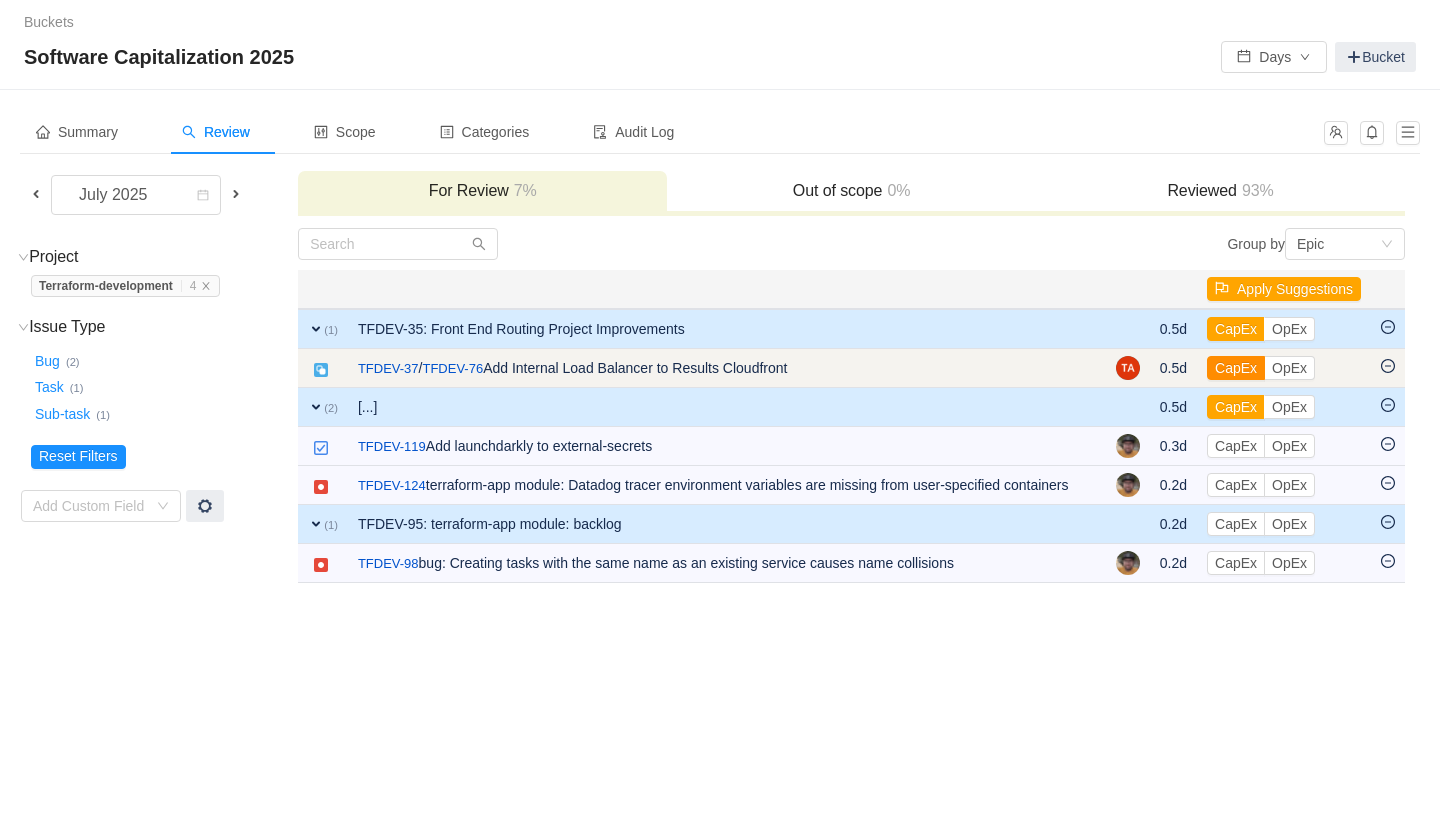 click on "CapEx" at bounding box center (1236, 368) 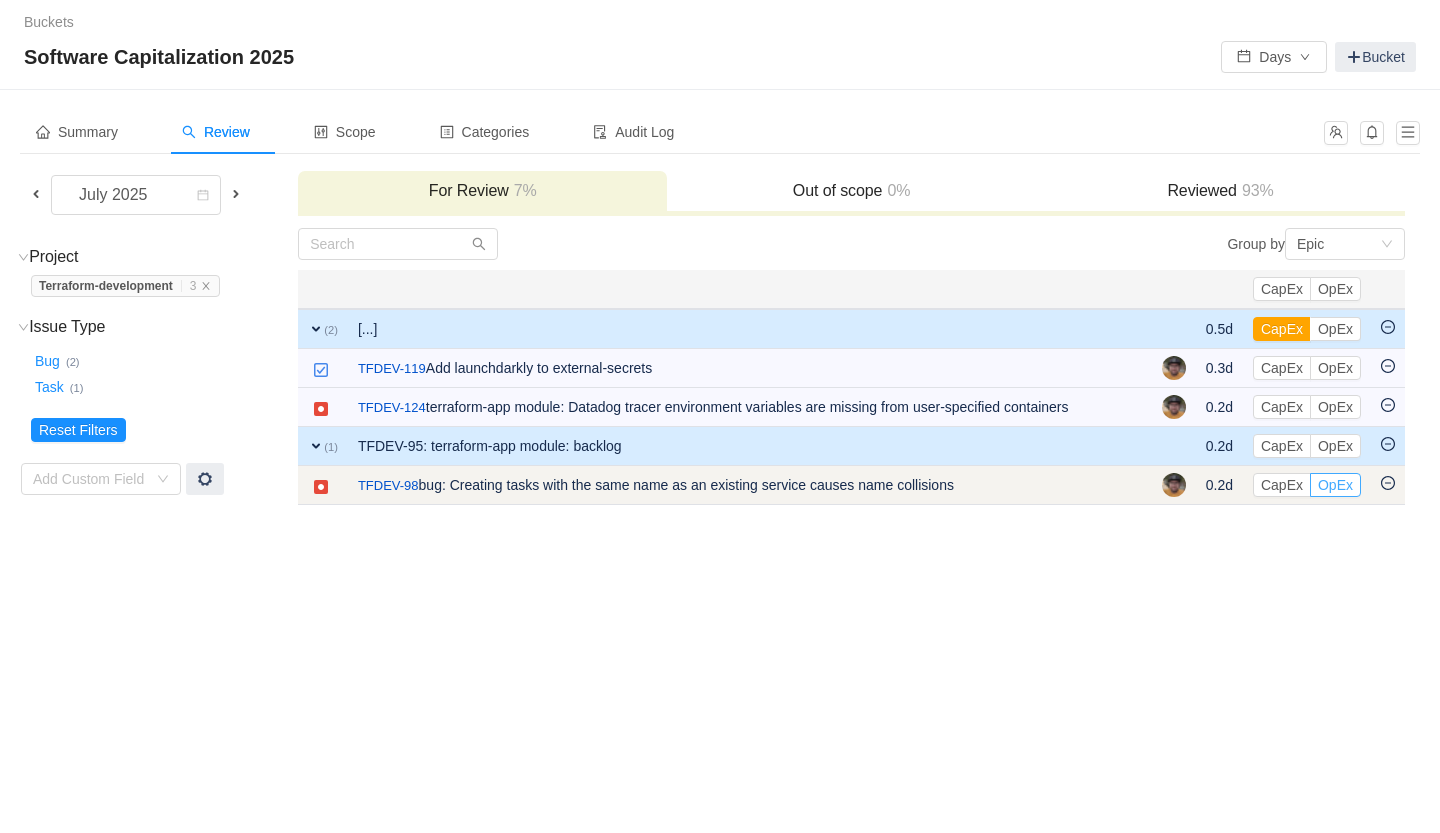 click on "OpEx" at bounding box center [1335, 485] 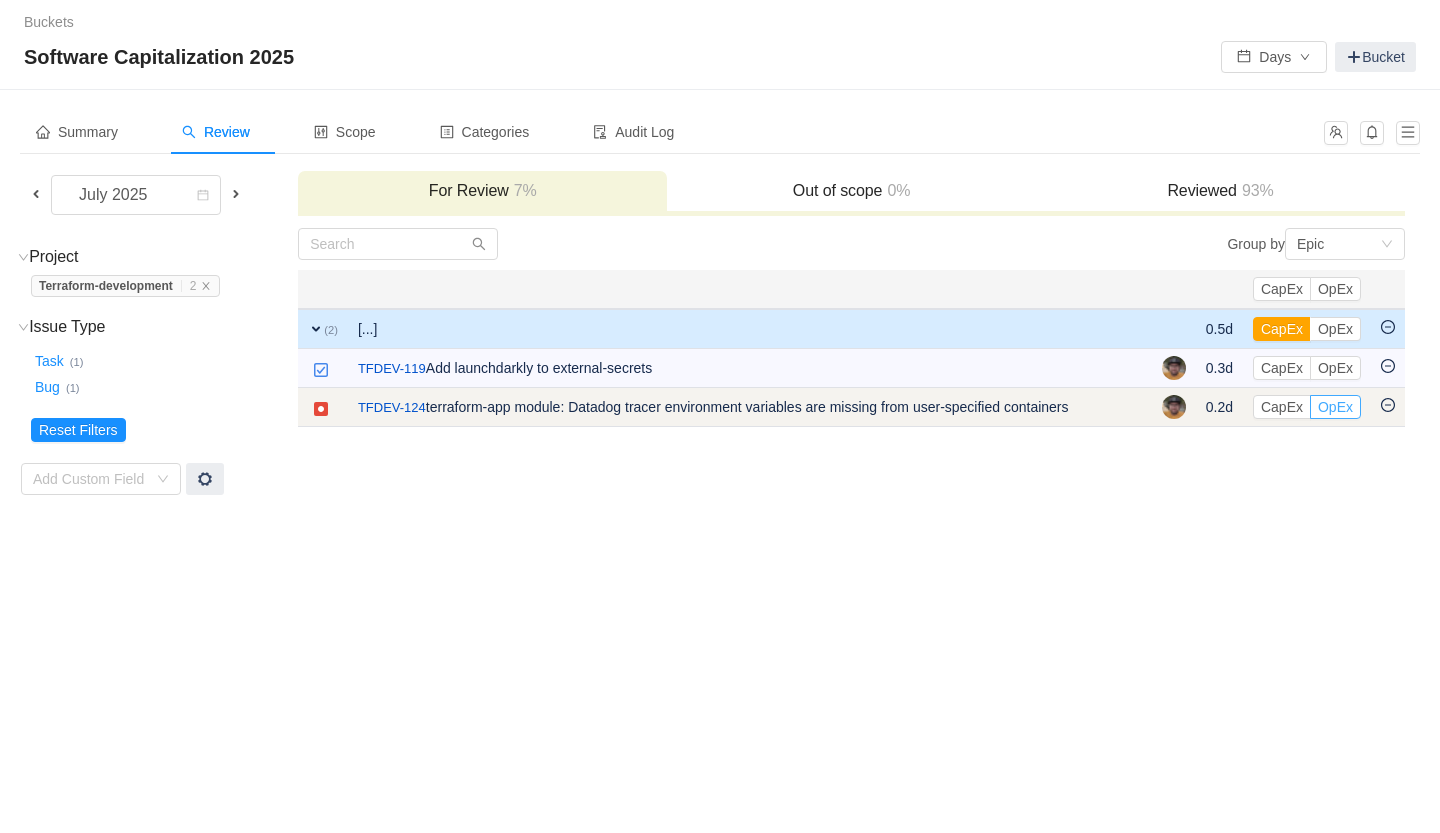 click on "OpEx" at bounding box center [1335, 407] 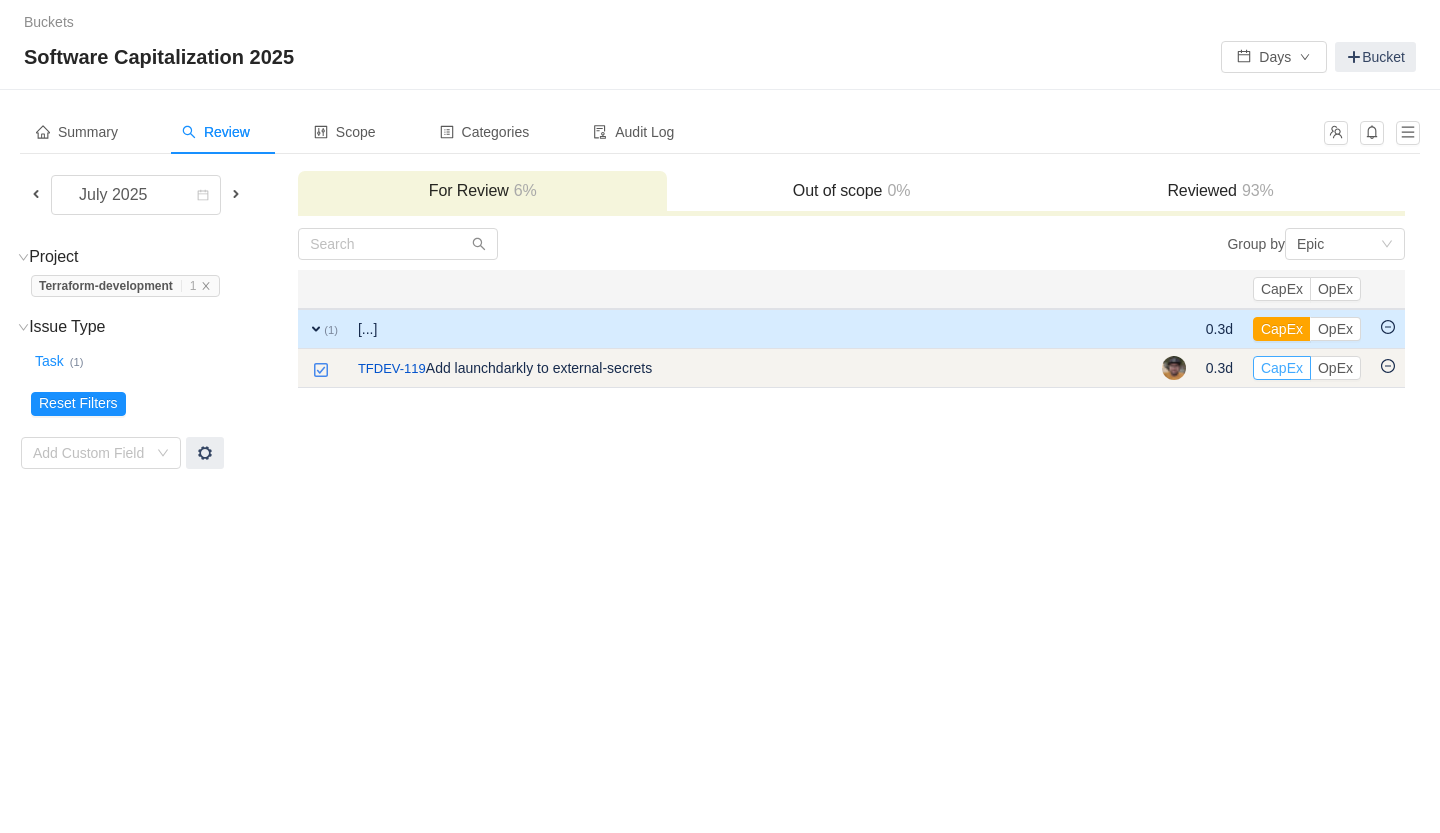 click on "CapEx" at bounding box center (1282, 368) 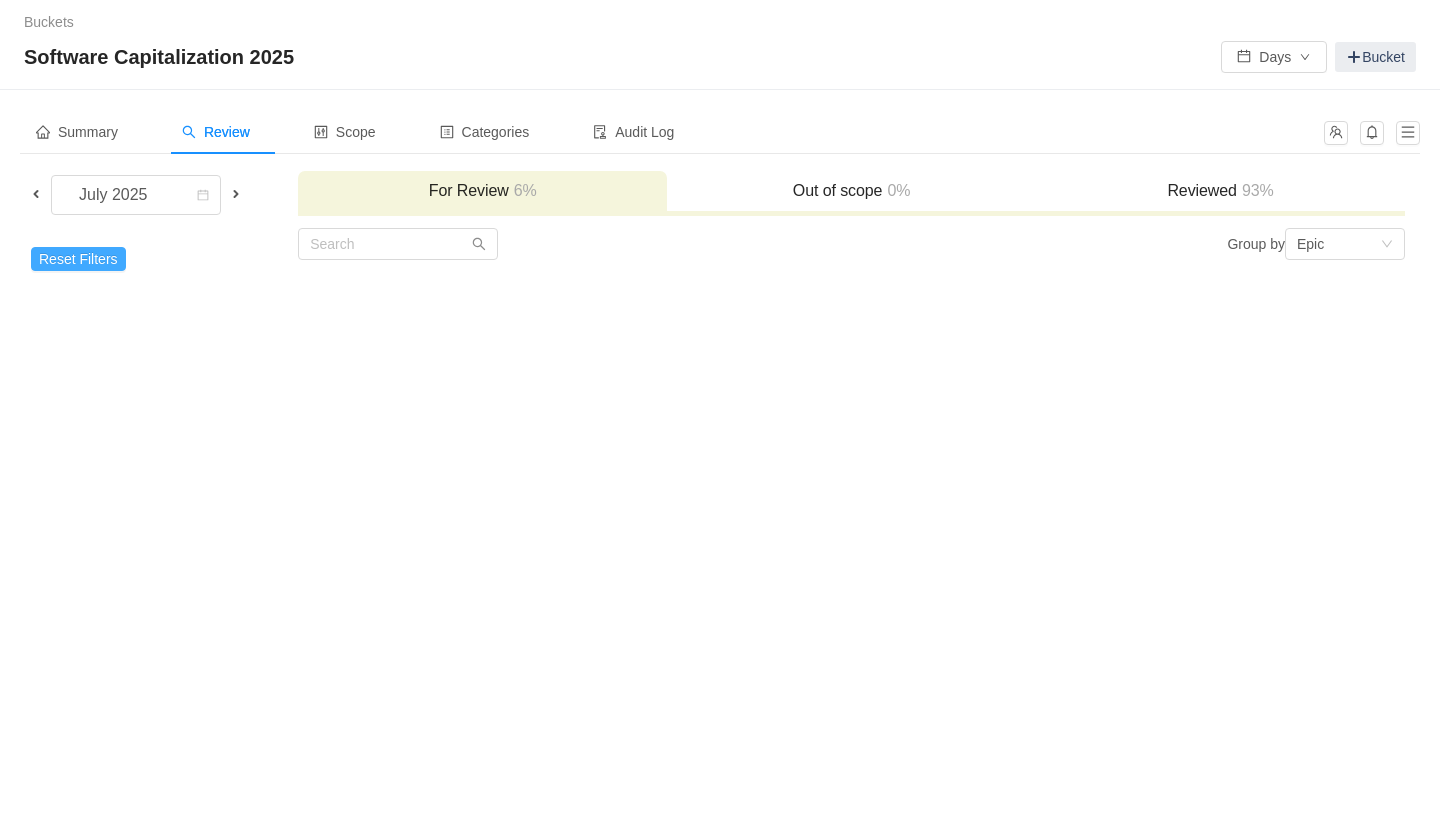 click on "Reset Filters" at bounding box center [78, 259] 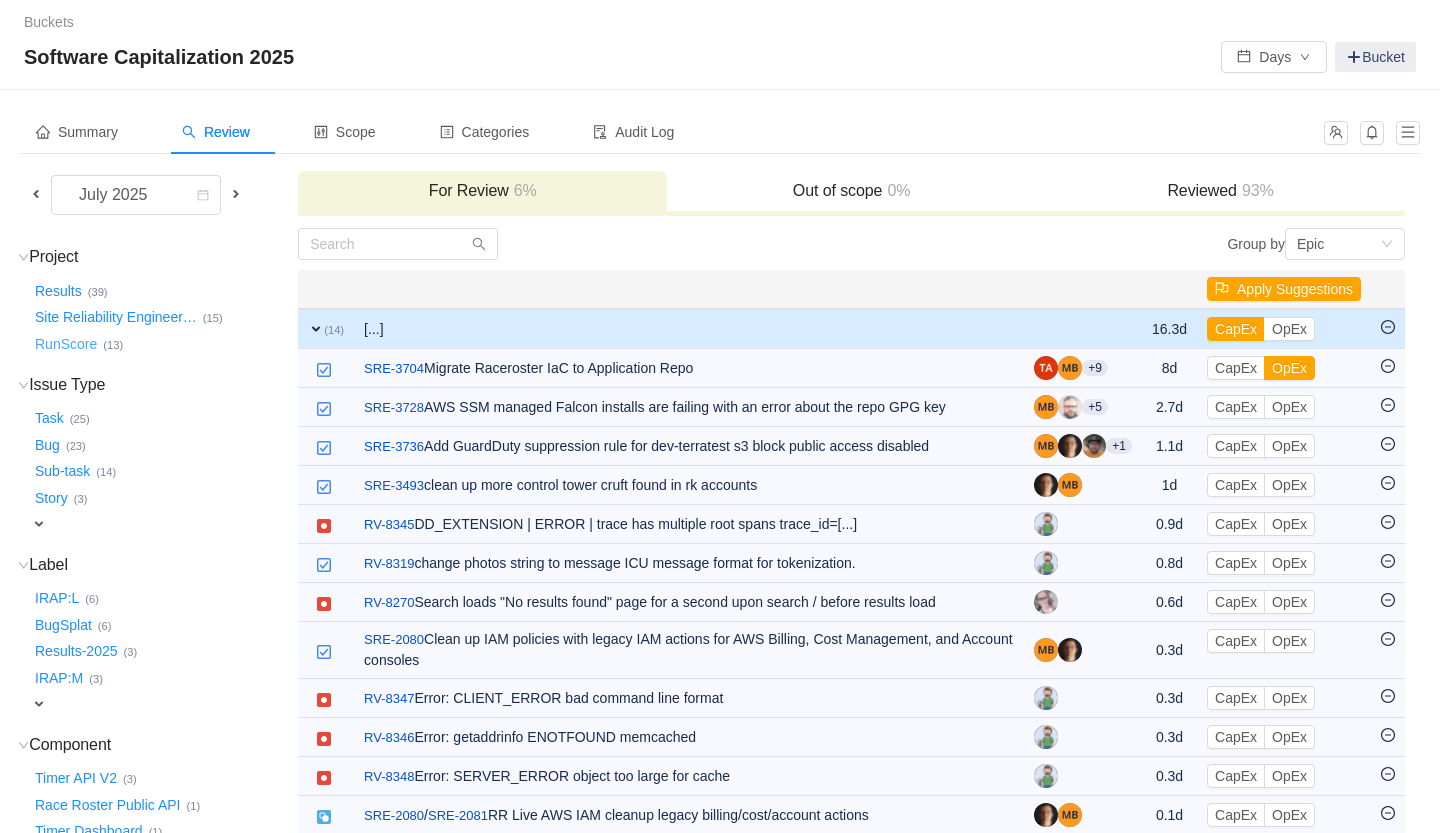 click on "RunScore …" at bounding box center (67, 344) 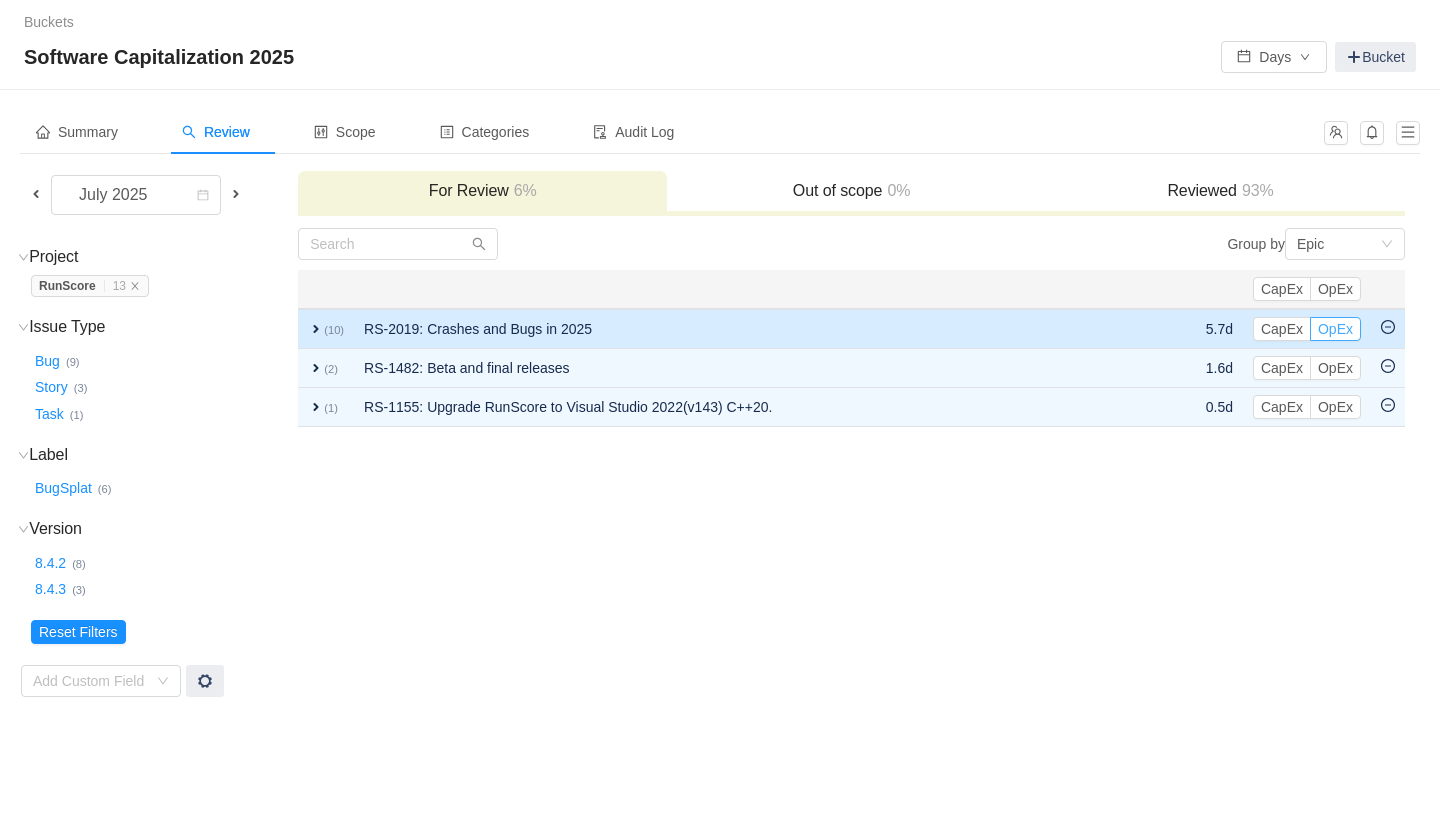 click on "OpEx" at bounding box center (1335, 329) 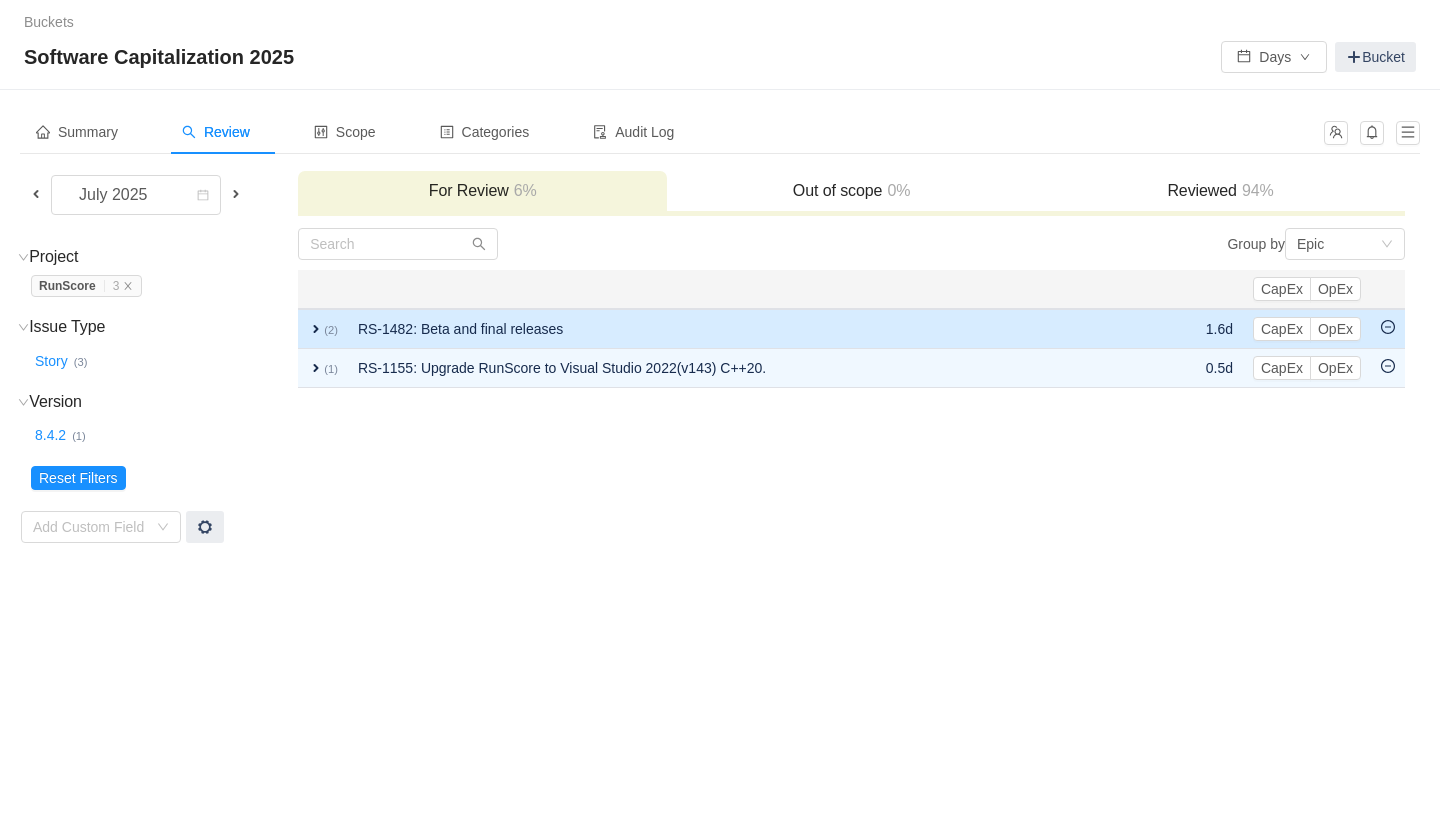 click on "RS-1482: Beta and final releases" at bounding box center [753, 329] 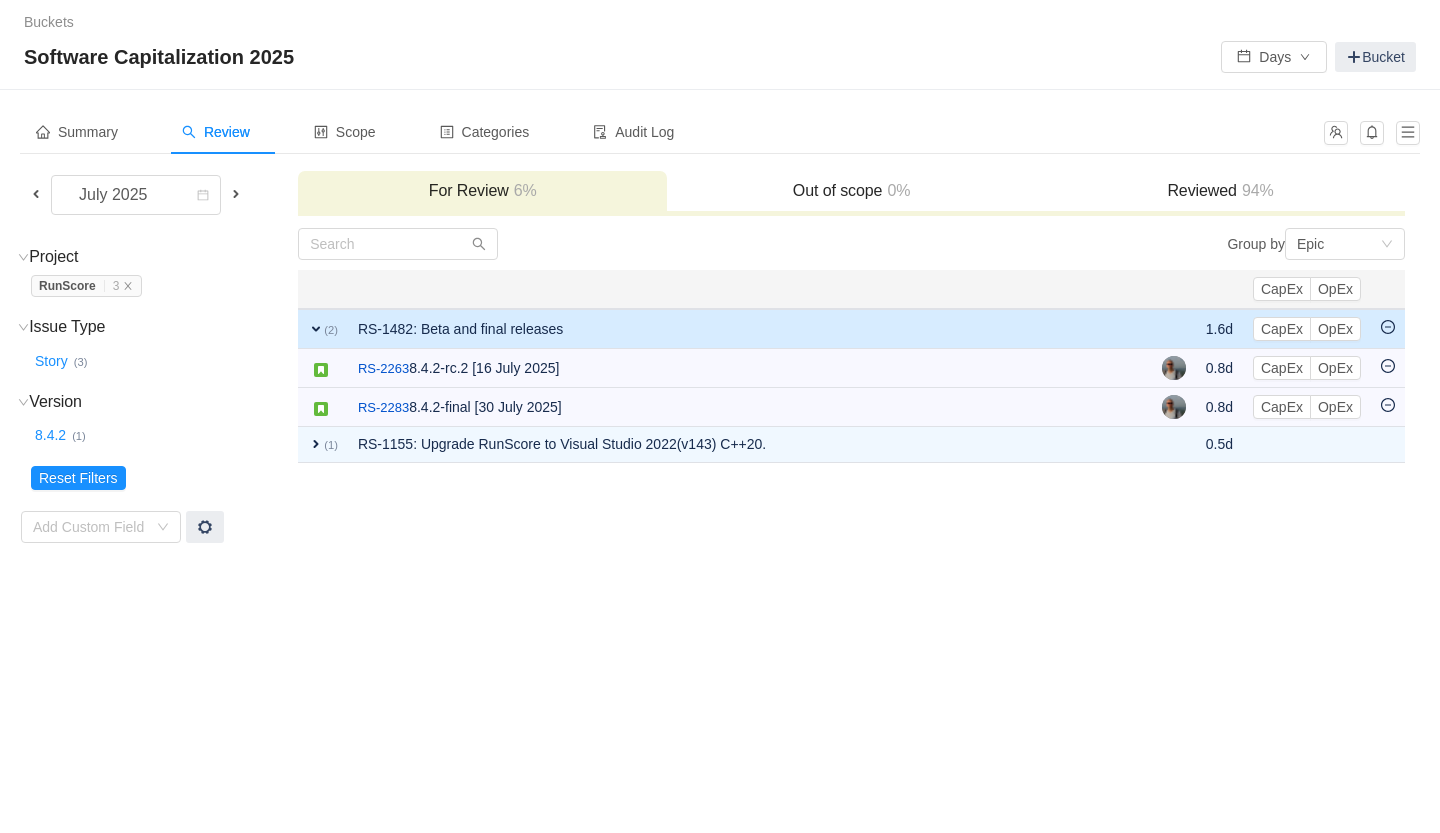 click on "RS-1482: Beta and final releases" at bounding box center (750, 329) 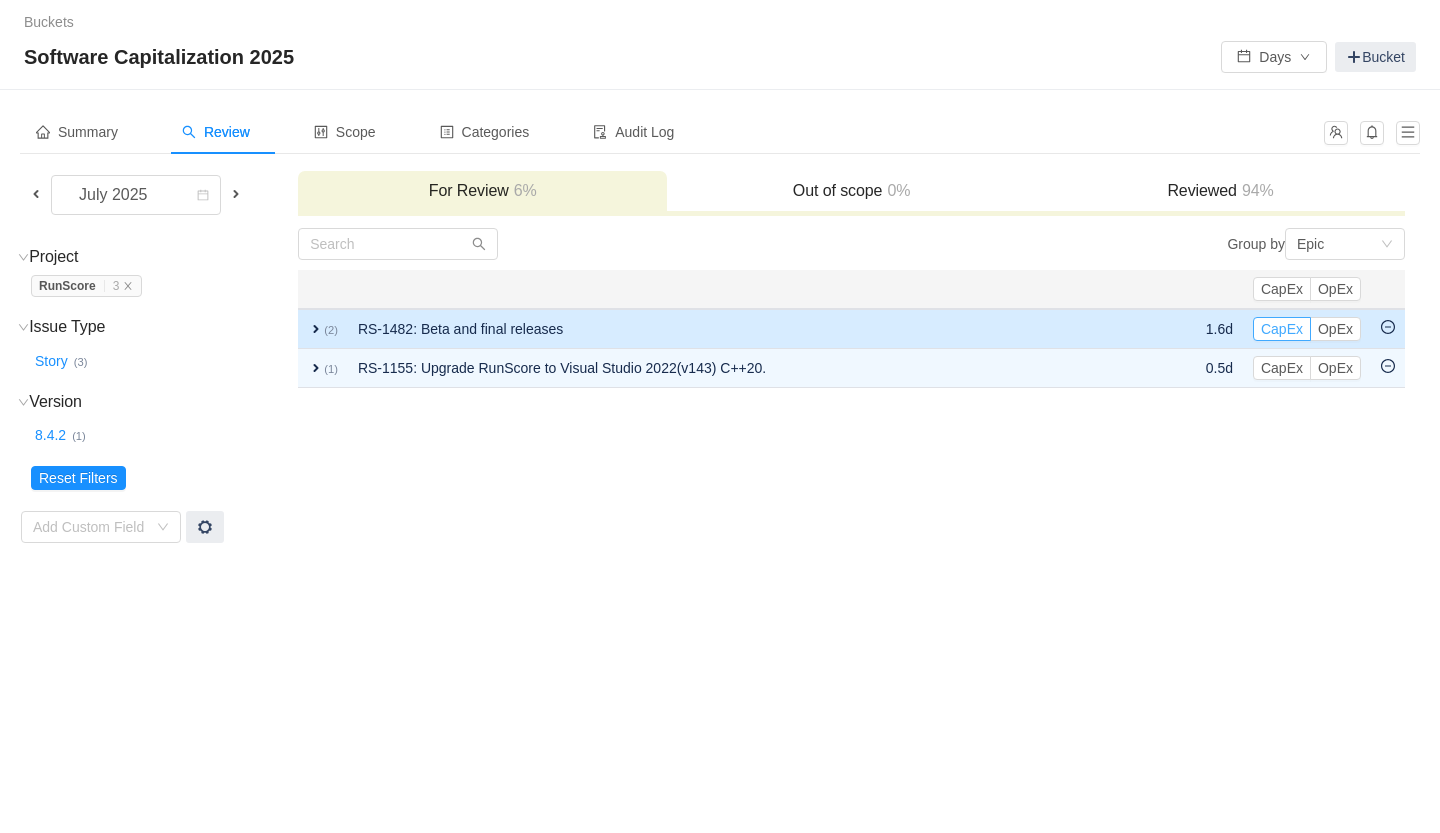 click on "CapEx" at bounding box center (1282, 329) 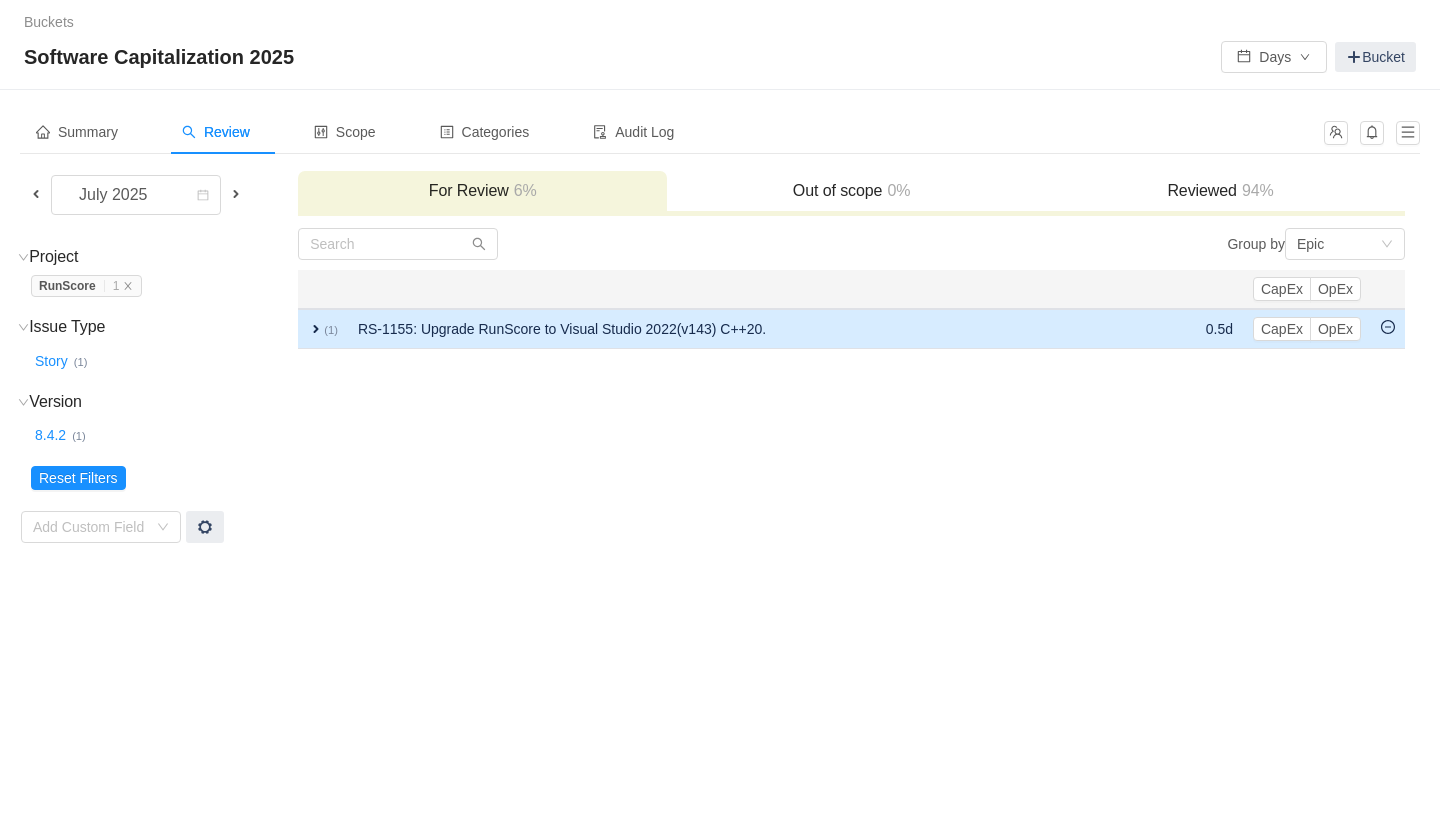 click on "RS-1155: Upgrade RunScore to Visual Studio 2022(v143) C++20." at bounding box center (753, 329) 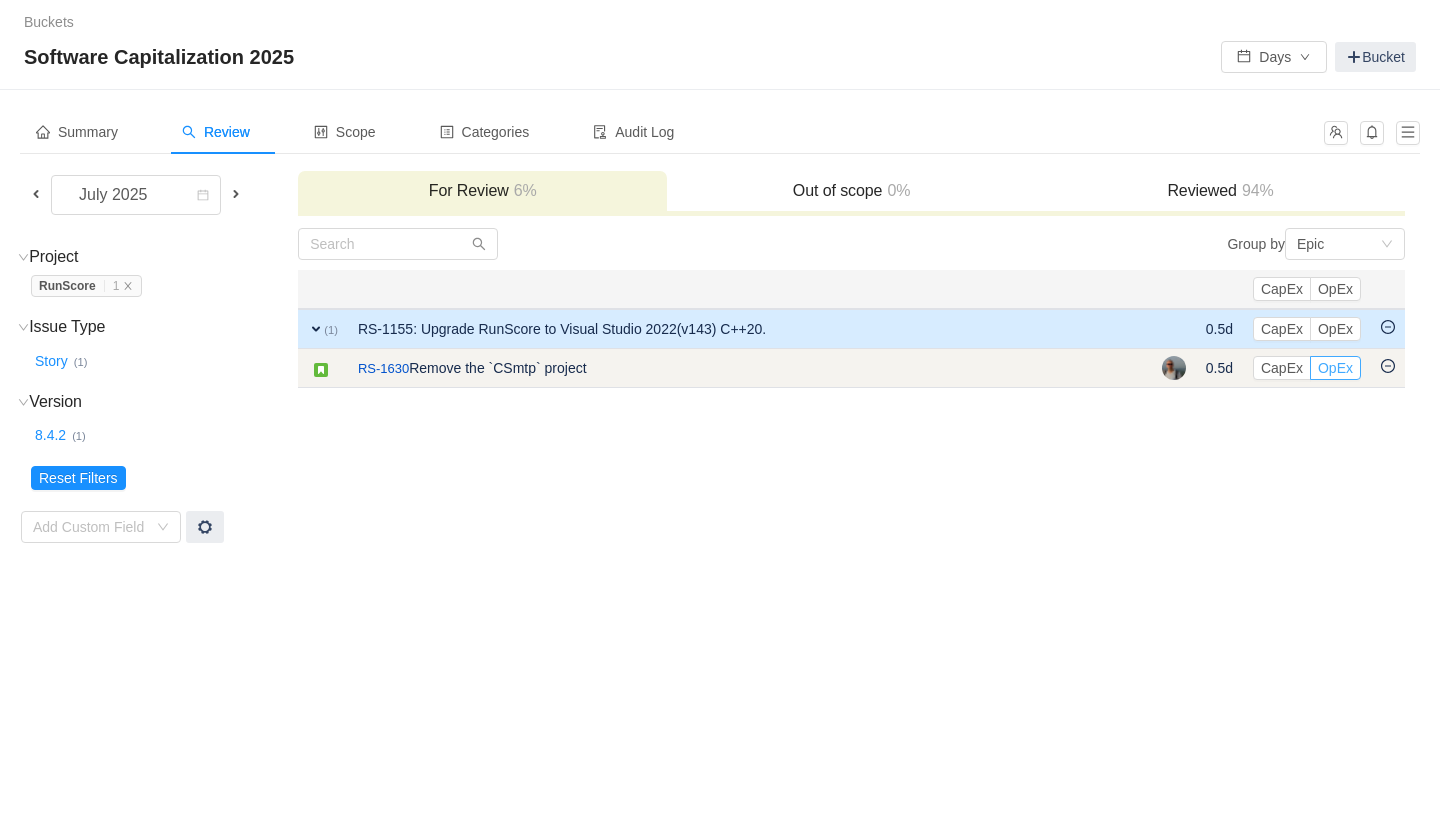 click on "OpEx" at bounding box center (1335, 368) 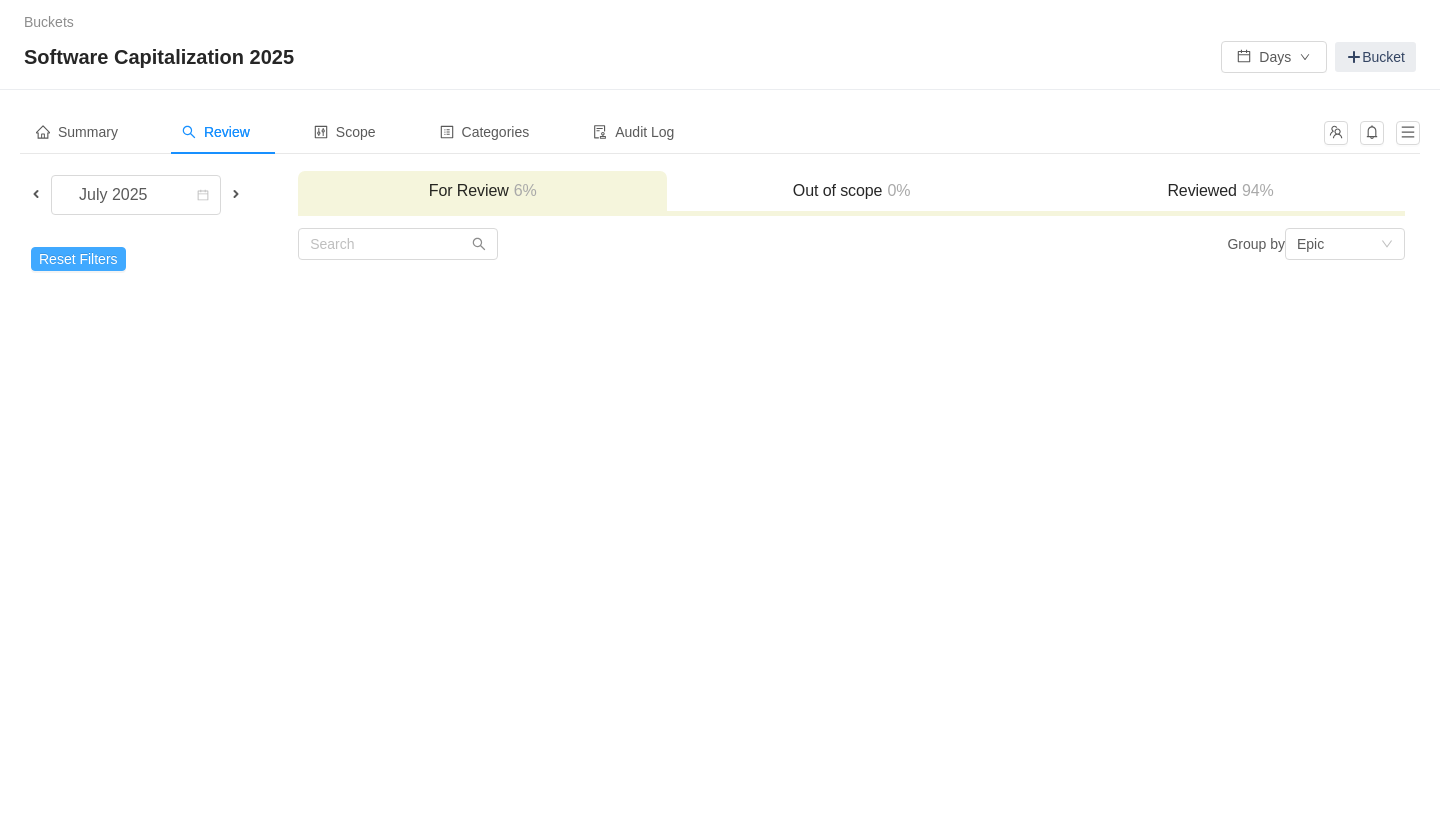 click on "Reset Filters" at bounding box center (78, 259) 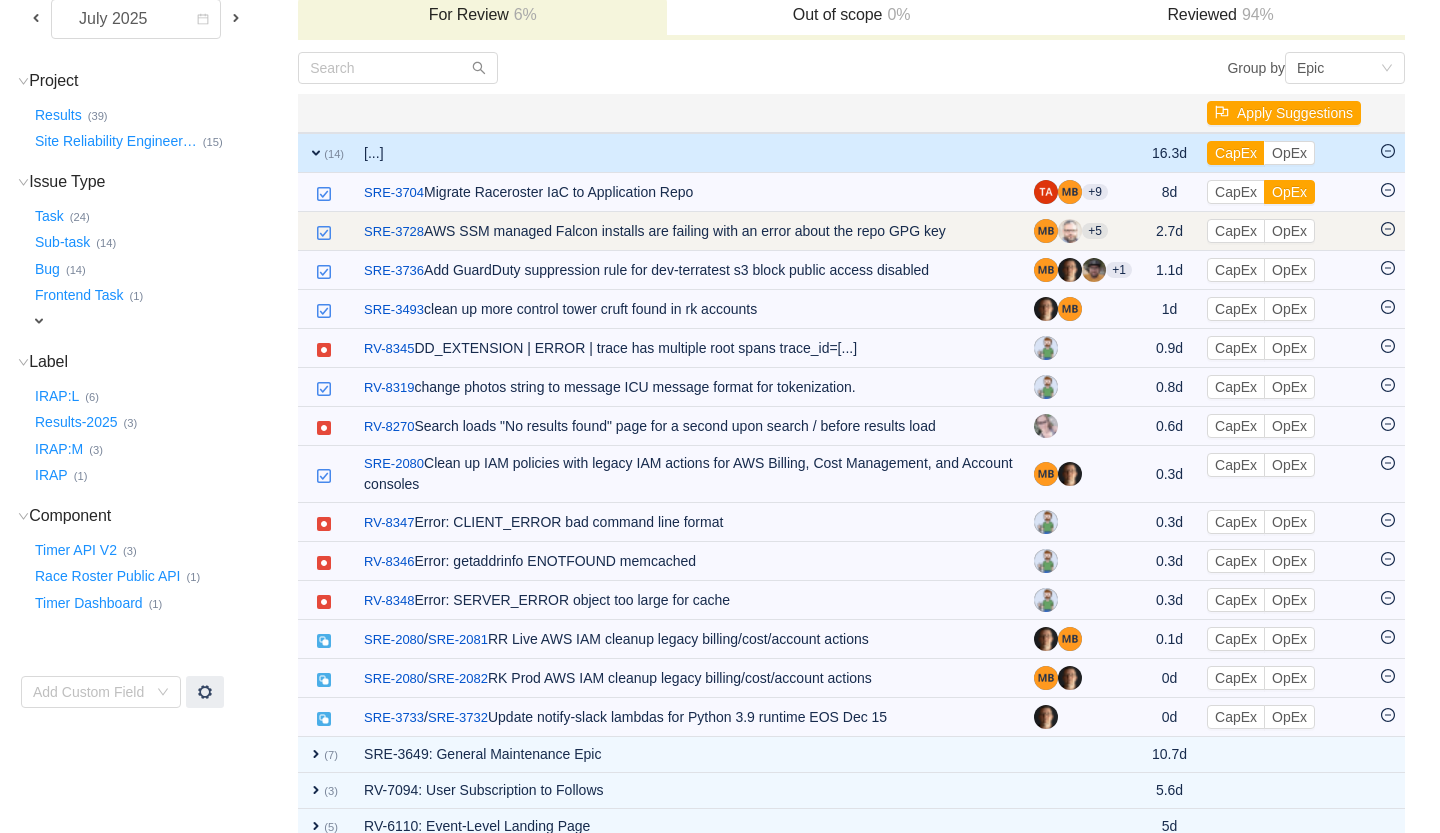 scroll, scrollTop: 196, scrollLeft: 0, axis: vertical 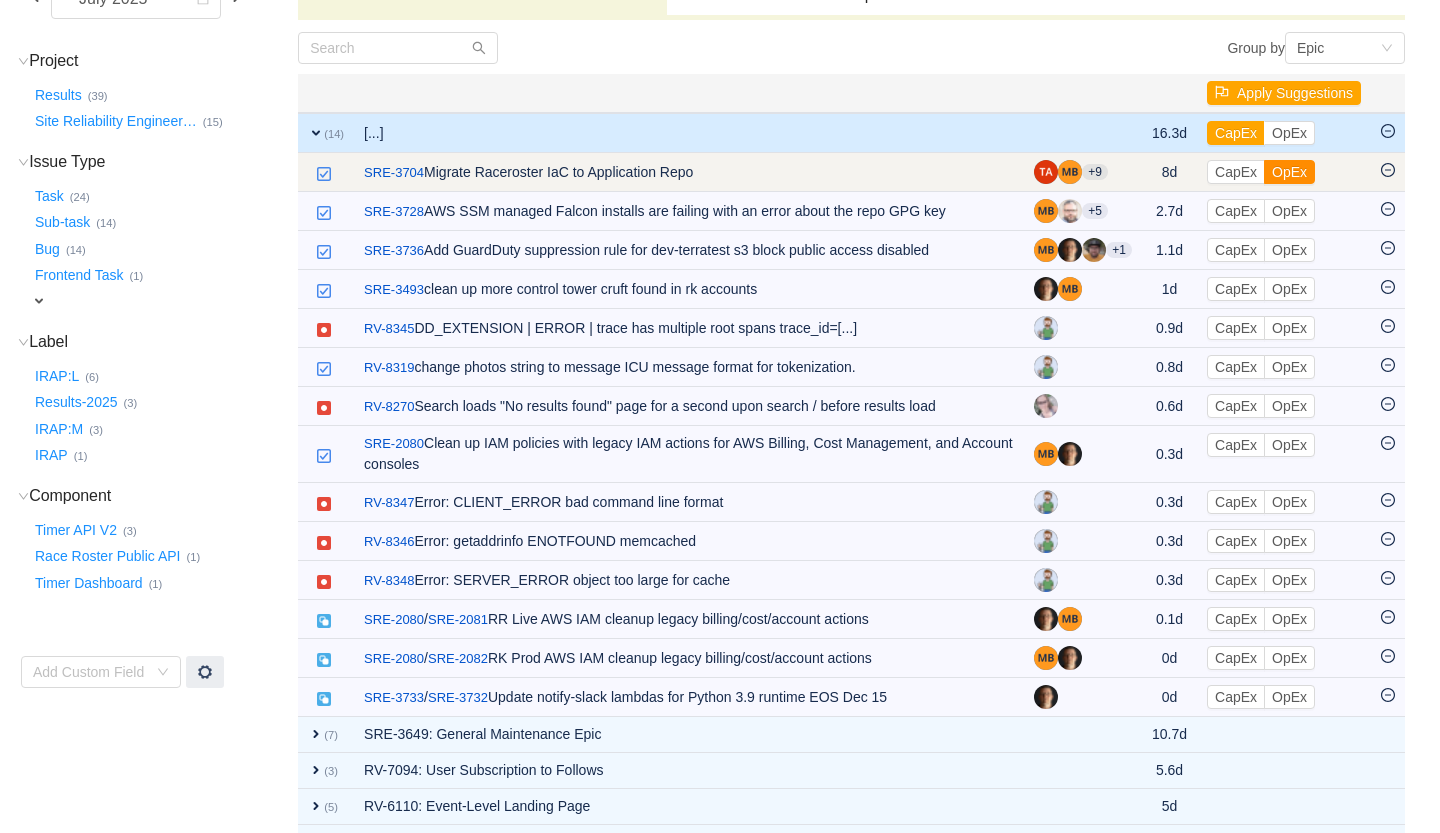 click on "OpEx" at bounding box center [1289, 172] 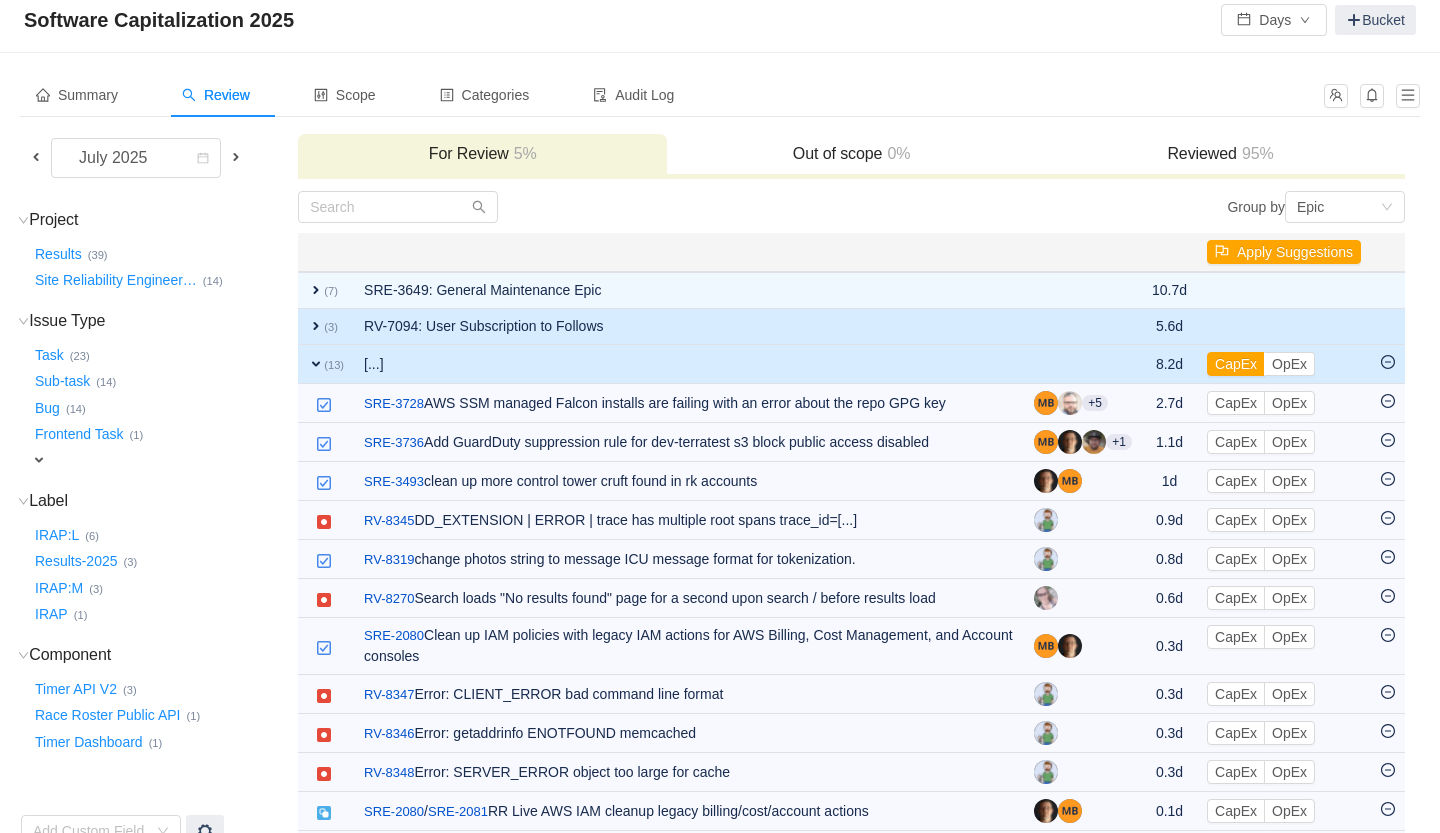 scroll, scrollTop: 0, scrollLeft: 0, axis: both 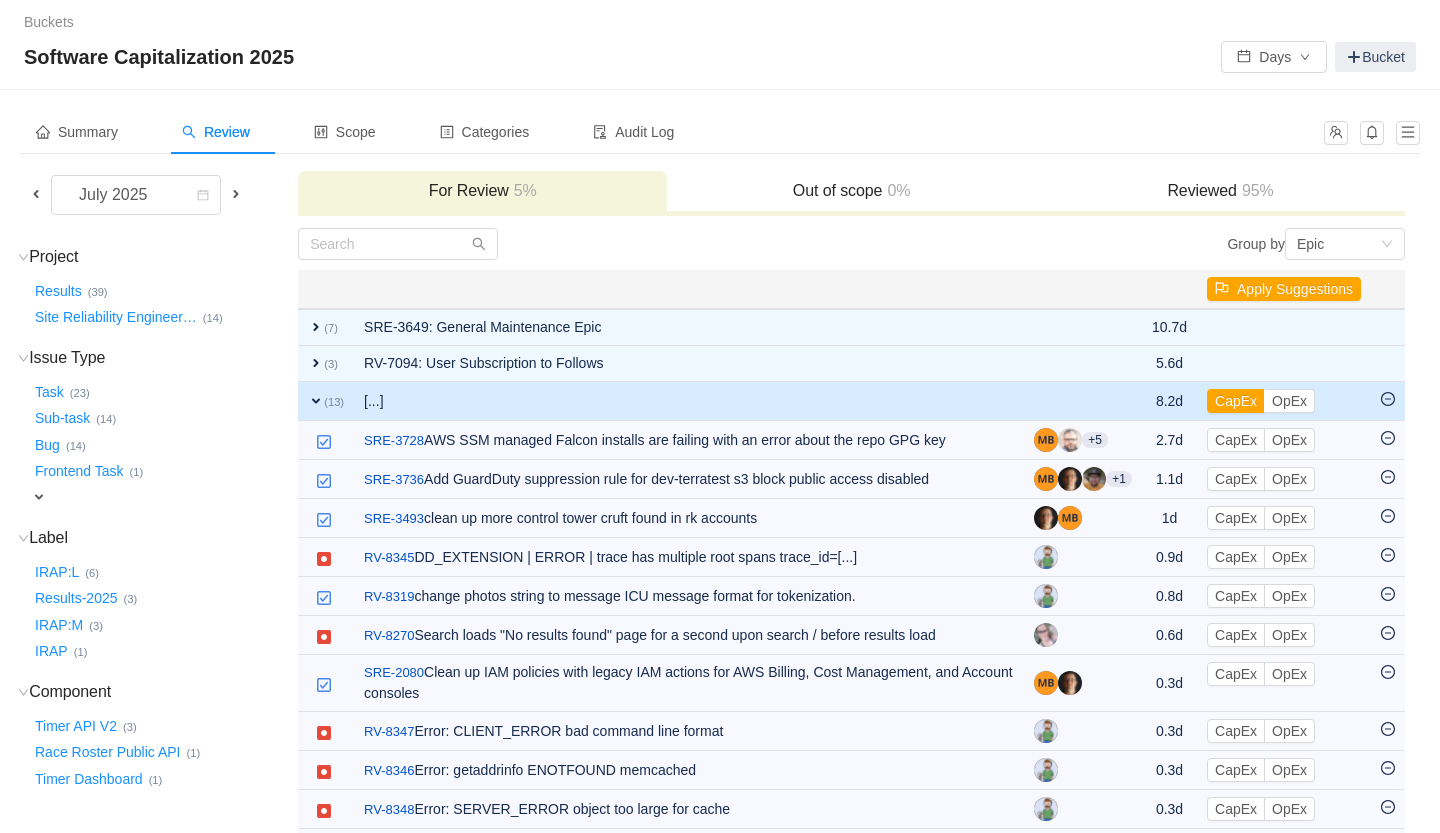 click on "Reviewed  95%" at bounding box center [1220, 191] 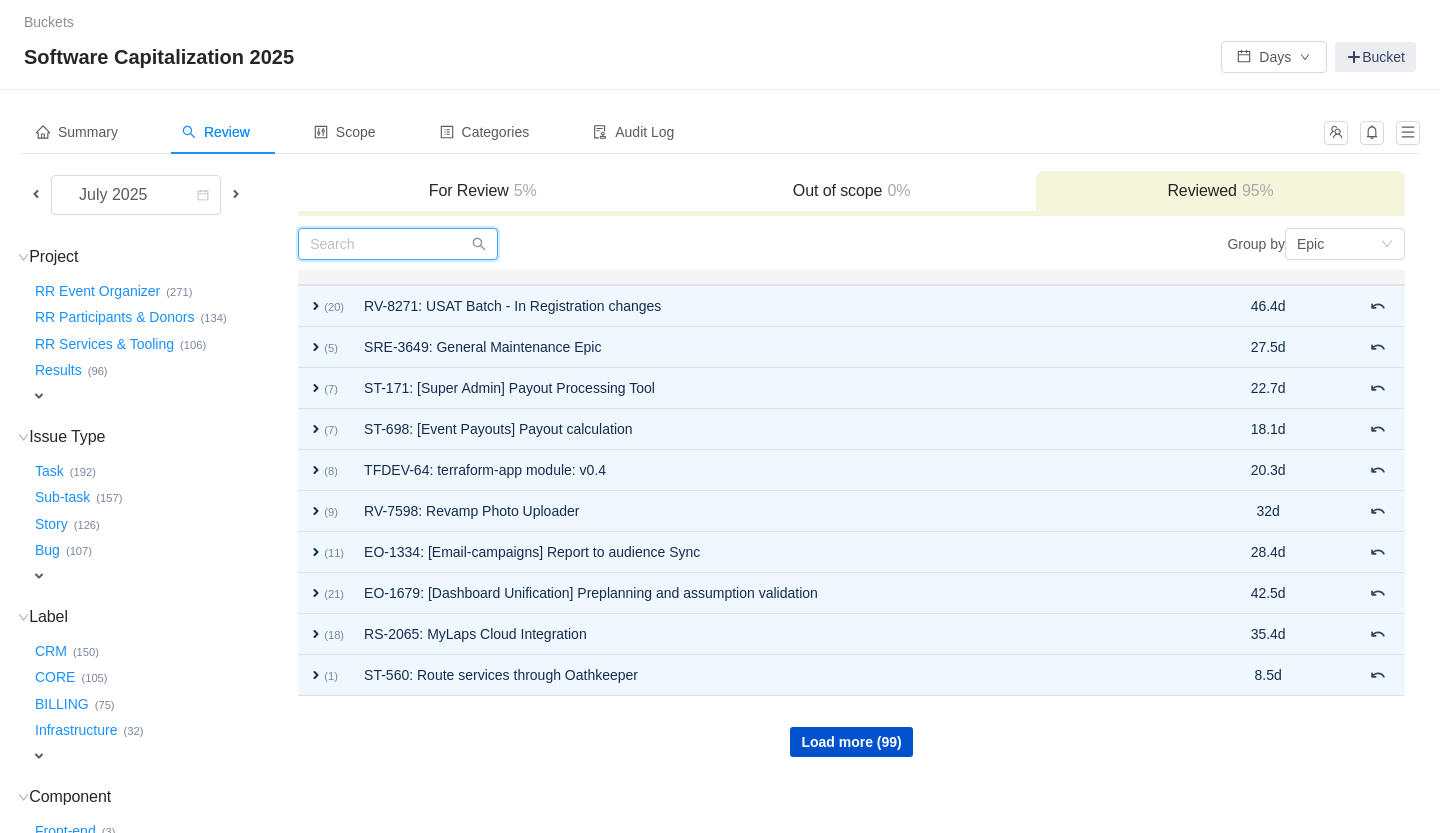 click at bounding box center [398, 244] 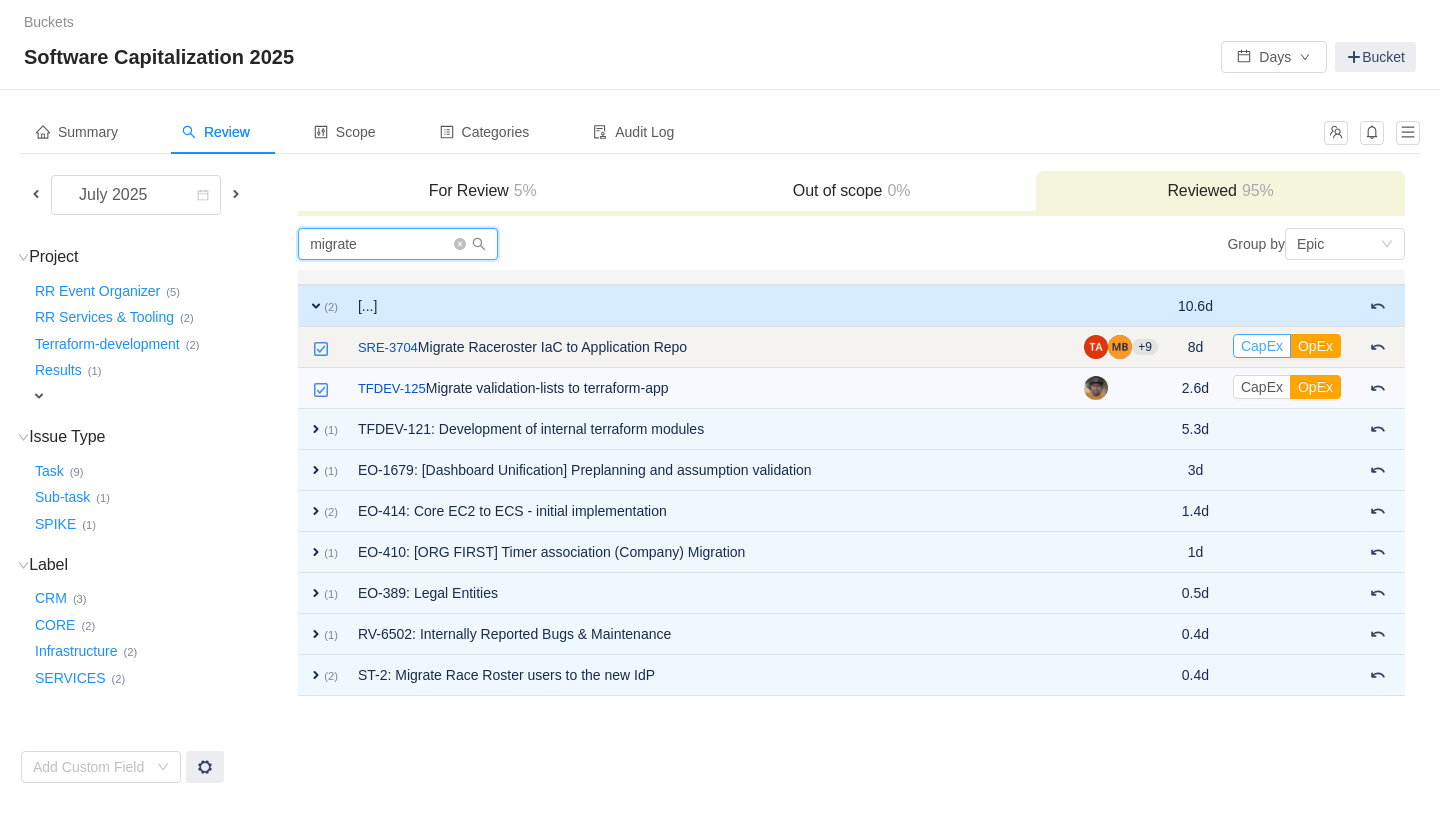 type on "migrate" 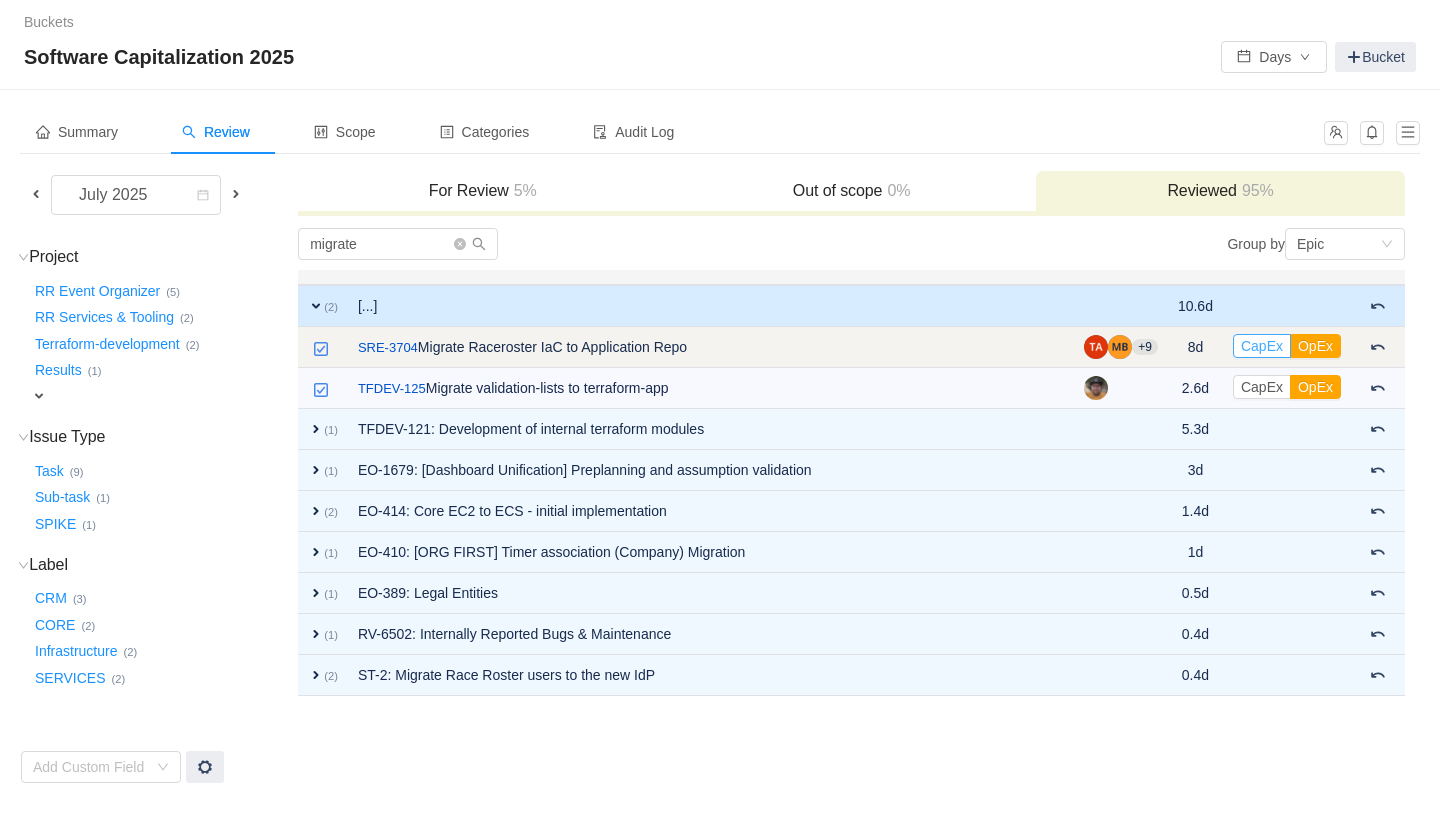 click on "CapEx" at bounding box center [1262, 346] 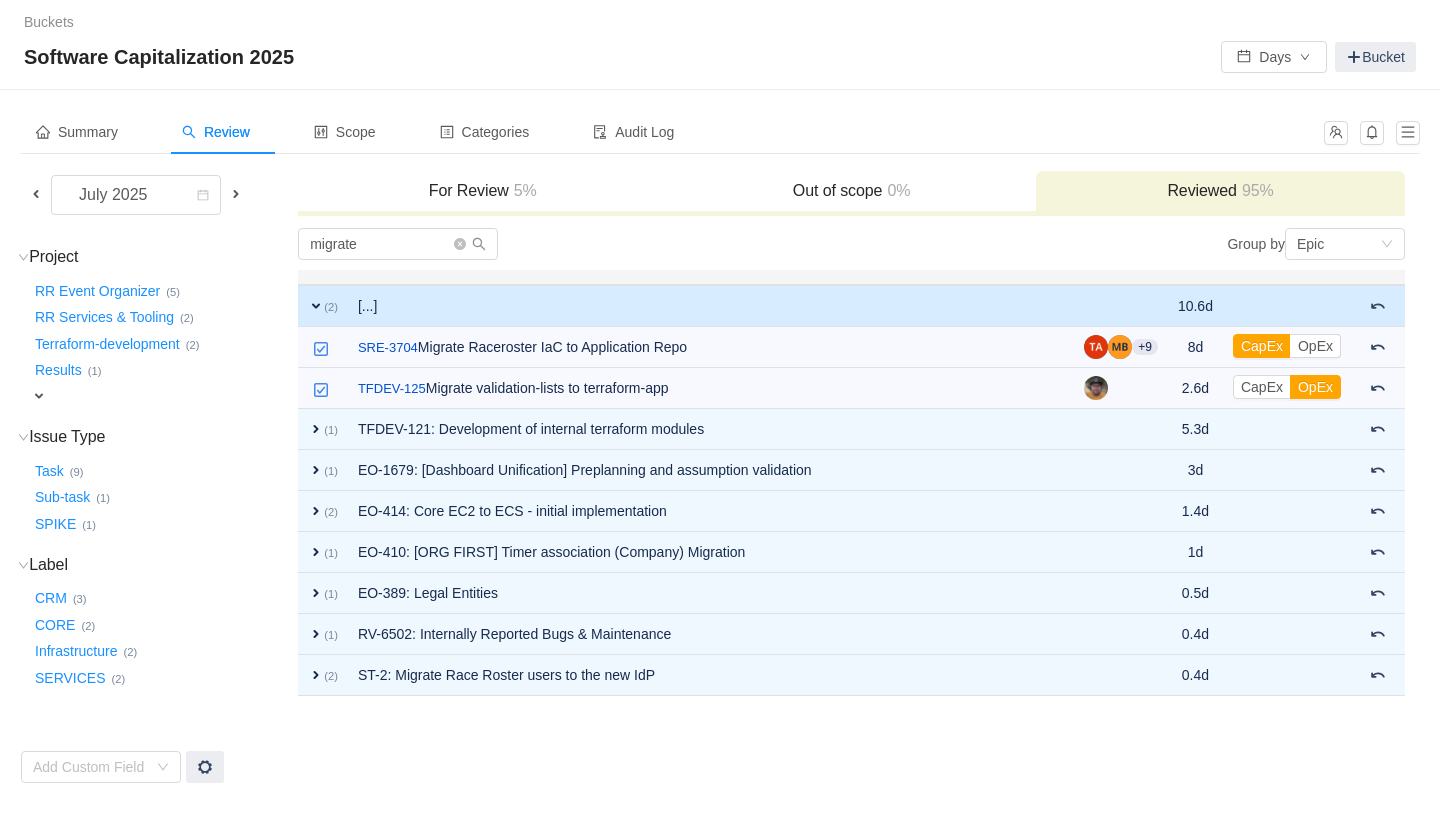click on "For Review  5%" at bounding box center [482, 191] 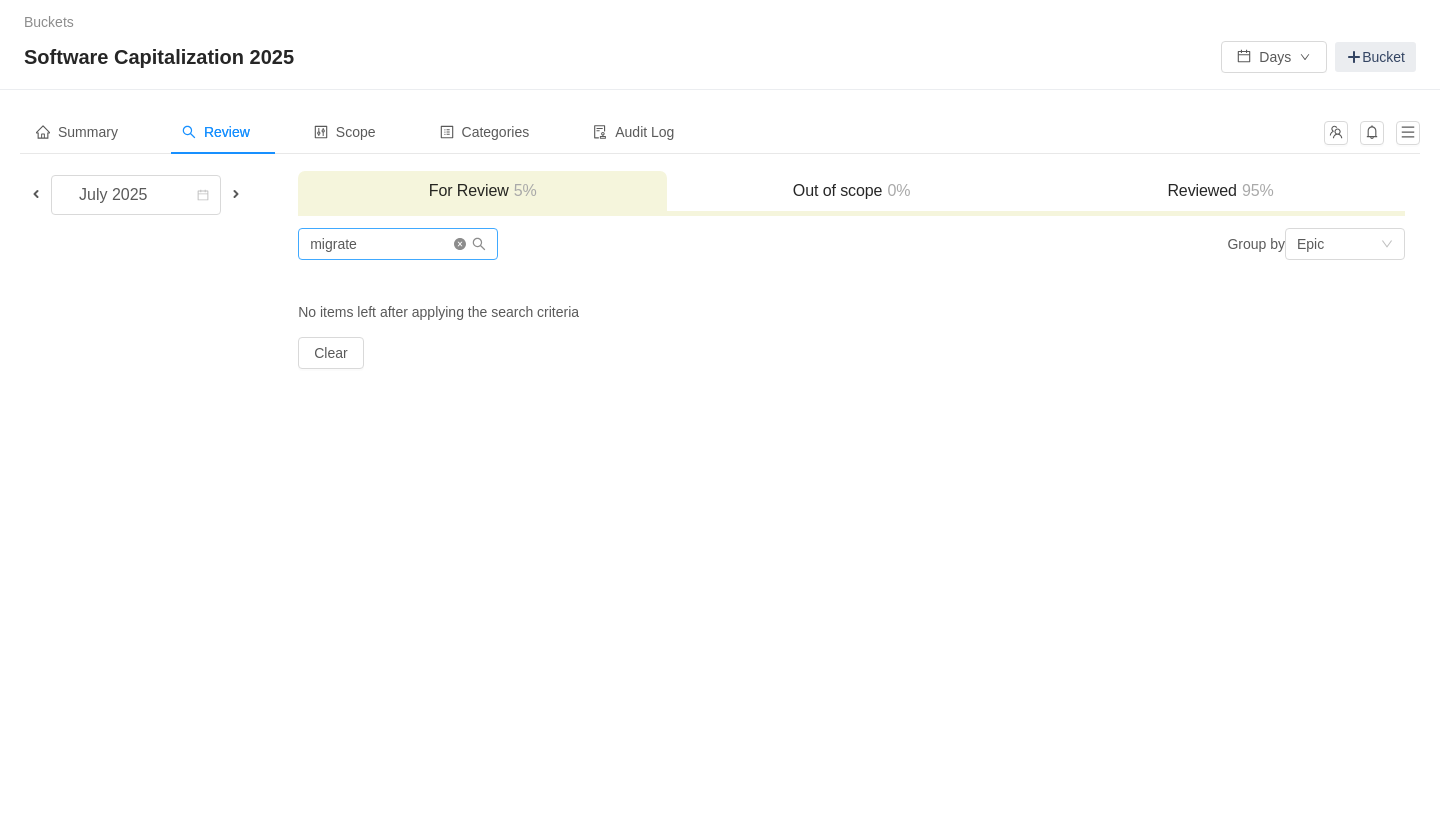 click 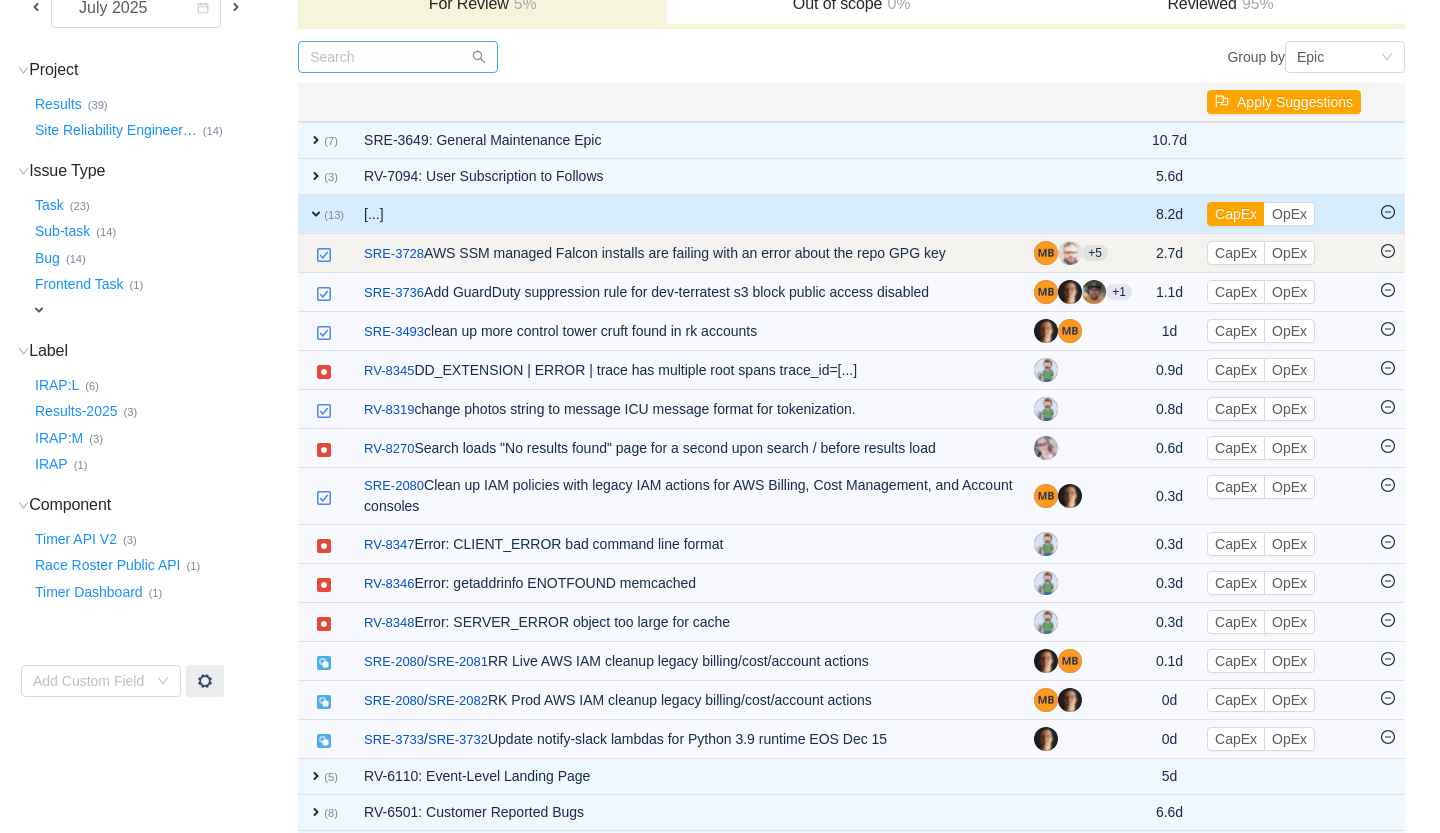 scroll, scrollTop: 210, scrollLeft: 0, axis: vertical 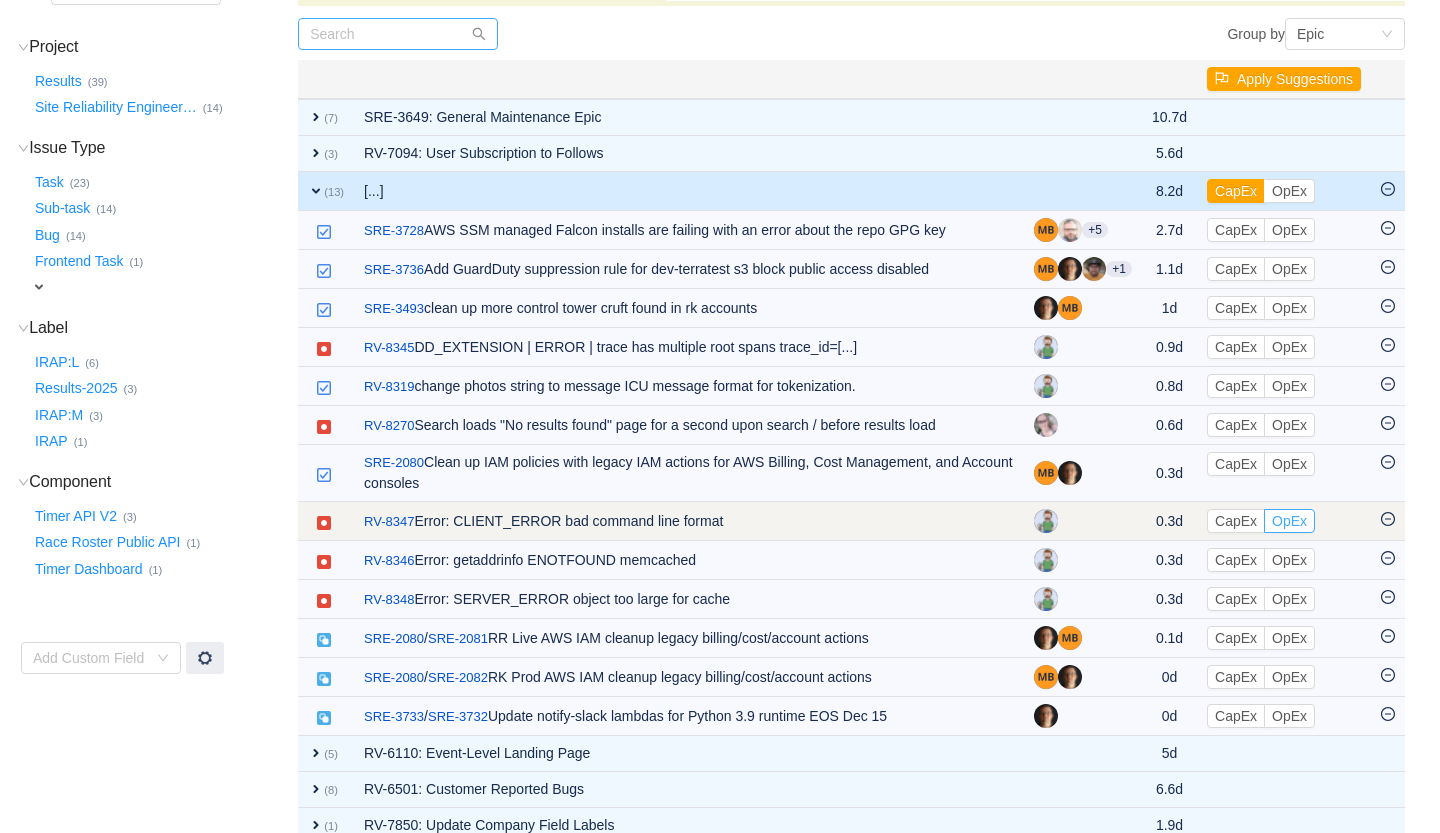 click on "OpEx" at bounding box center [1289, 521] 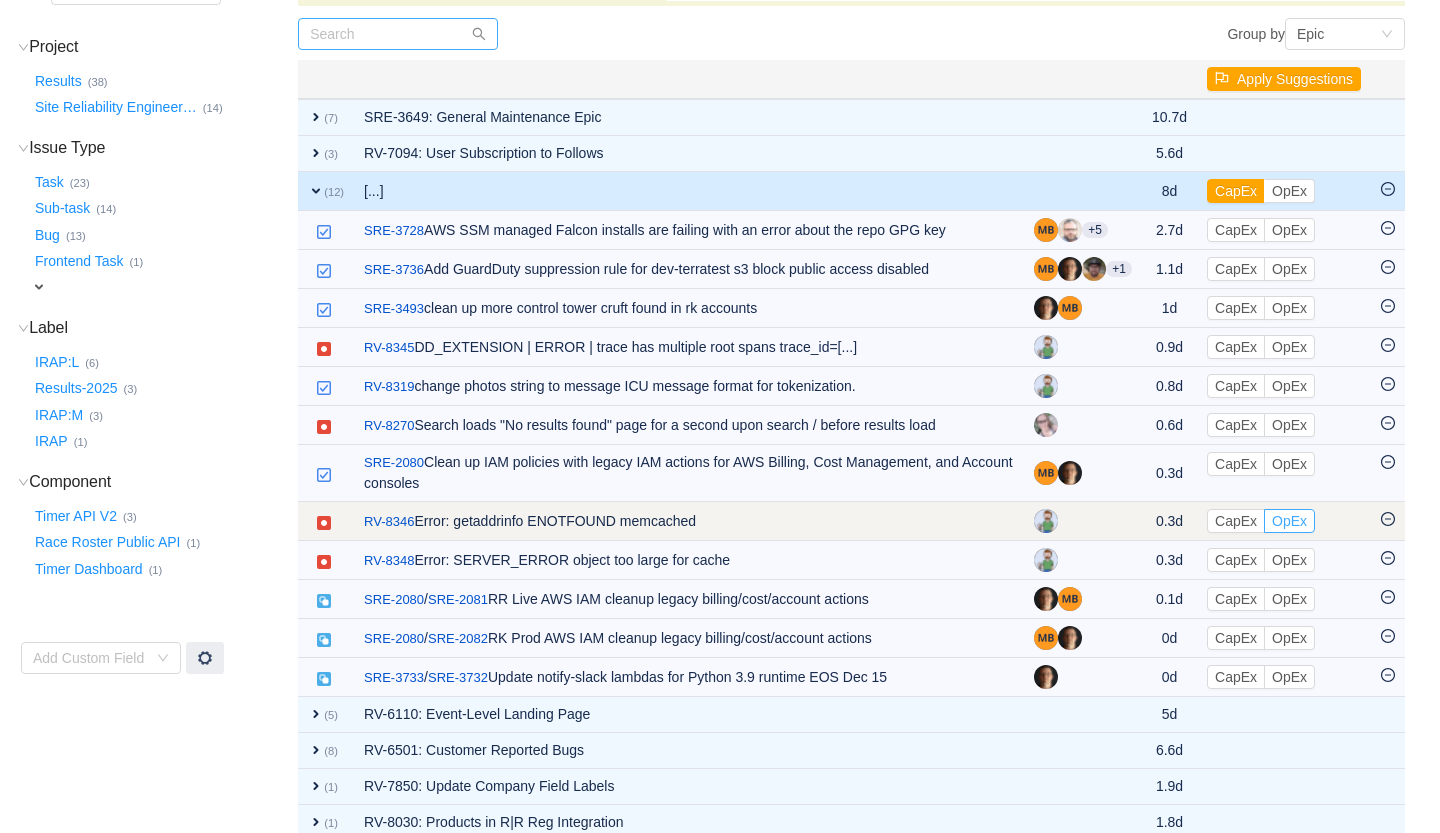 click on "OpEx" at bounding box center (1289, 521) 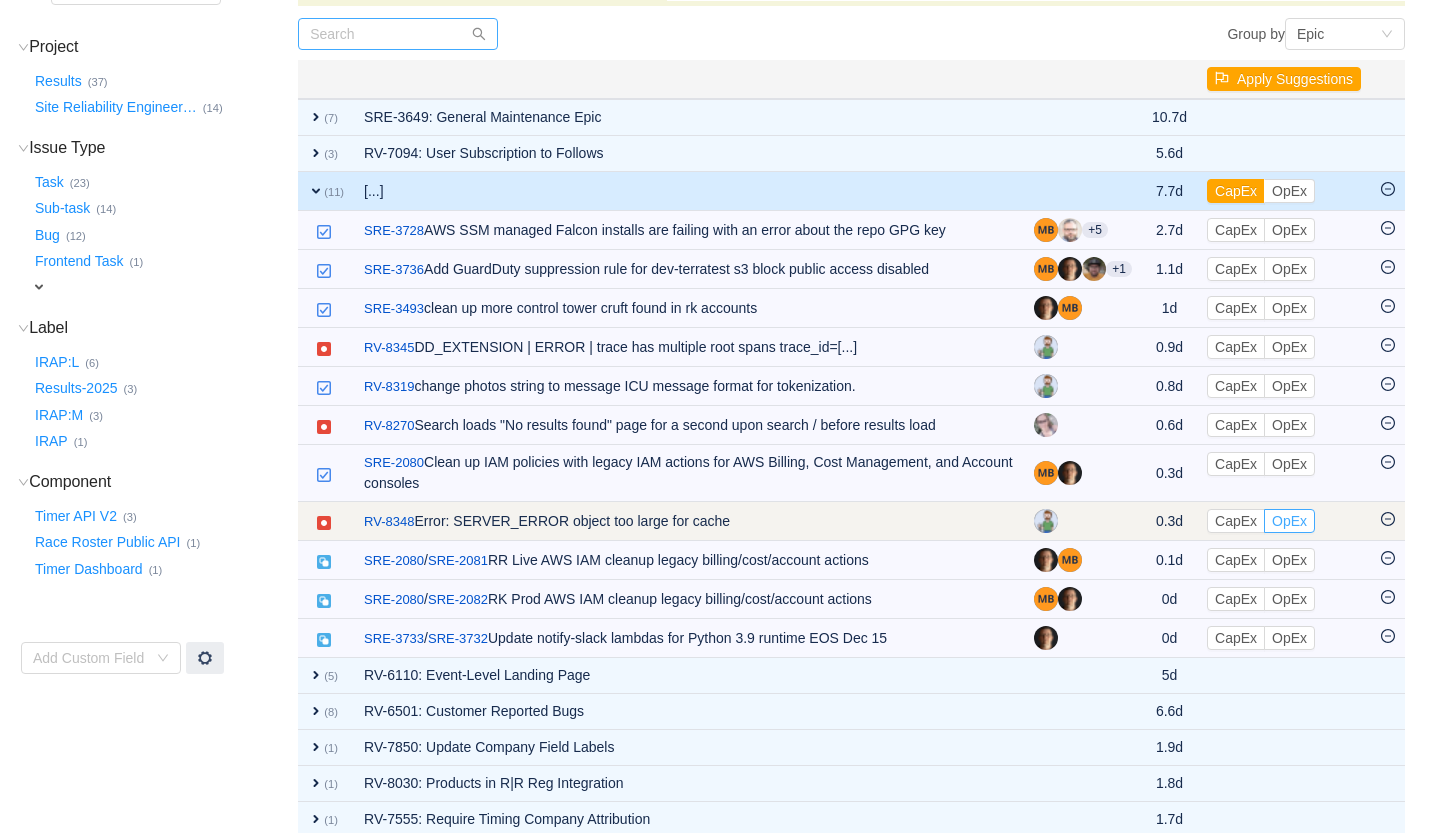 click on "OpEx" at bounding box center [1289, 521] 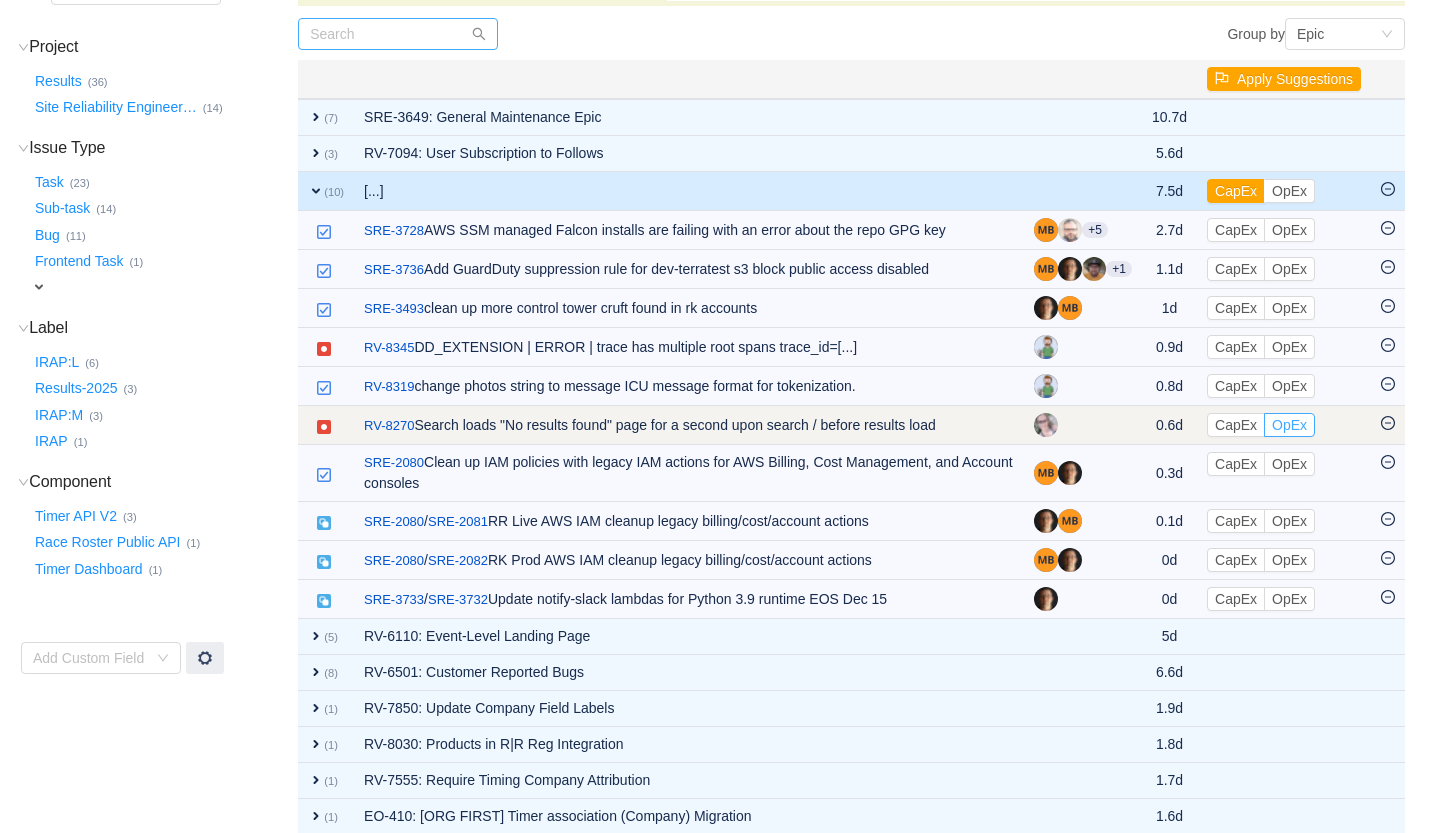 click on "OpEx" at bounding box center (1289, 425) 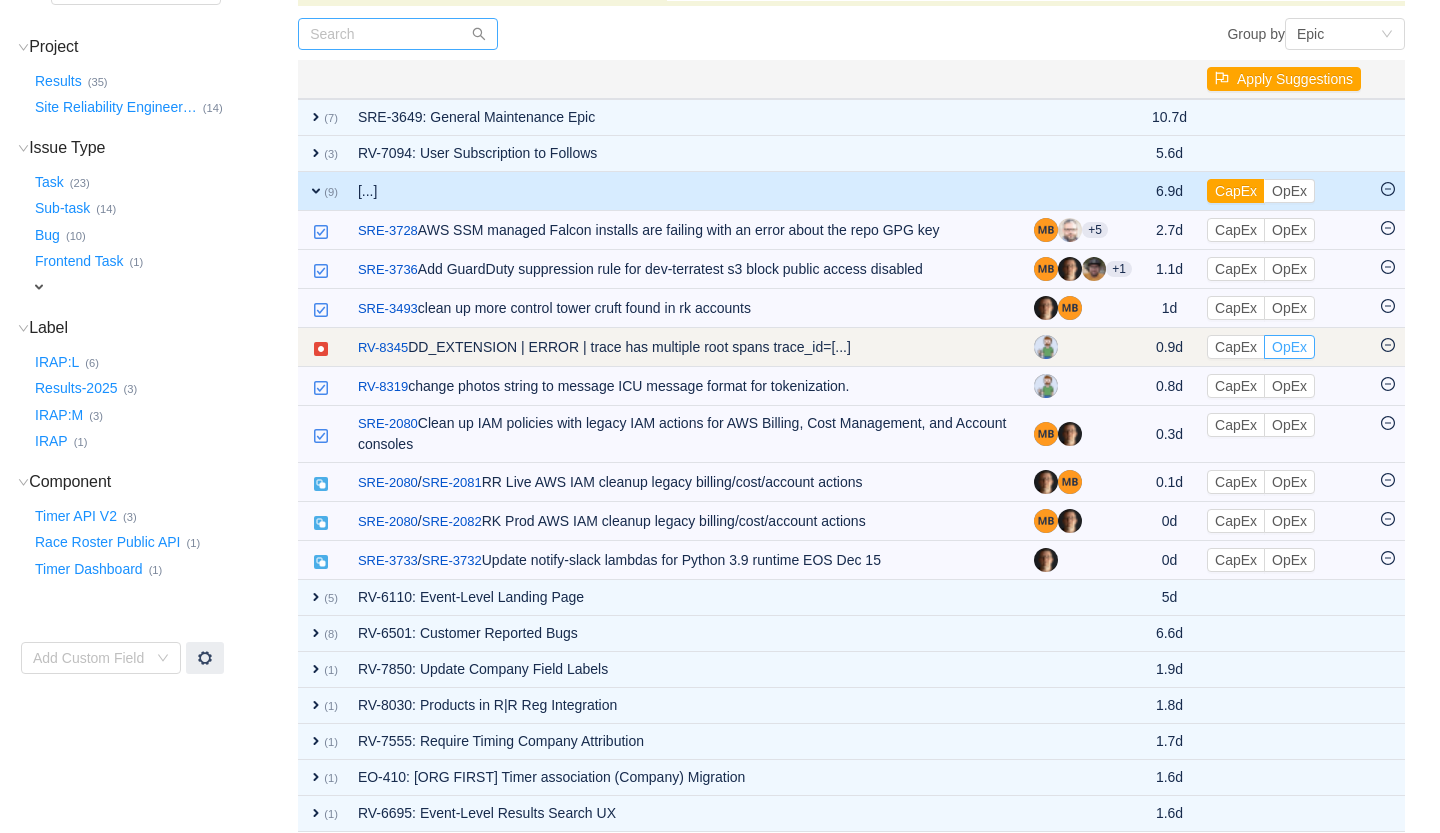 click on "OpEx" at bounding box center [1289, 347] 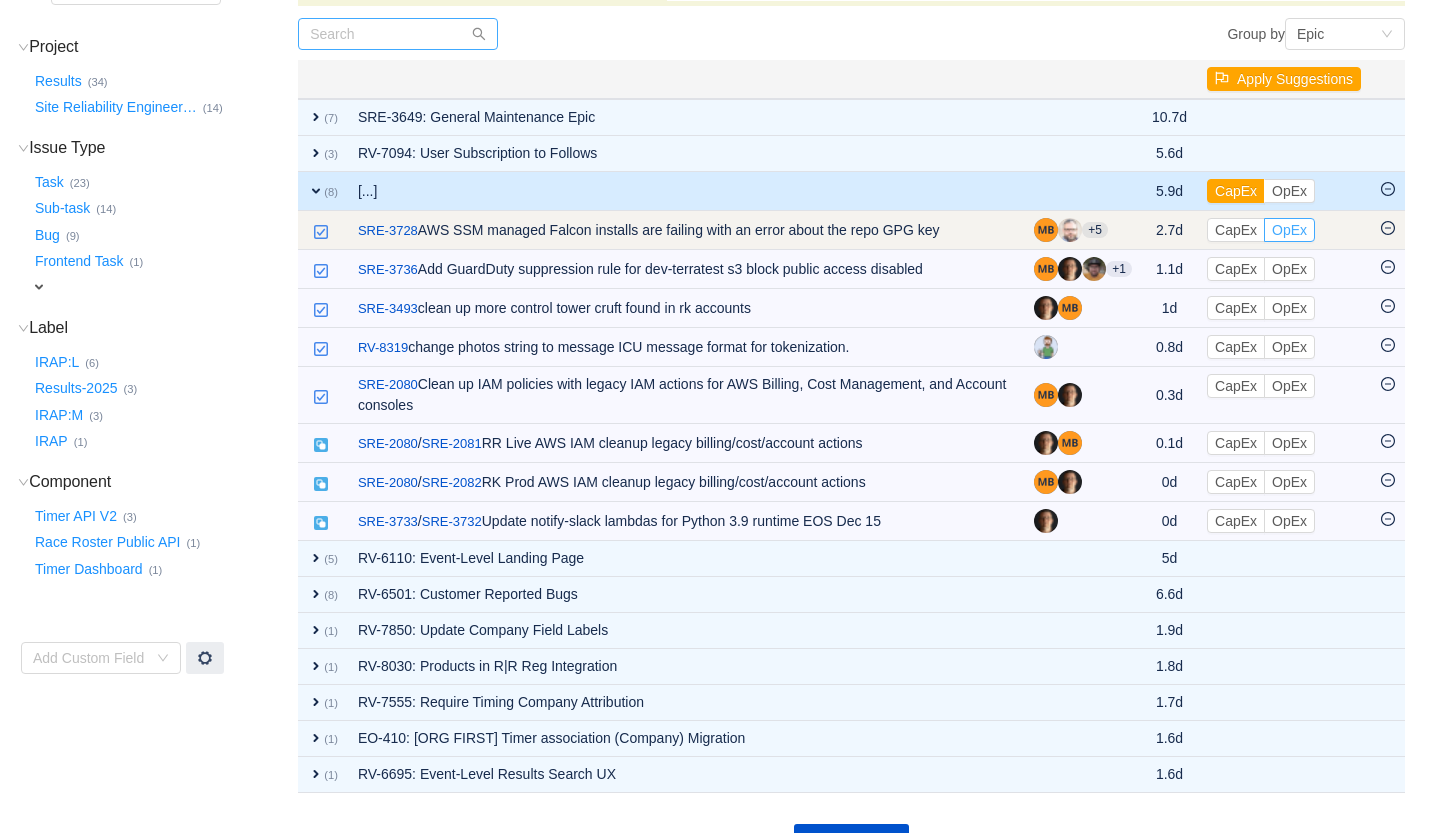 click on "OpEx" at bounding box center [1289, 230] 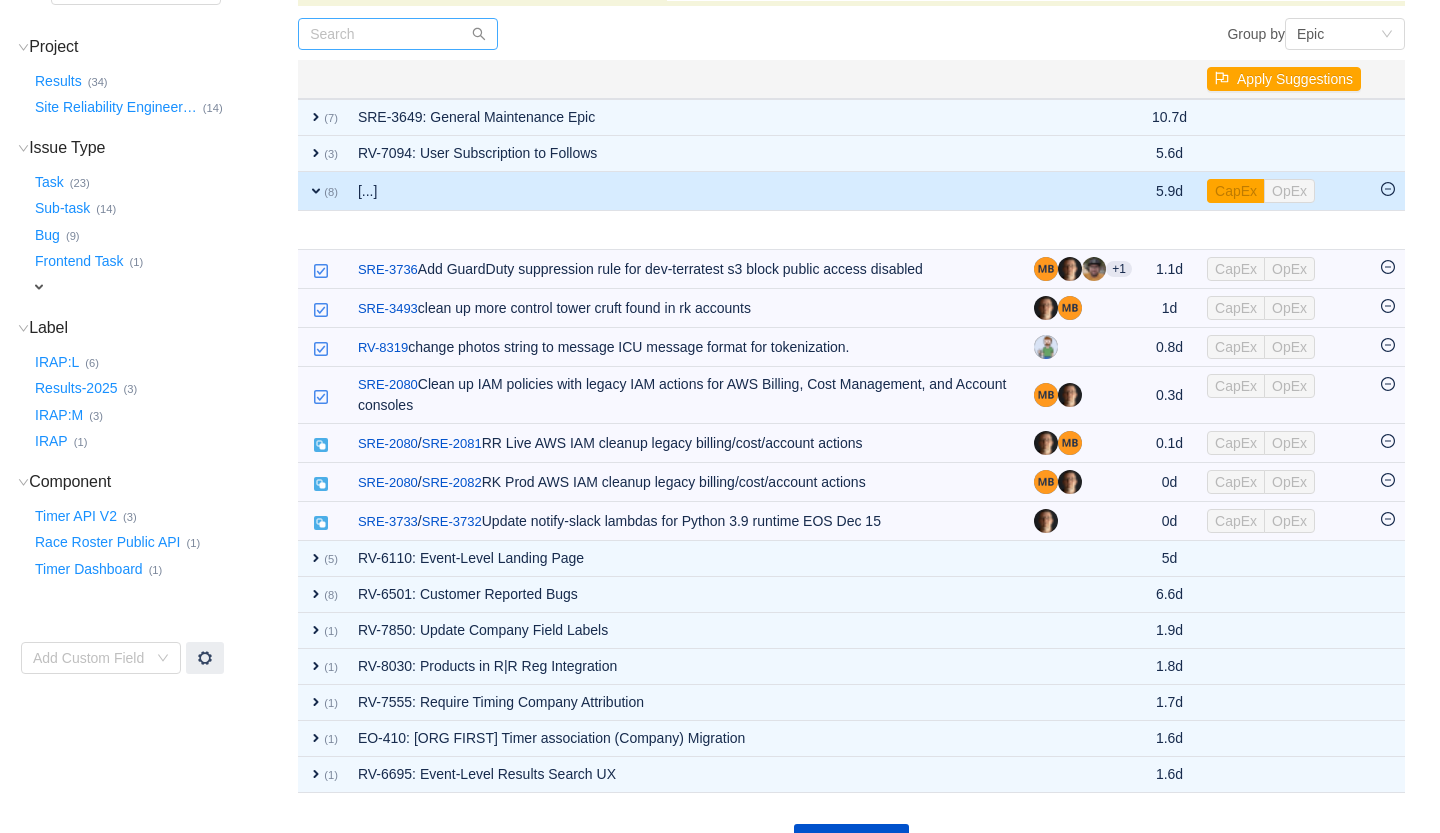 scroll, scrollTop: 70, scrollLeft: 0, axis: vertical 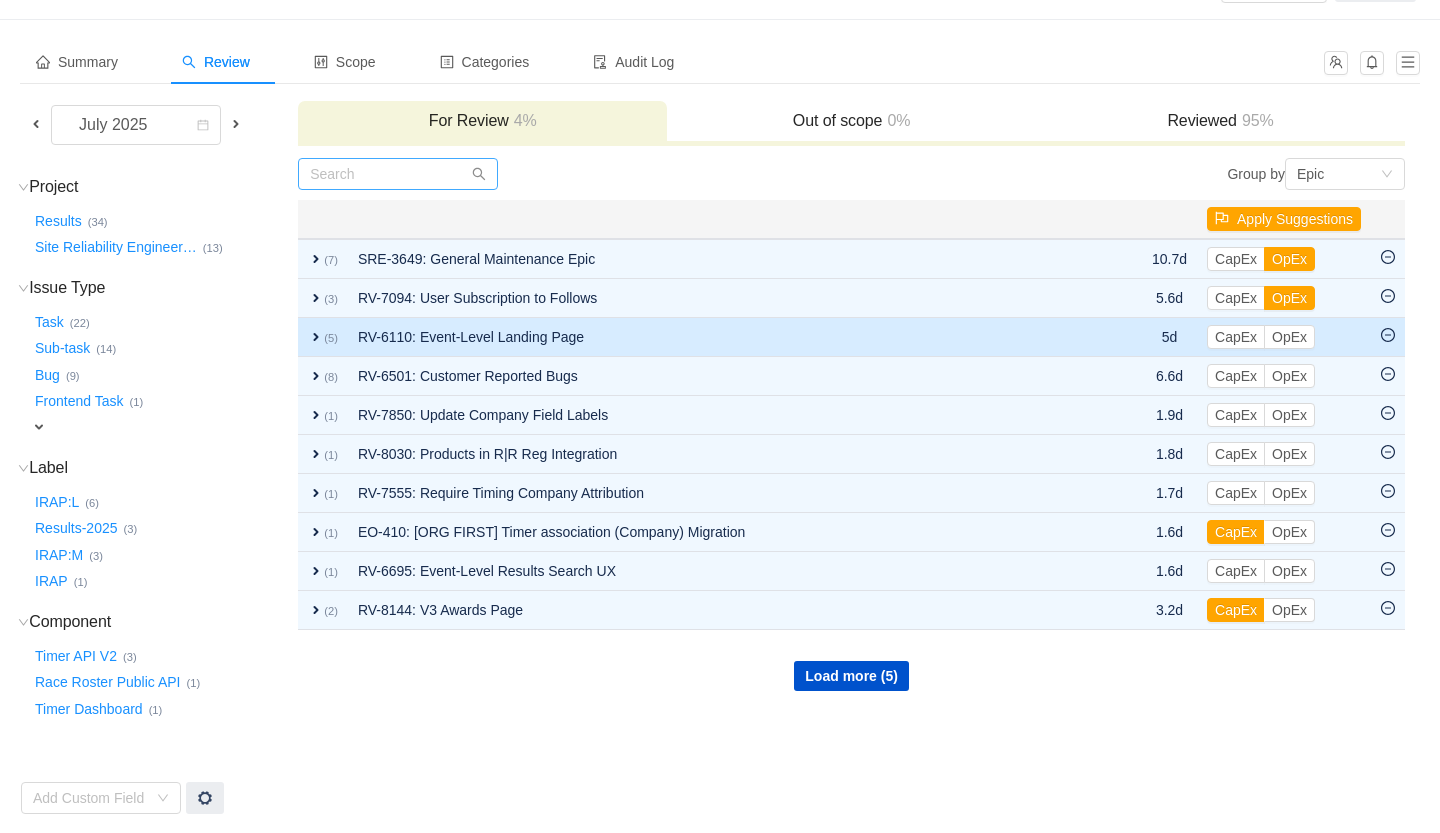 click on "RV-6110: Event-Level Landing Page" at bounding box center (726, 337) 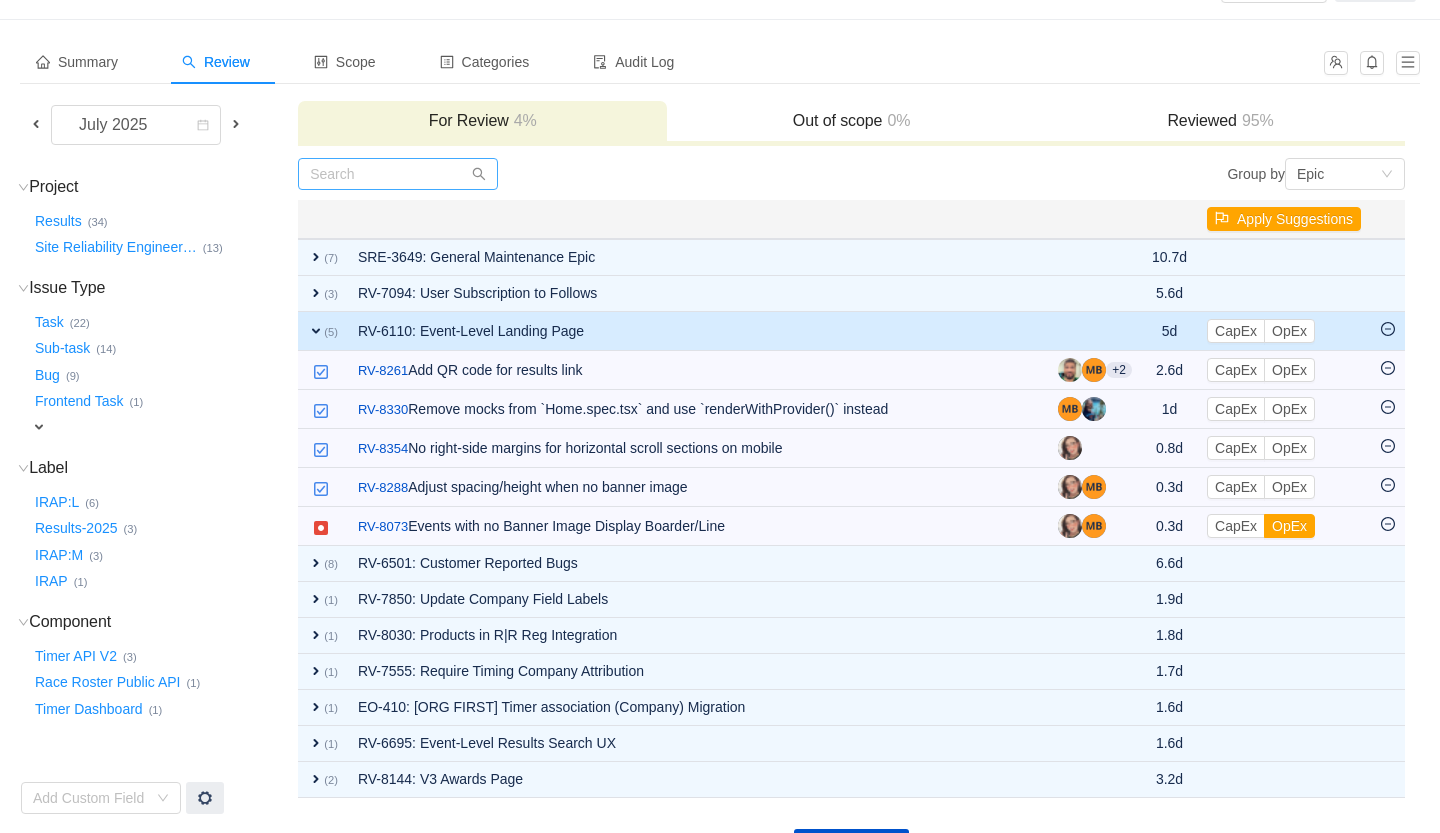 scroll, scrollTop: 109, scrollLeft: 0, axis: vertical 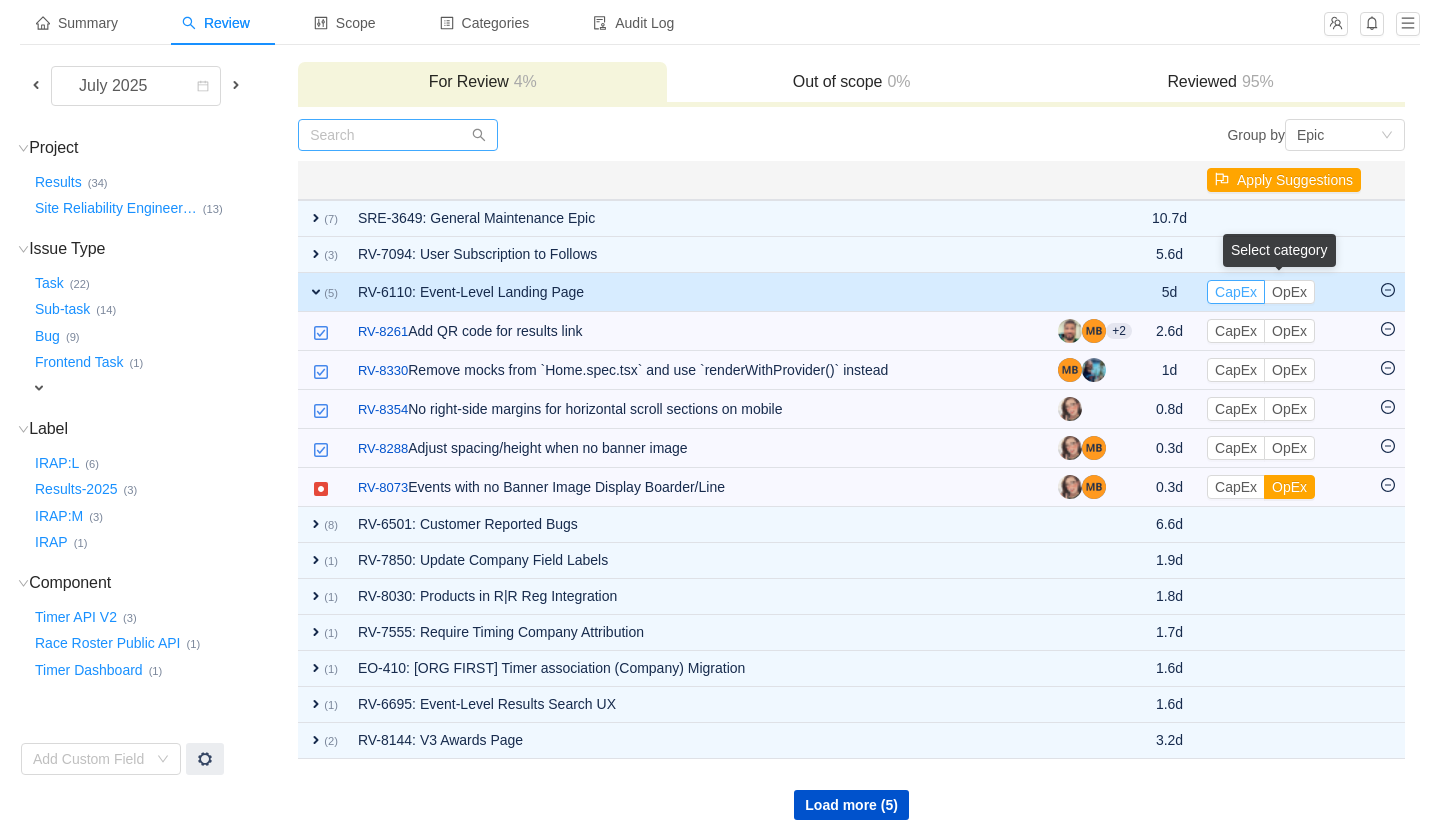 click on "CapEx" at bounding box center [1236, 292] 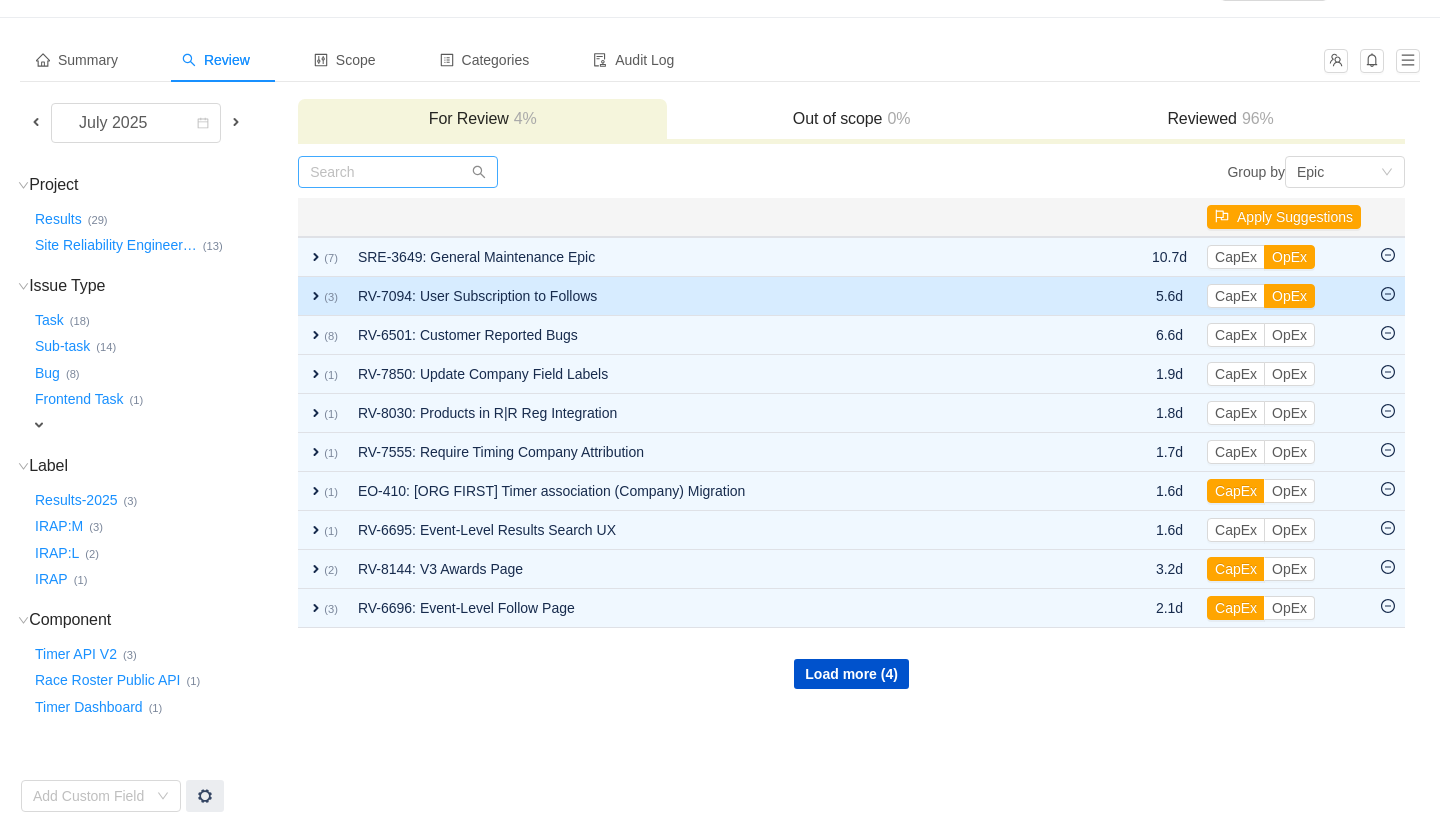 scroll, scrollTop: 70, scrollLeft: 0, axis: vertical 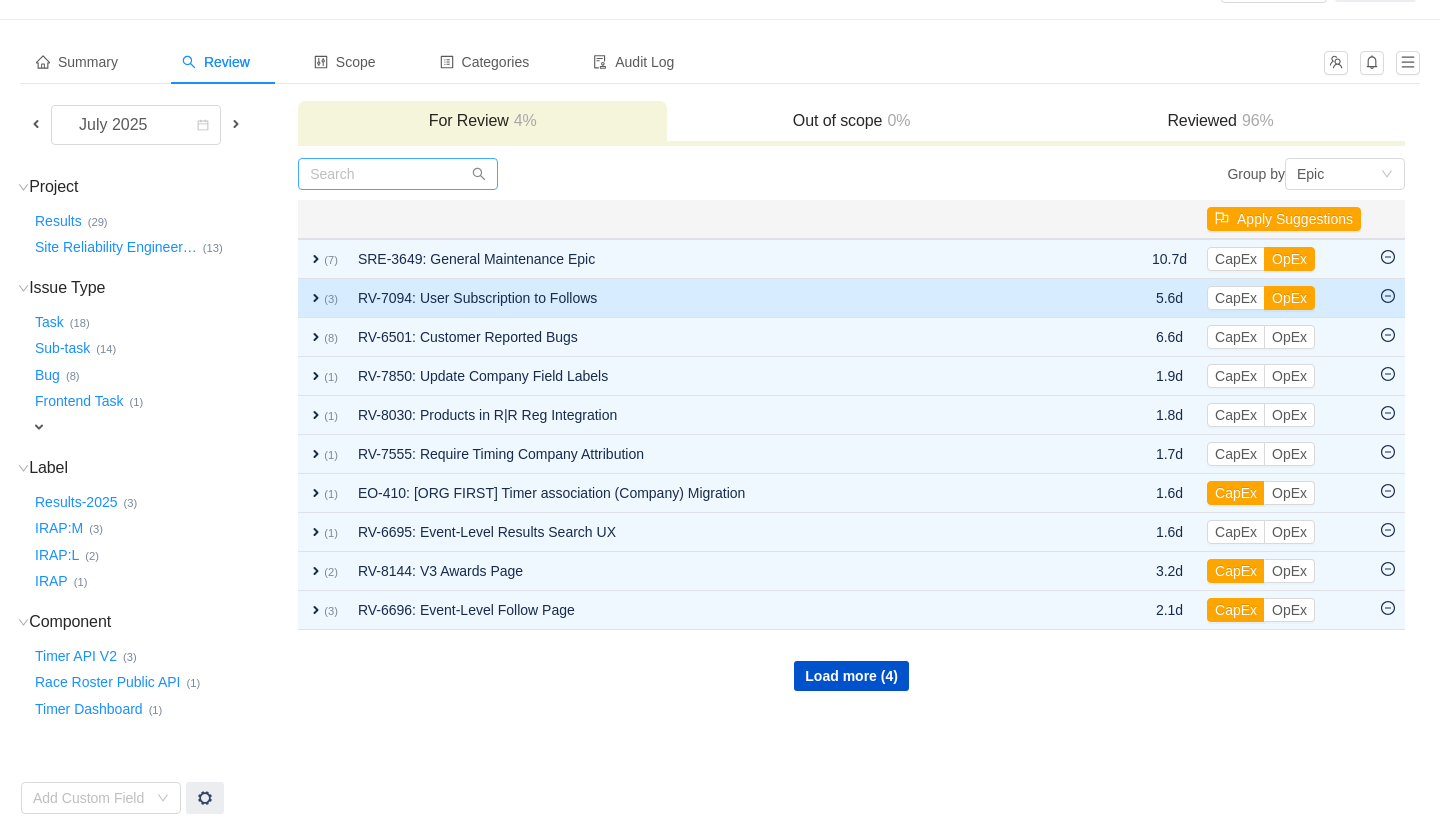 click on "RV-7094: User Subscription to Follows" at bounding box center [726, 298] 